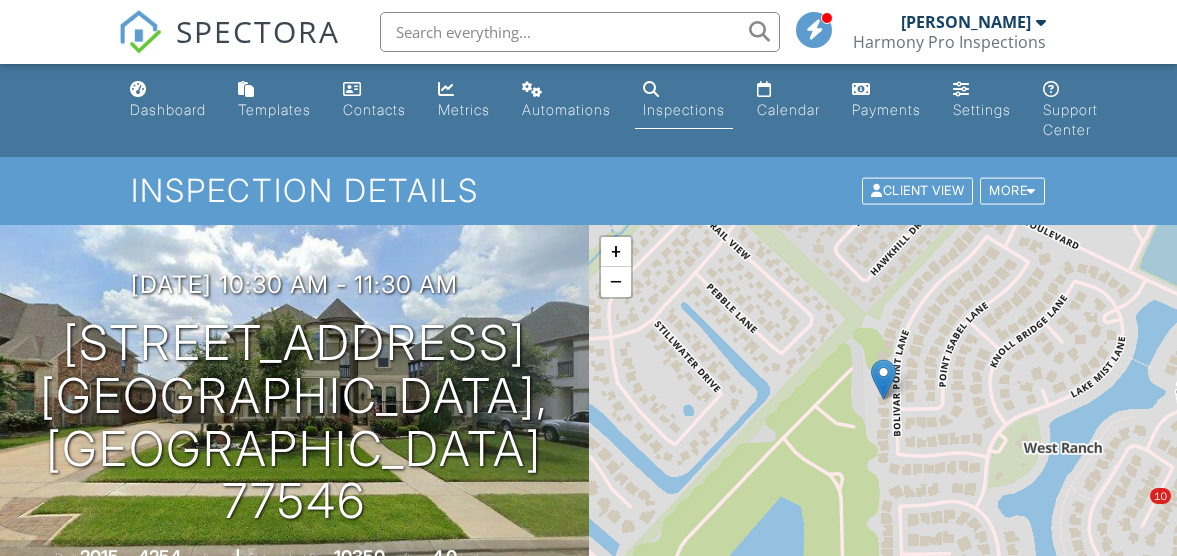 scroll, scrollTop: 0, scrollLeft: 0, axis: both 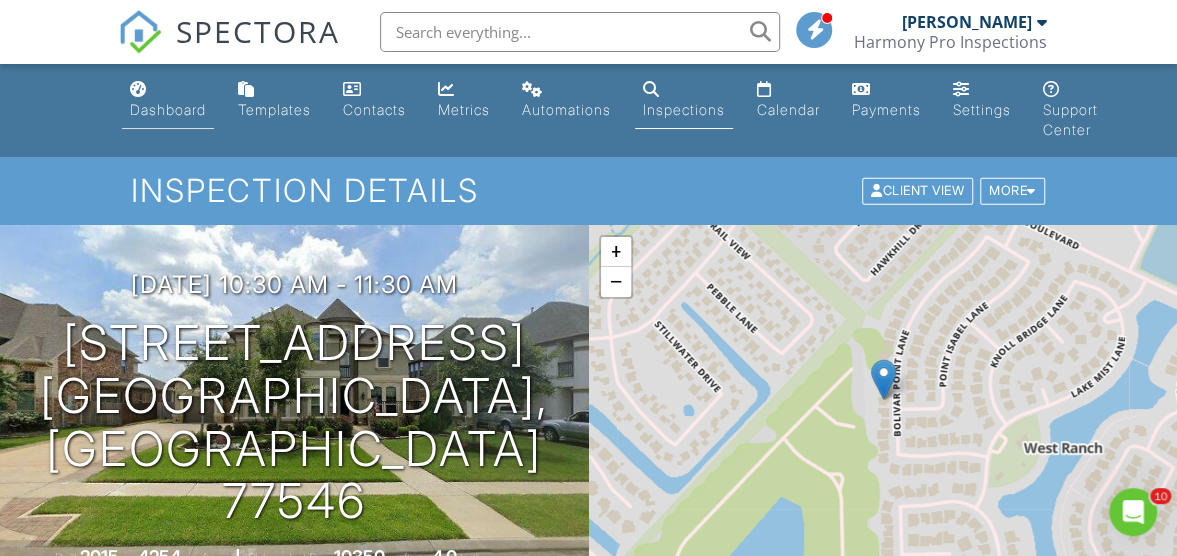 click on "Dashboard" at bounding box center [168, 109] 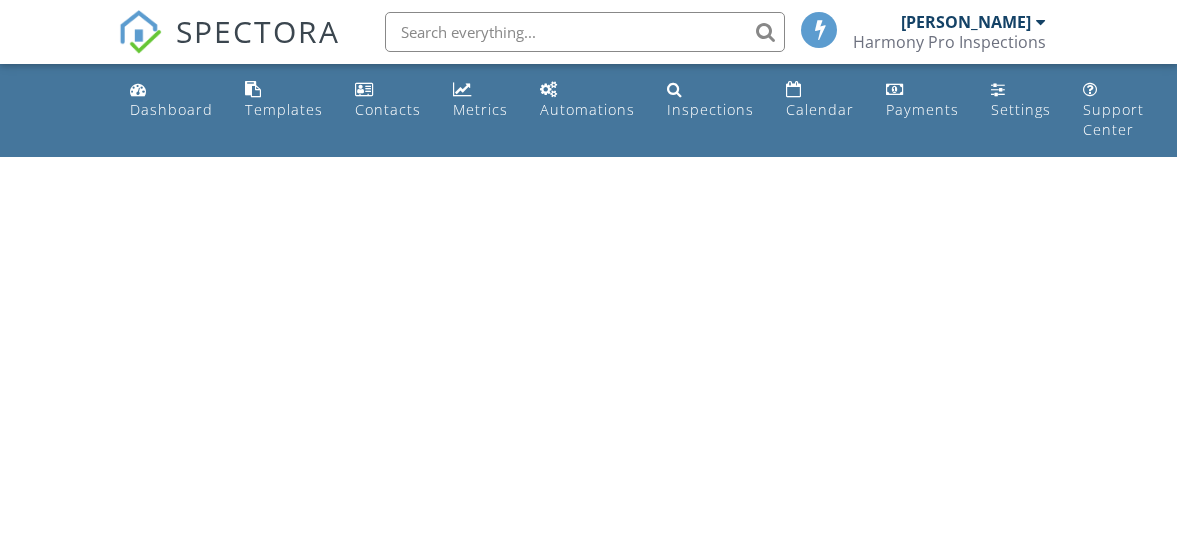 scroll, scrollTop: 0, scrollLeft: 0, axis: both 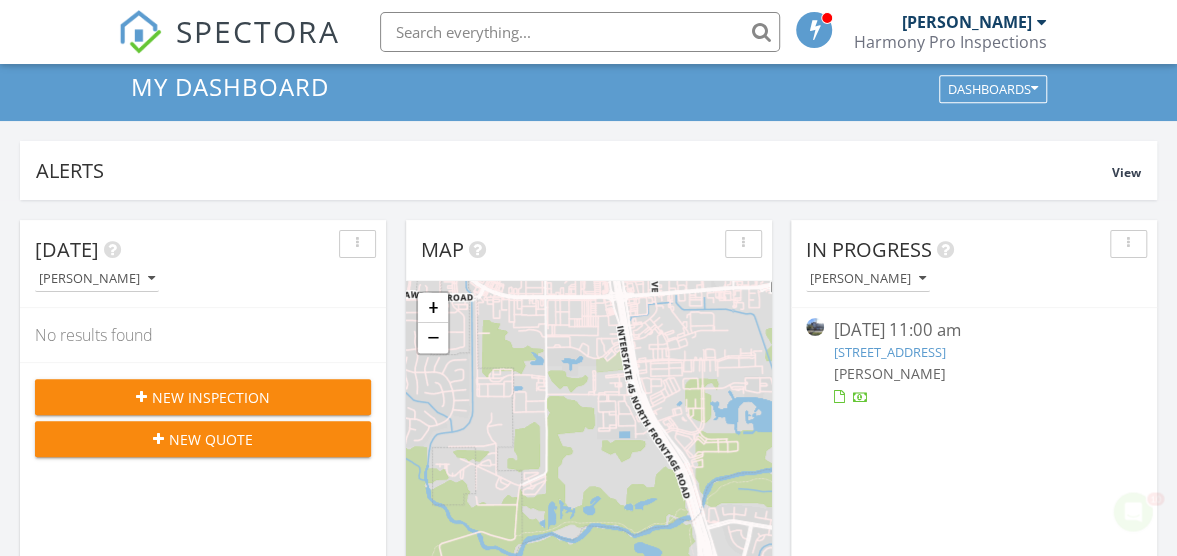 click on "New Inspection" at bounding box center (203, 397) 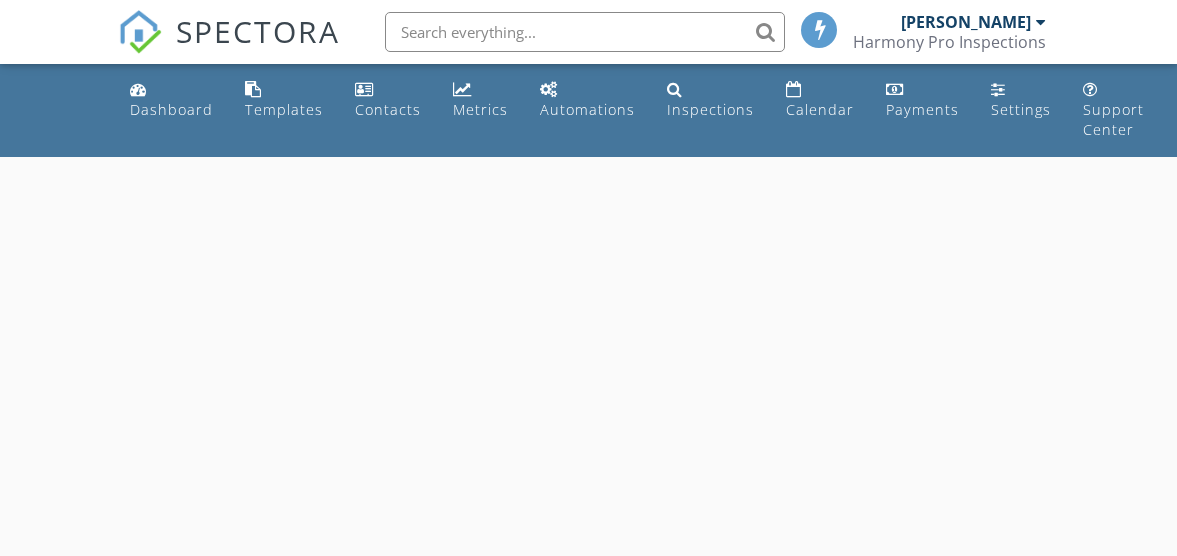 scroll, scrollTop: 0, scrollLeft: 0, axis: both 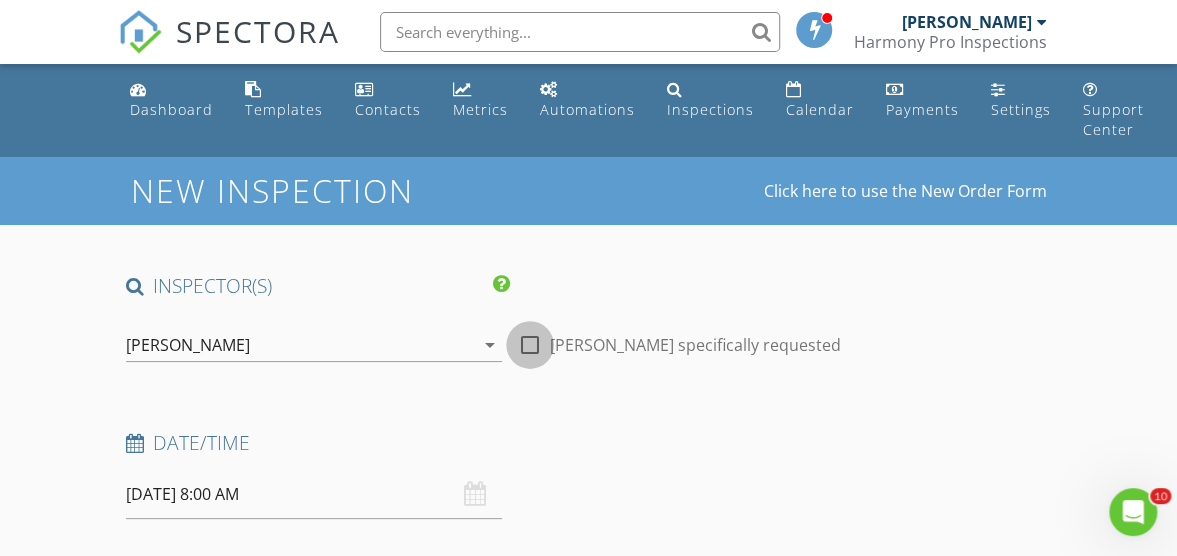 click at bounding box center (530, 345) 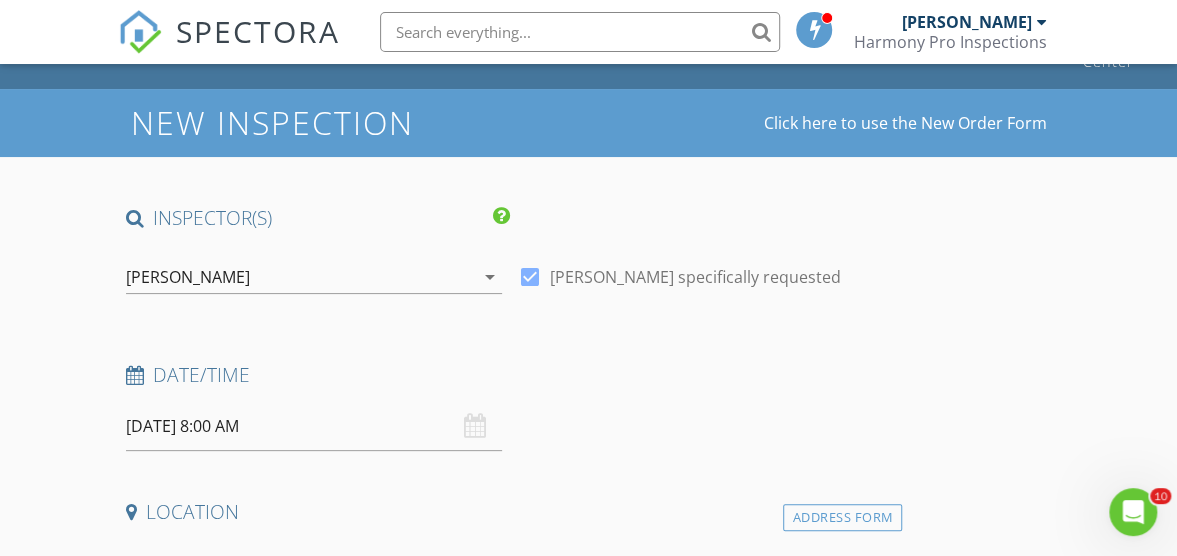 scroll, scrollTop: 100, scrollLeft: 0, axis: vertical 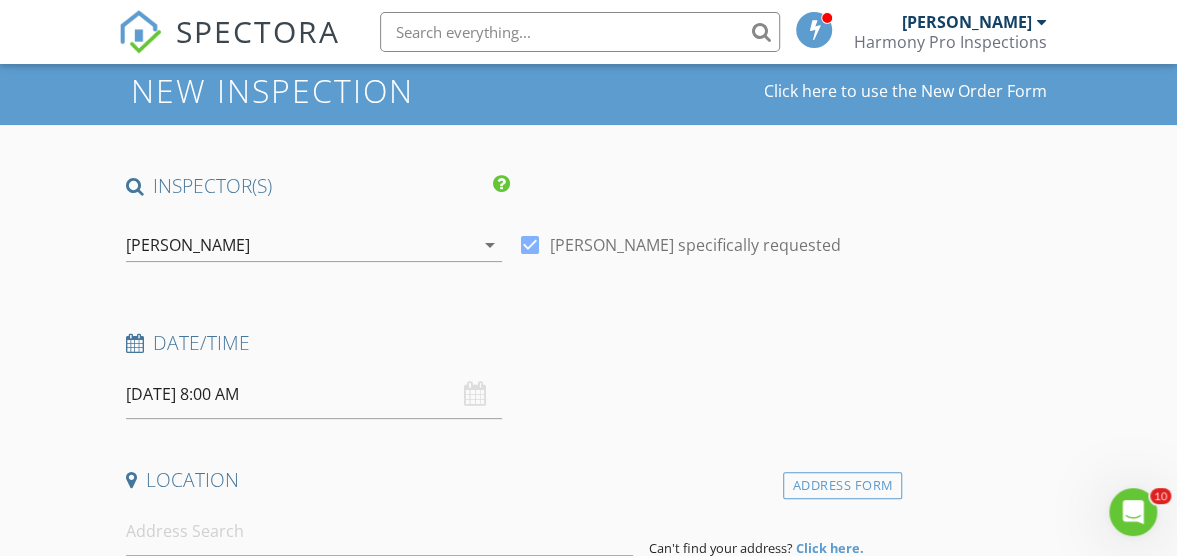 click on "07/14/2025 8:00 AM" at bounding box center [314, 394] 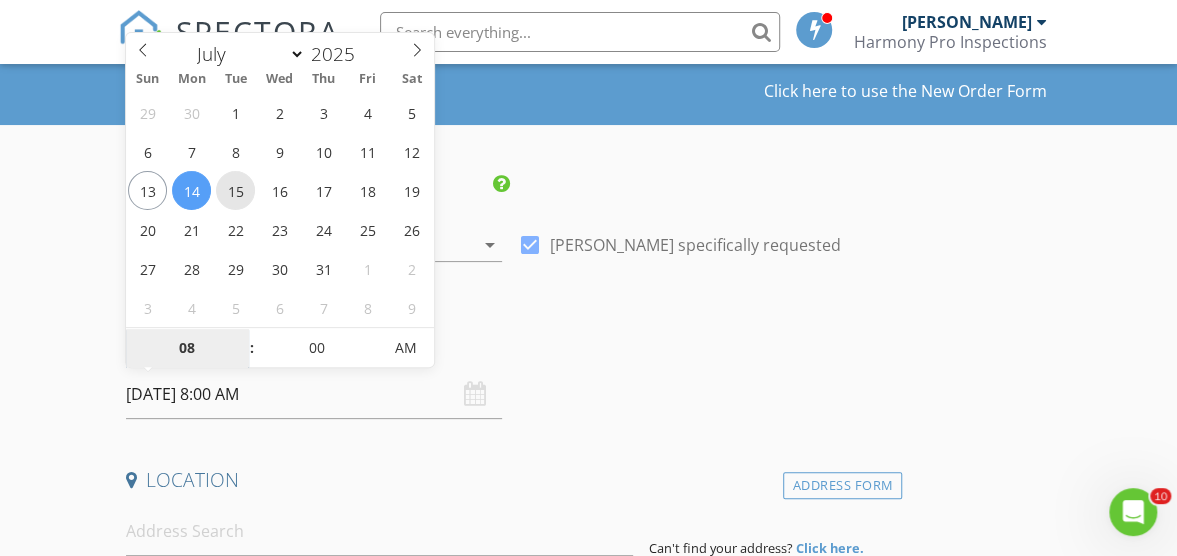 type on "07/15/2025 8:00 AM" 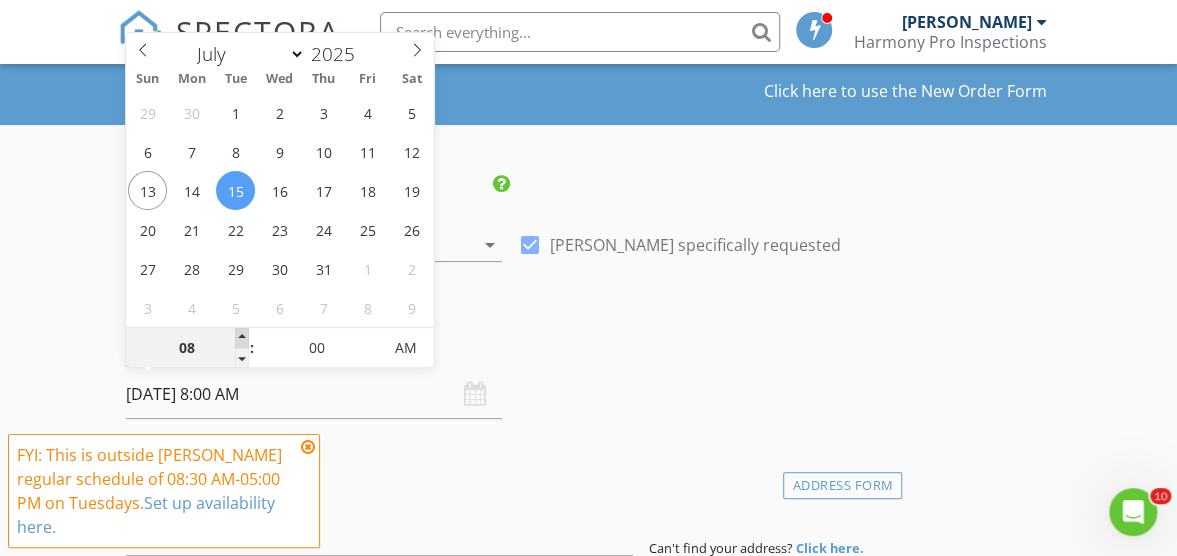 type on "09" 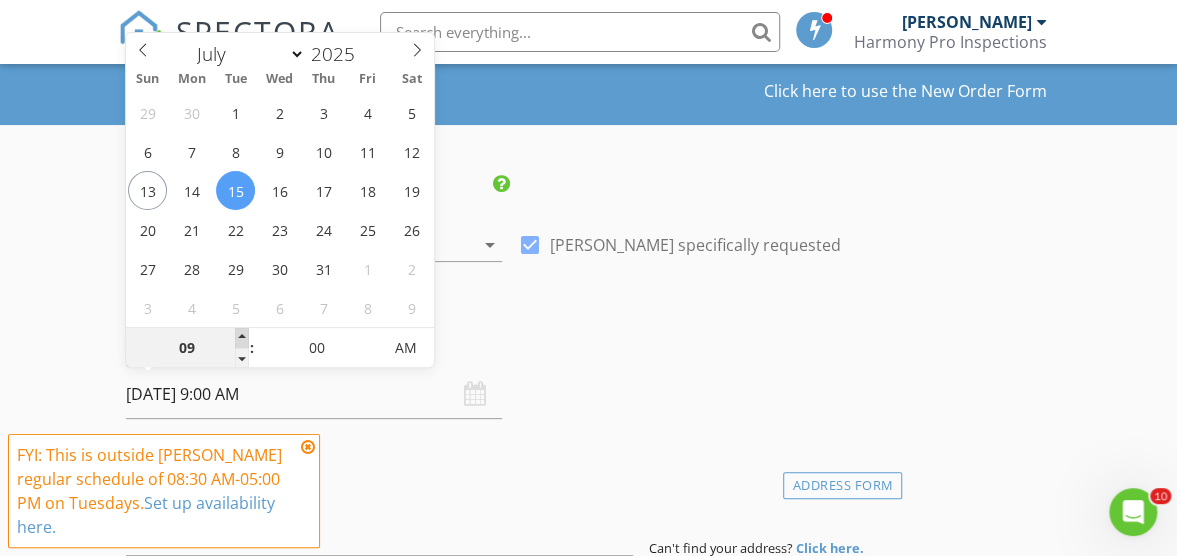 click at bounding box center (242, 338) 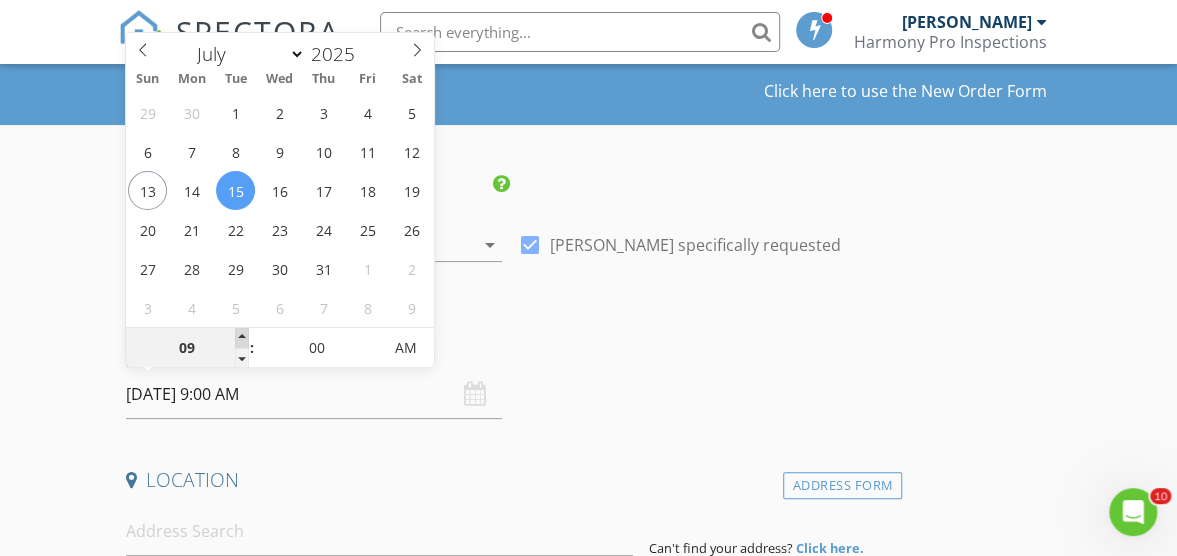 type on "10" 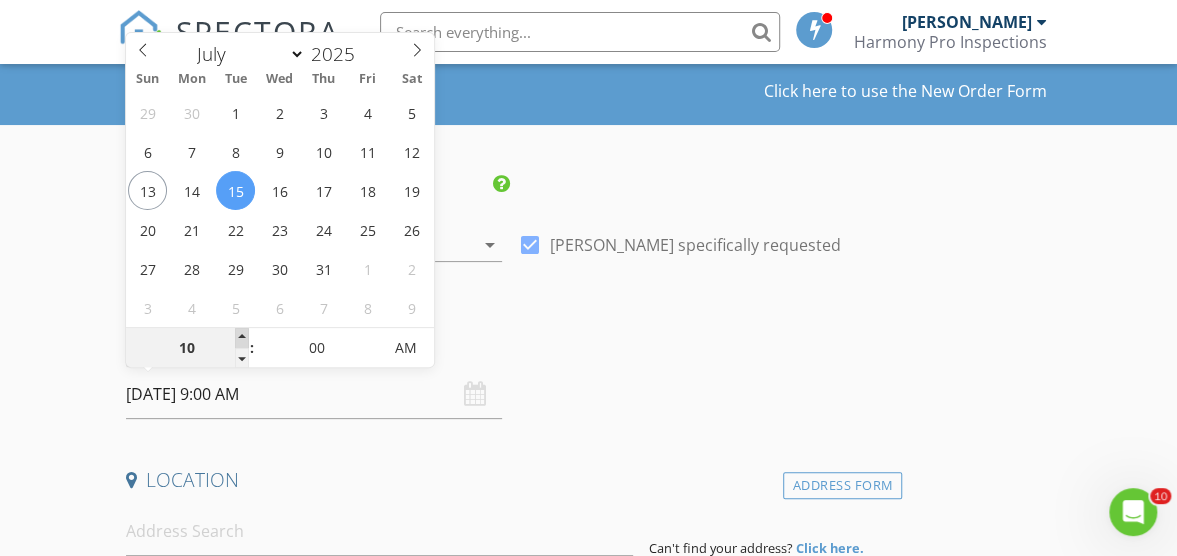 type on "07/15/2025 10:00 AM" 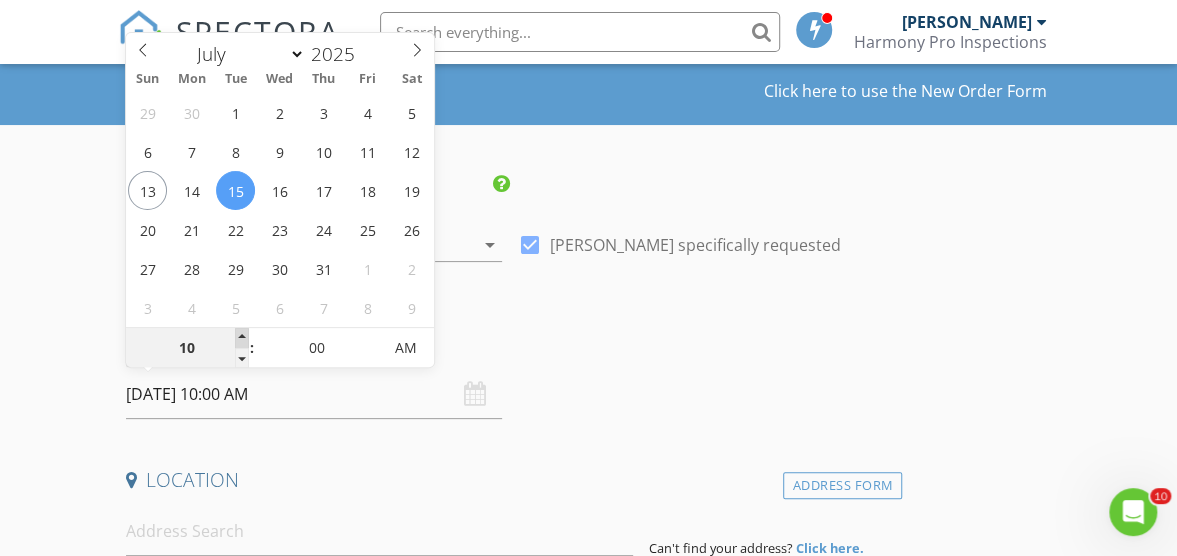 click at bounding box center (242, 338) 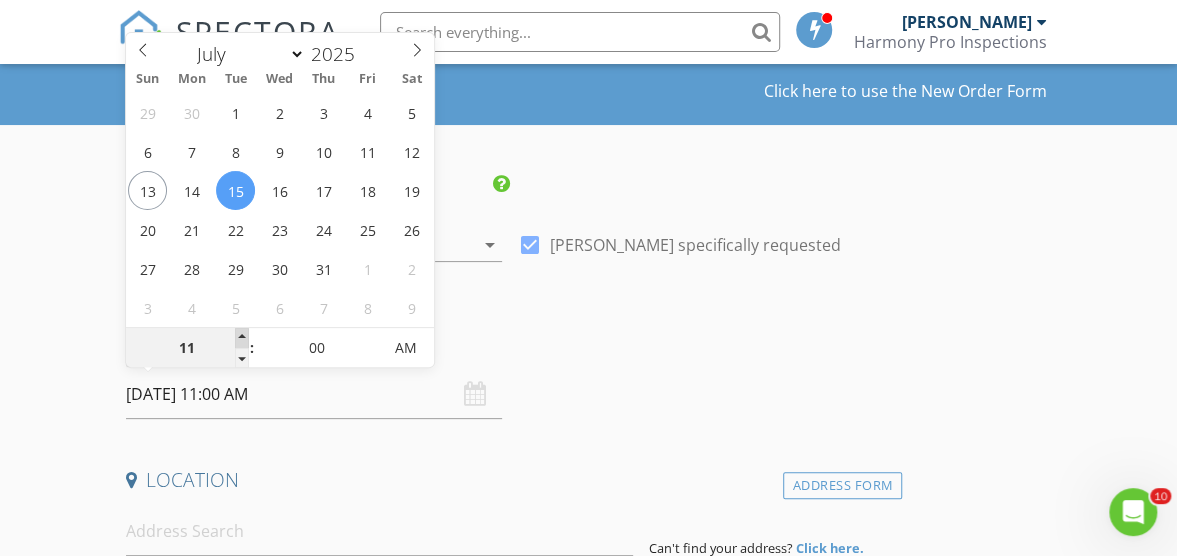 click at bounding box center [242, 338] 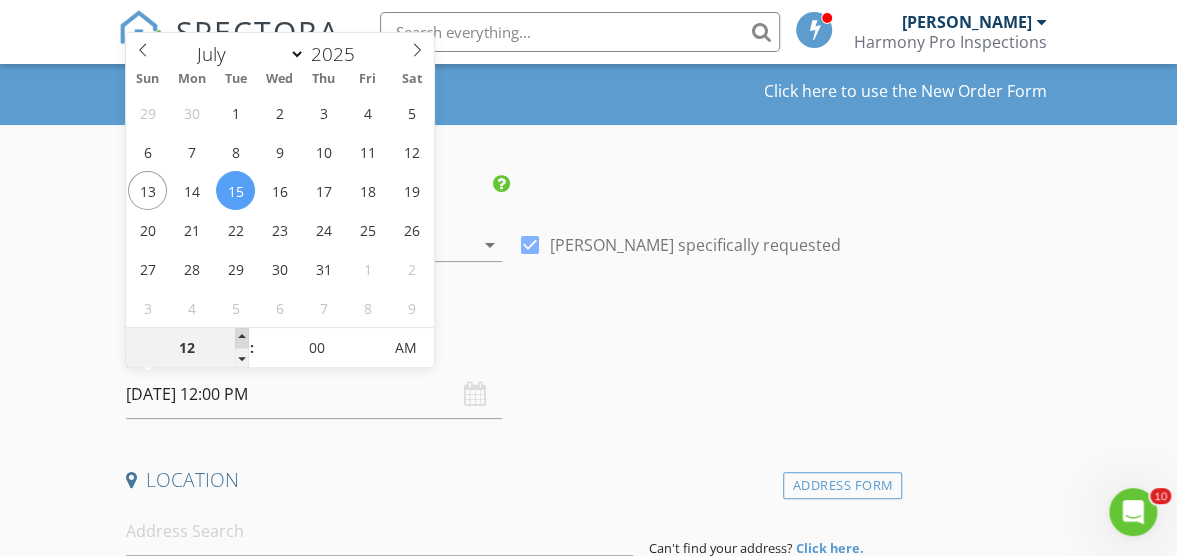 click at bounding box center [242, 338] 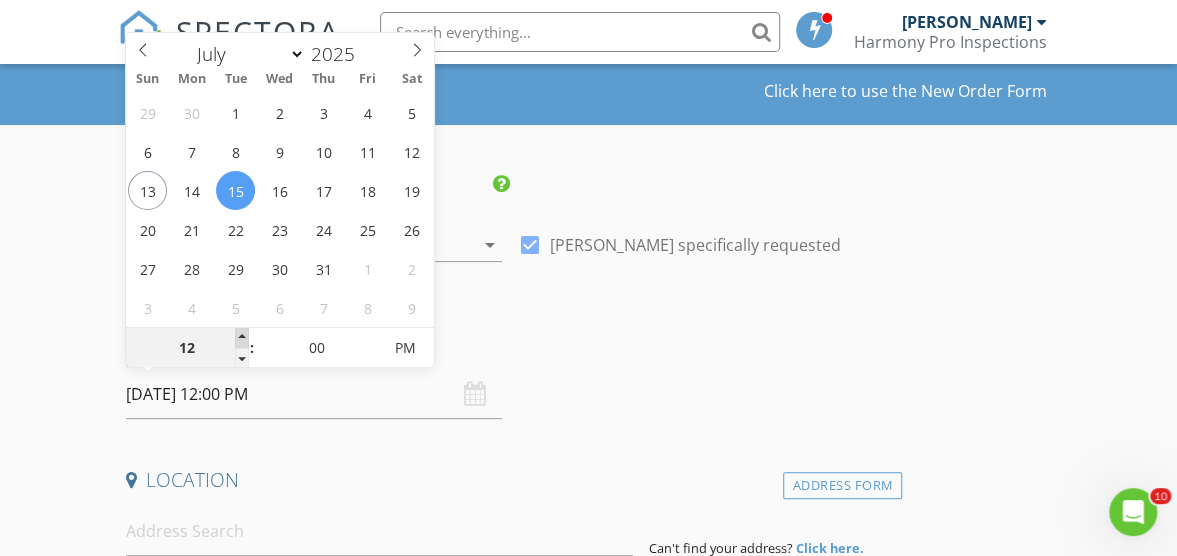 type on "01" 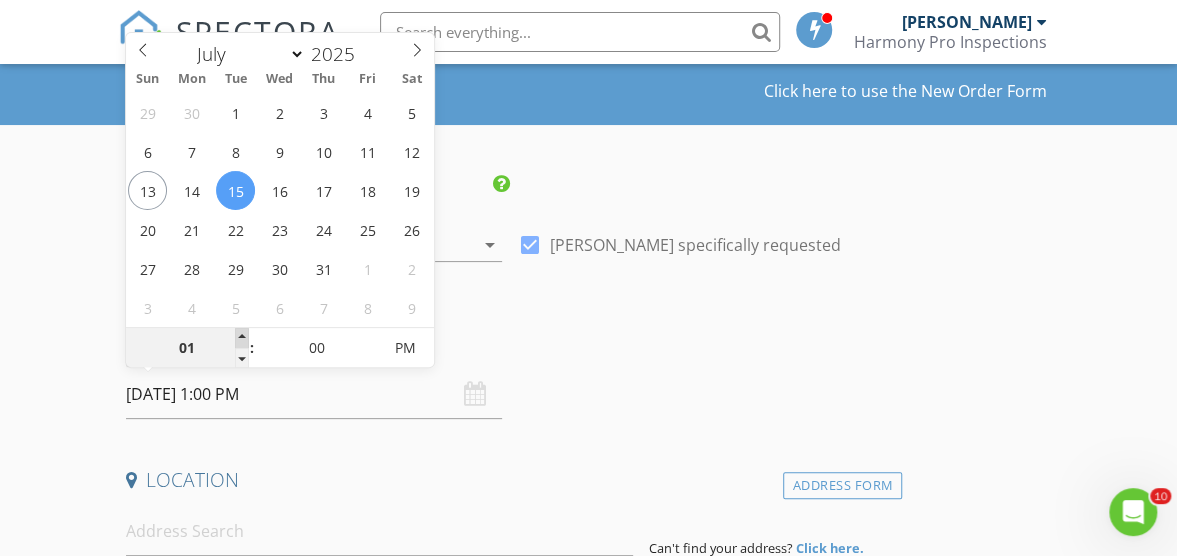 click at bounding box center (242, 338) 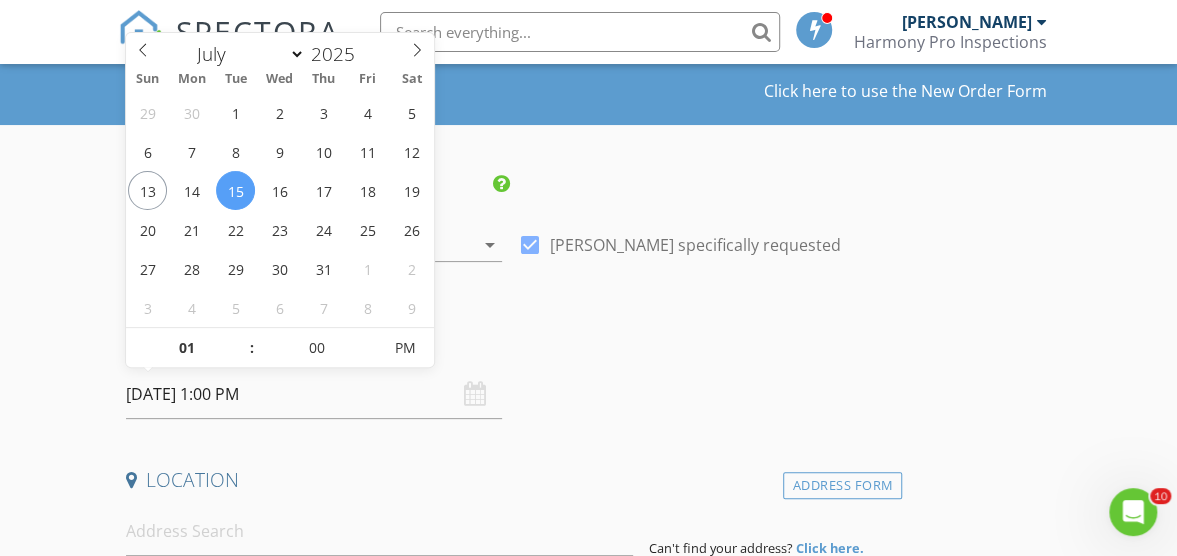 click on "INSPECTOR(S)
check_box   Alan McGaffin   PRIMARY   Alan McGaffin arrow_drop_down   check_box Alan McGaffin specifically requested
Date/Time
07/15/2025 1:00 PM
Location
Address Form       Can't find your address?   Click here.
client
check_box Enable Client CC email for this inspection   Client Search     check_box_outline_blank Client is a Company/Organization     First Name   Last Name   Email   CC Email   Phone           Notes   Private Notes
ADD ADDITIONAL client
SERVICES
check_box_outline_blank   Swimming Pool   check_box_outline_blank   Sprinkler System   check_box_outline_blank   Thermal Imaging   check_box_outline_blank   Zip Level (Foundation Level)   check_box_outline_blank   WDI - Termite Inspection   check_box_outline_blank   Commercial Inspection   Commercial" at bounding box center [510, 1583] 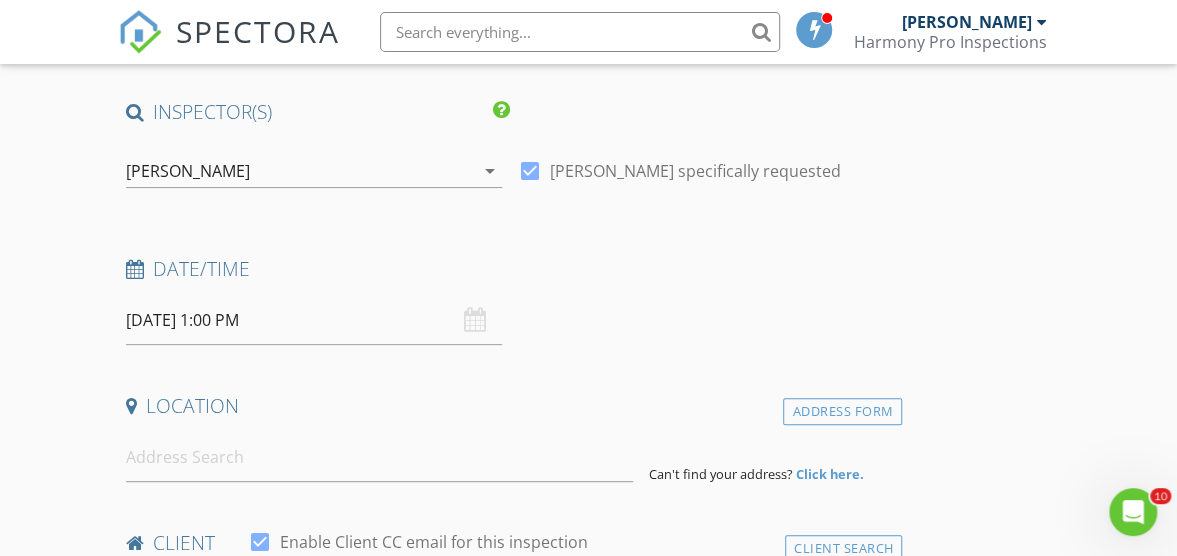 scroll, scrollTop: 200, scrollLeft: 0, axis: vertical 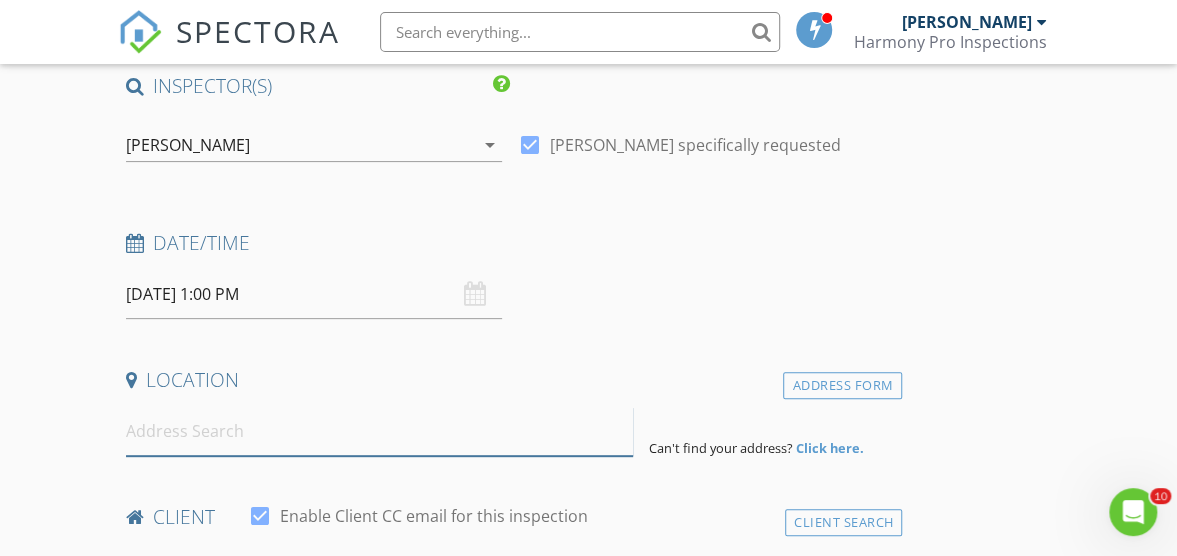 click at bounding box center (379, 431) 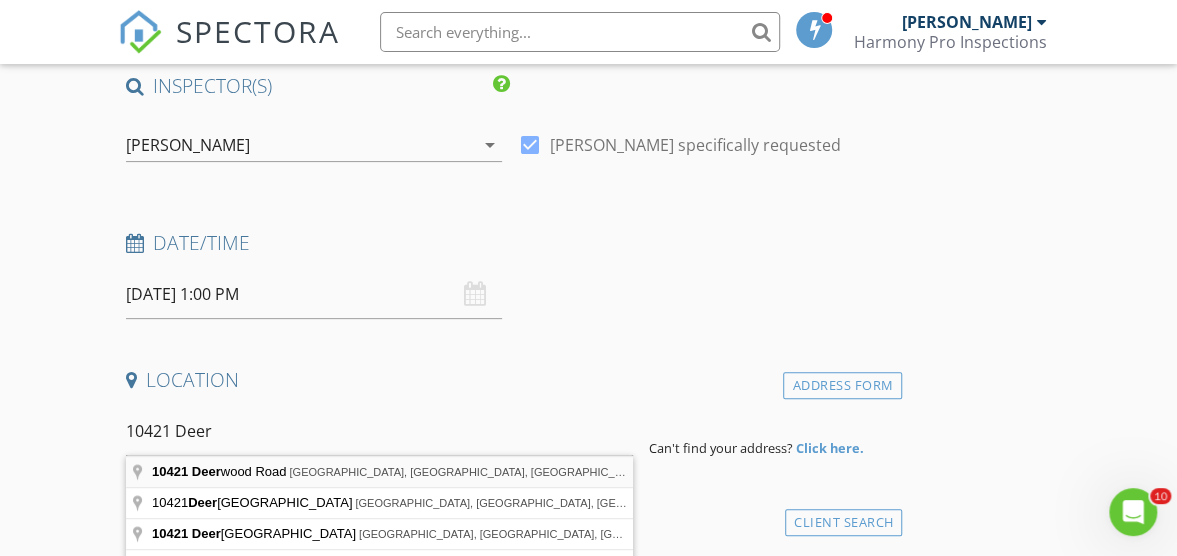 type on "10421 Deerwood Road, Houston, TX, USA" 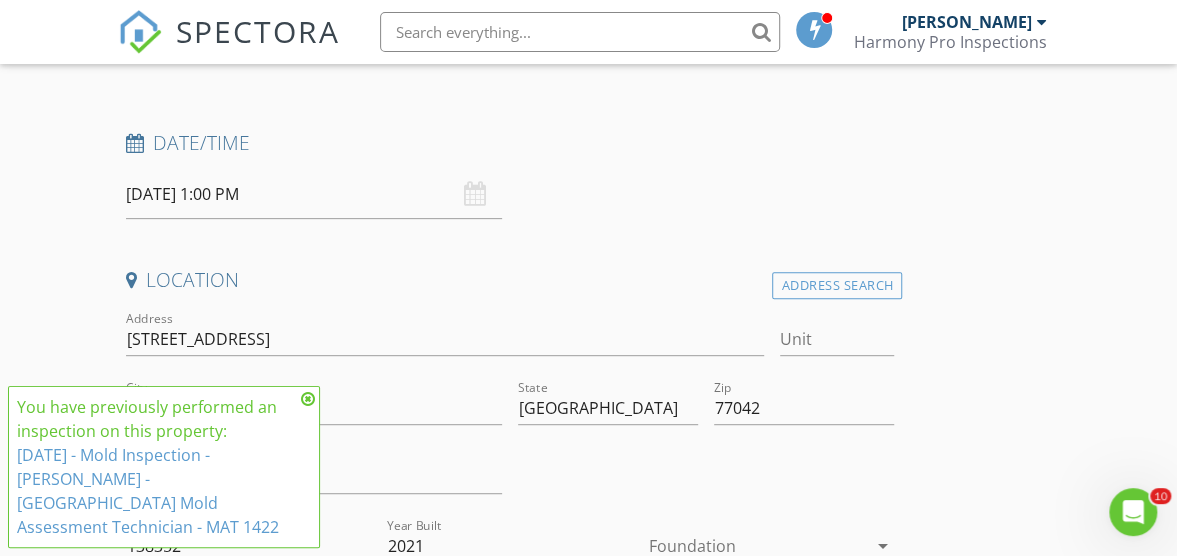 scroll, scrollTop: 400, scrollLeft: 0, axis: vertical 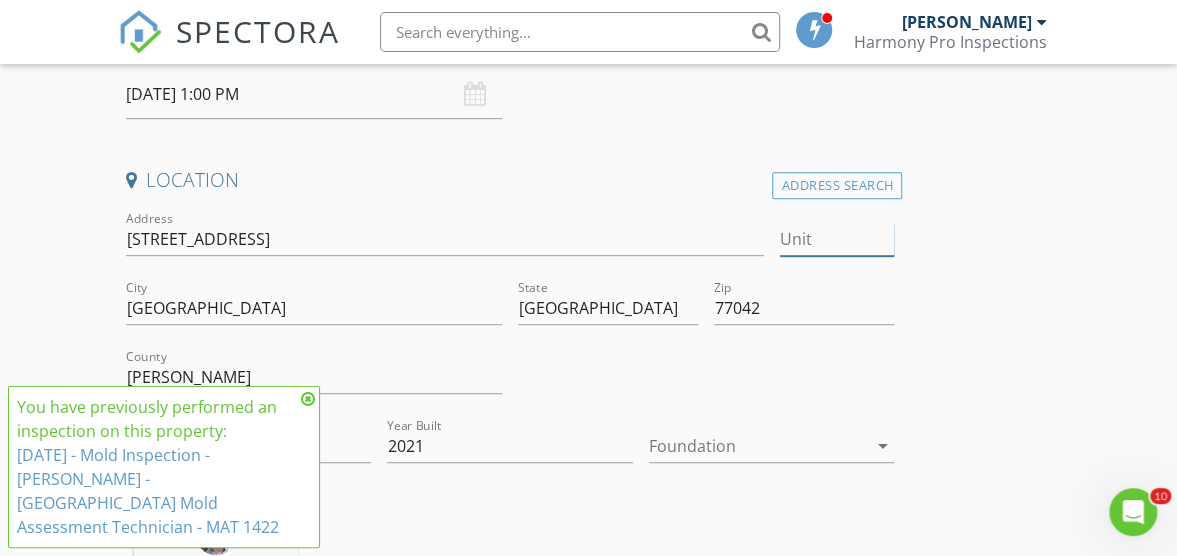 click on "Unit" at bounding box center (837, 239) 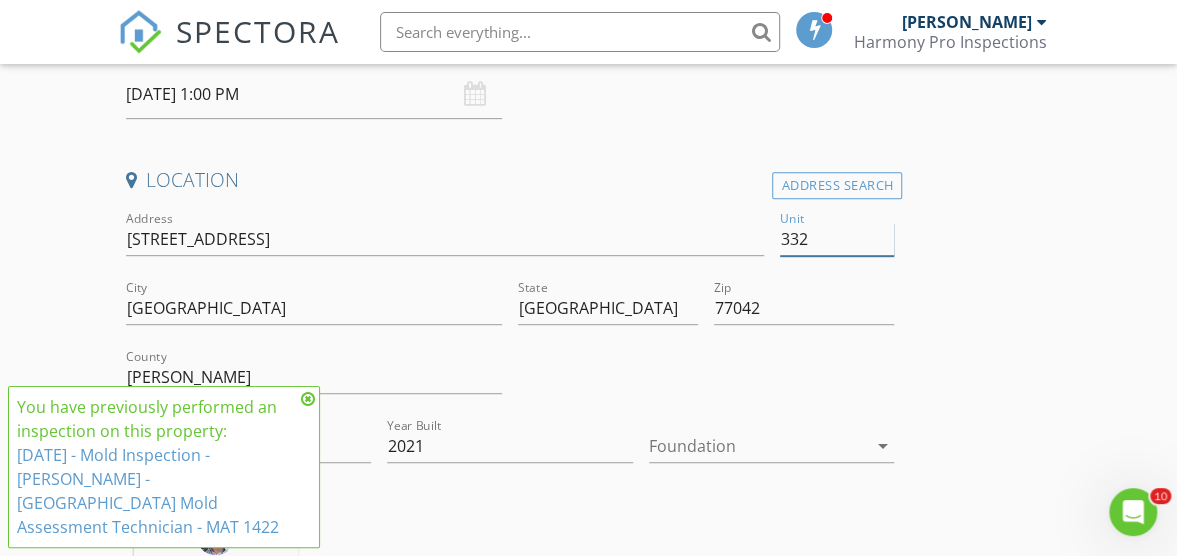 type on "3327" 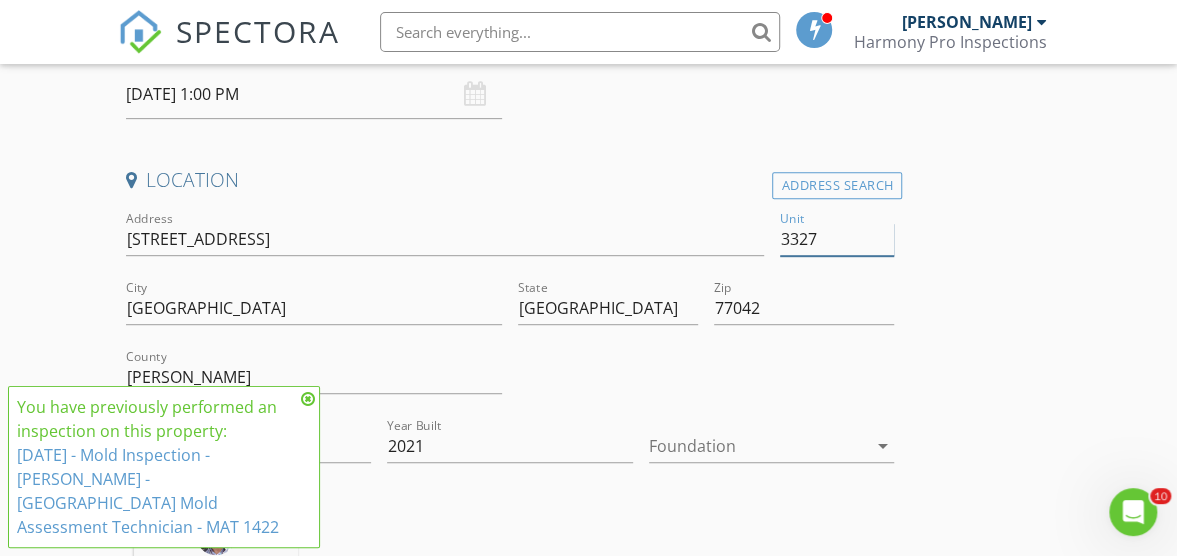 type 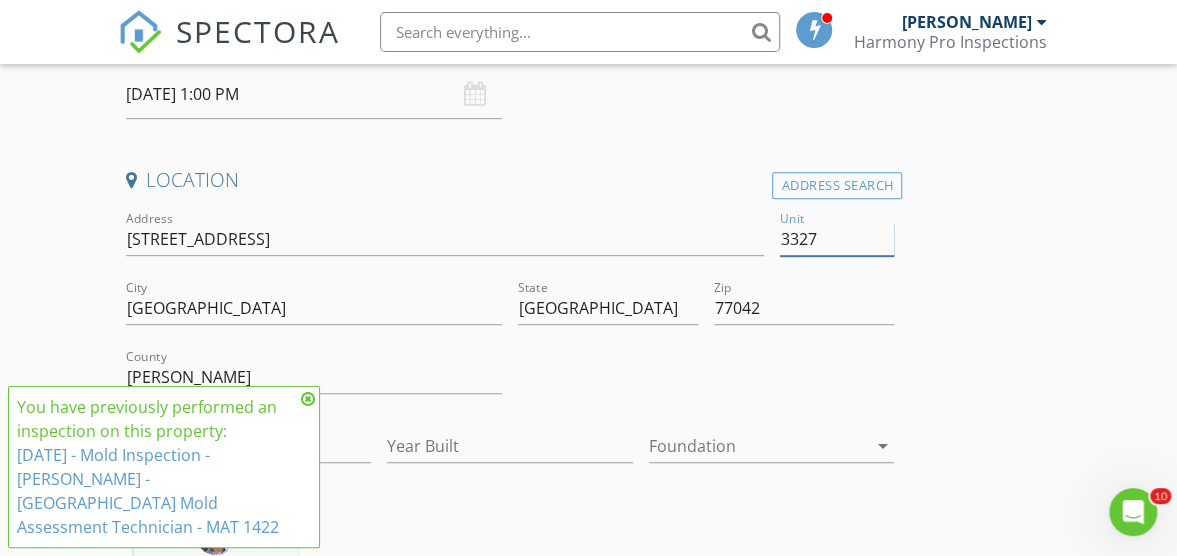 type on "3327" 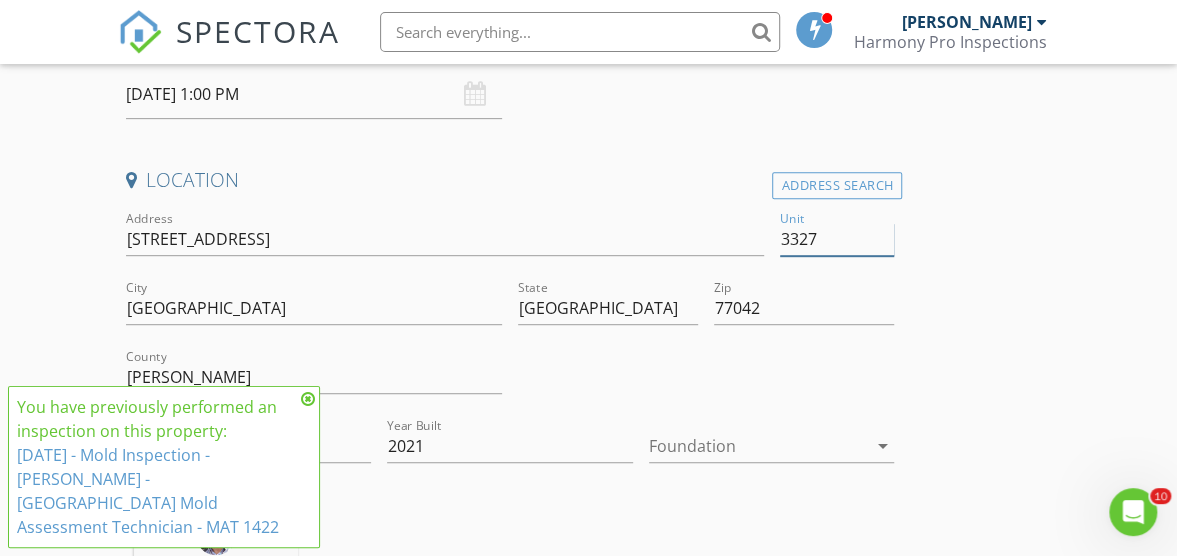 type 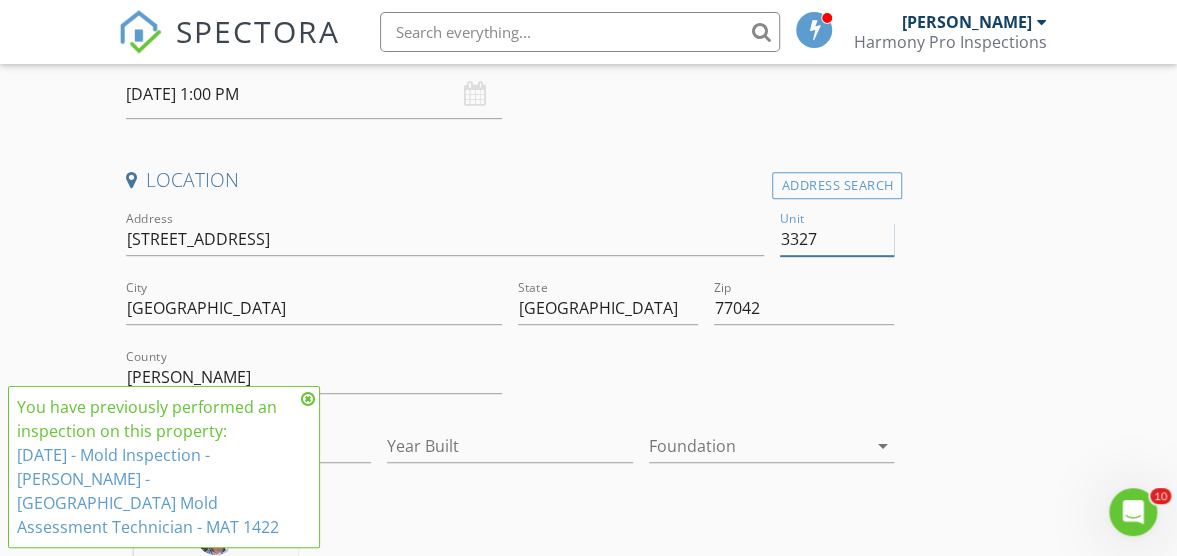 type on "138352" 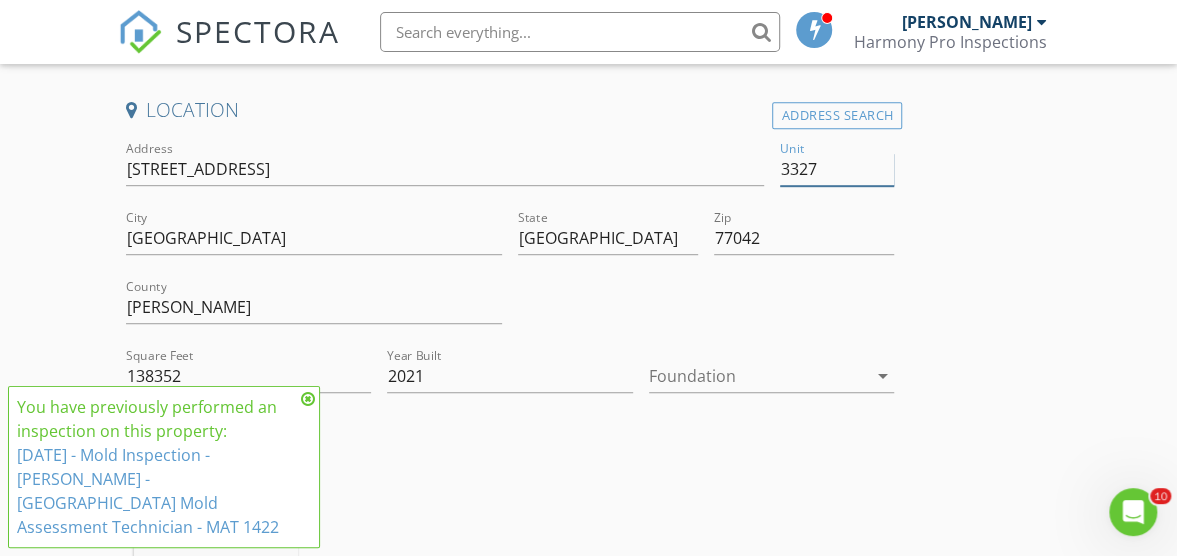 scroll, scrollTop: 500, scrollLeft: 0, axis: vertical 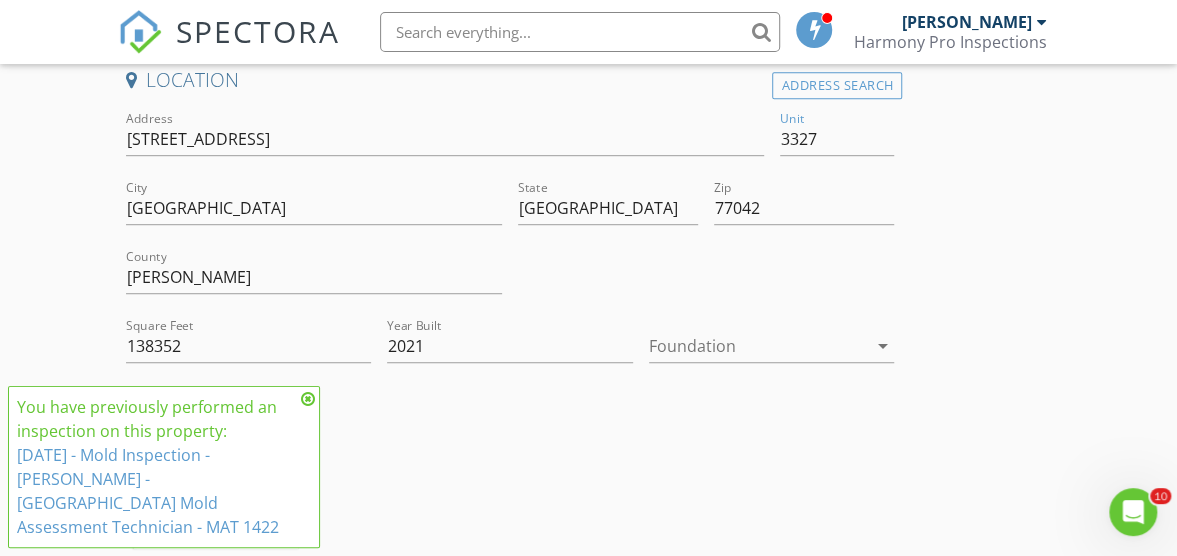 click on "arrow_drop_down" at bounding box center [882, 346] 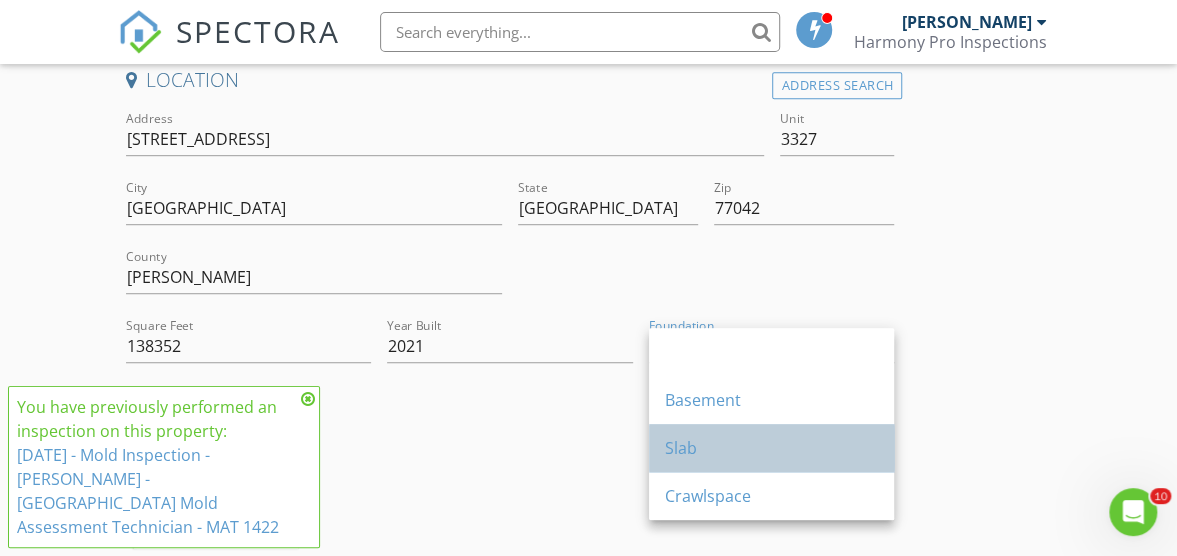 click on "Slab" at bounding box center [771, 448] 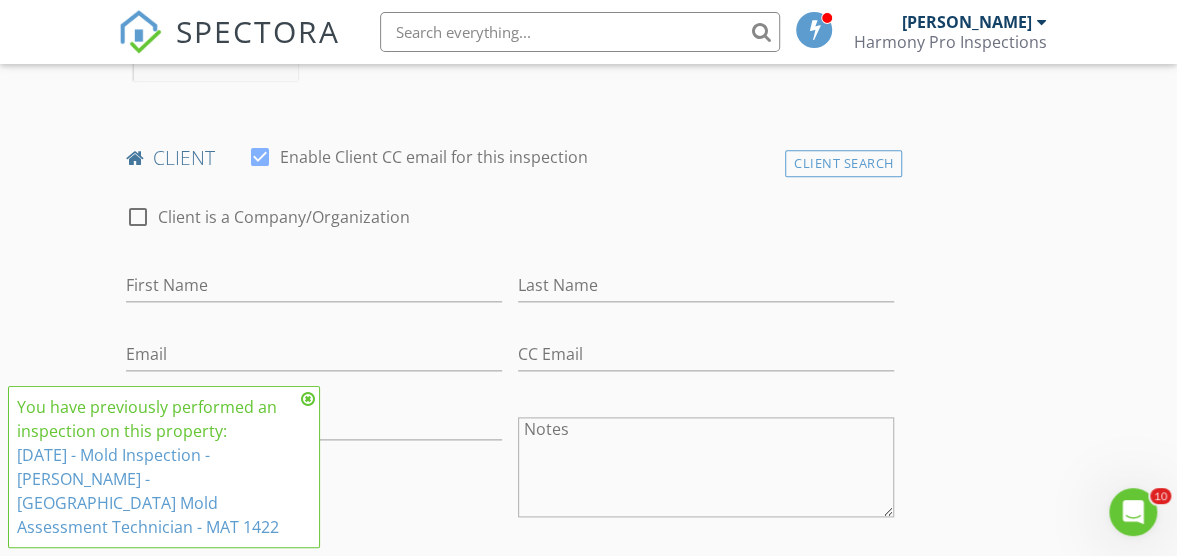 scroll, scrollTop: 1000, scrollLeft: 0, axis: vertical 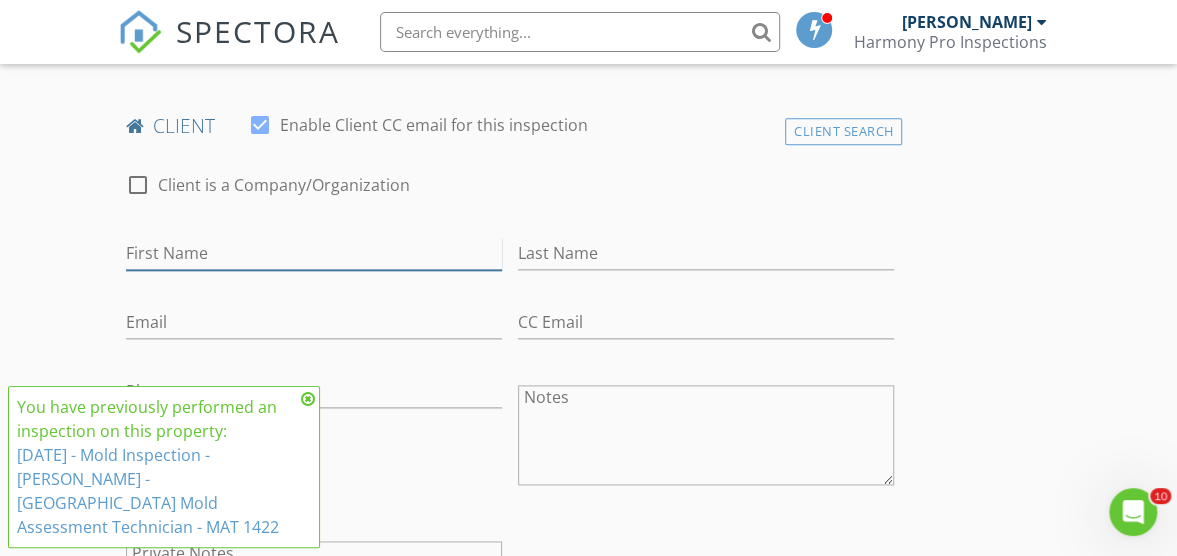 click on "First Name" at bounding box center (314, 253) 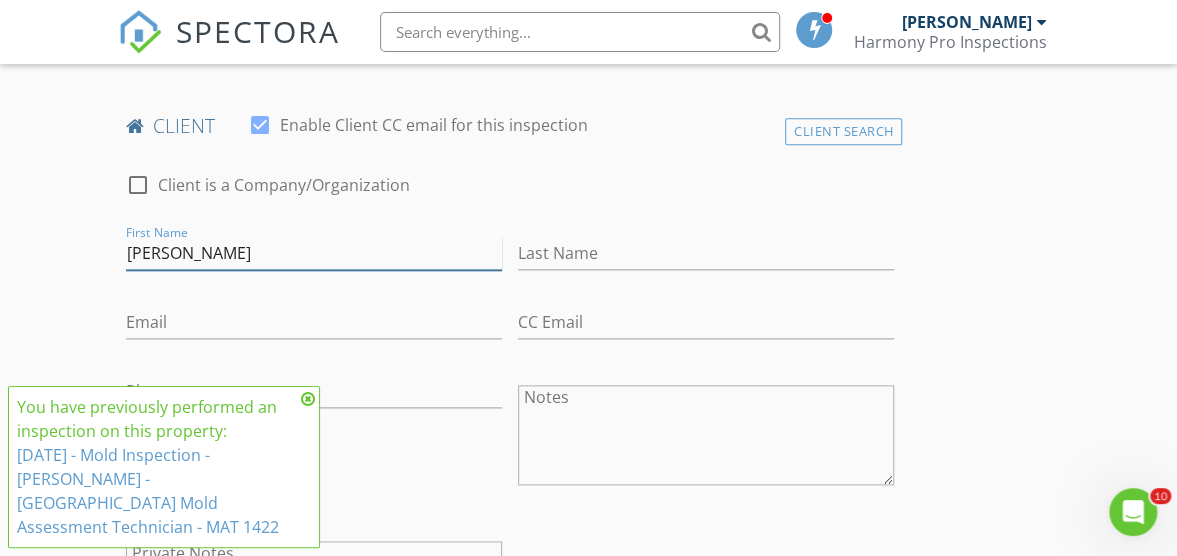 type on "Samantha" 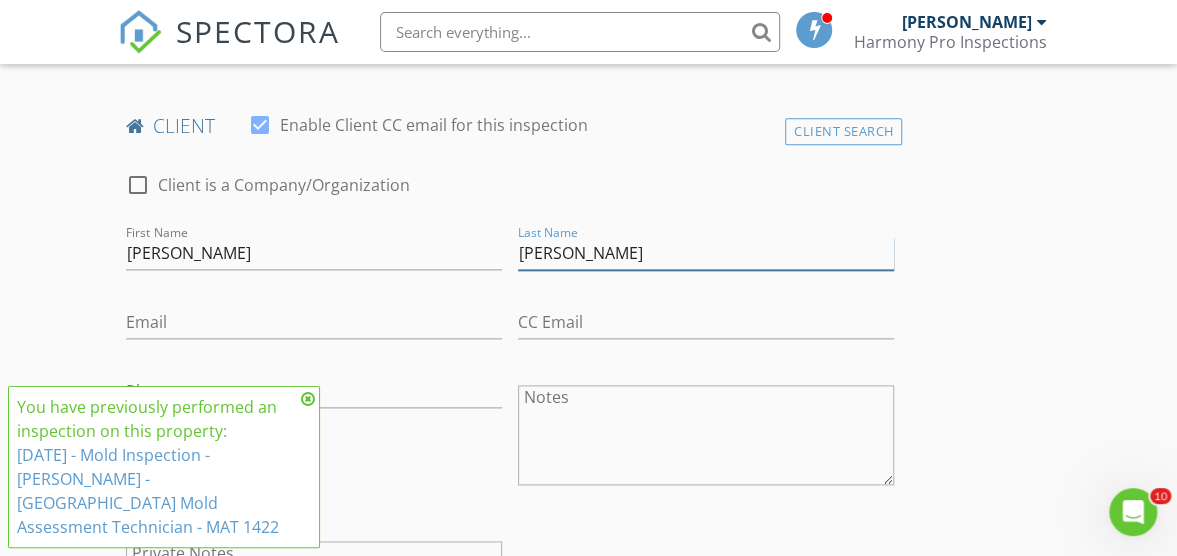 type on "Koehler" 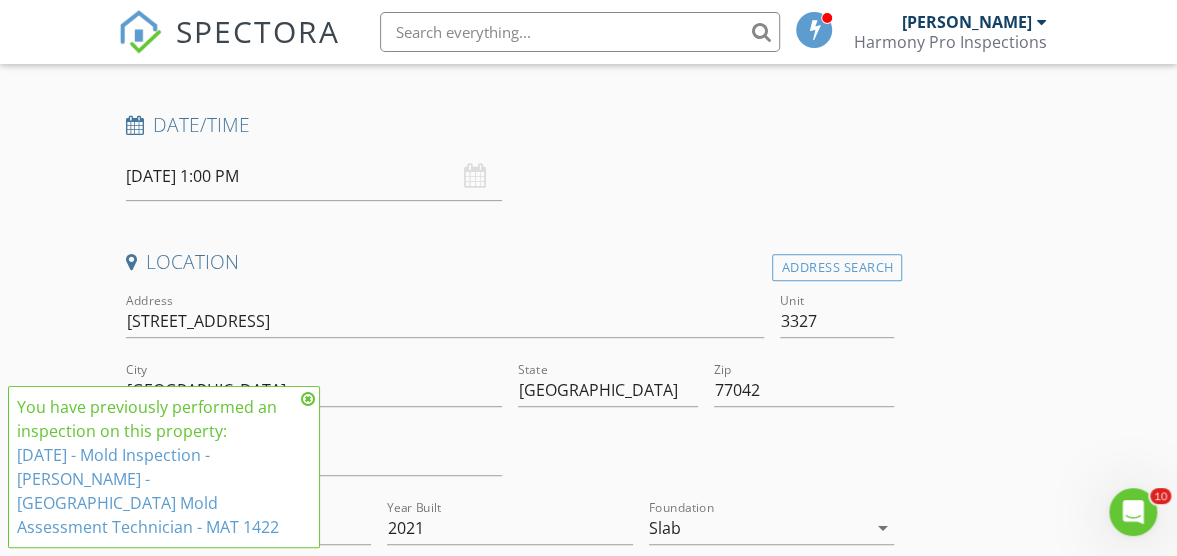 scroll, scrollTop: 300, scrollLeft: 0, axis: vertical 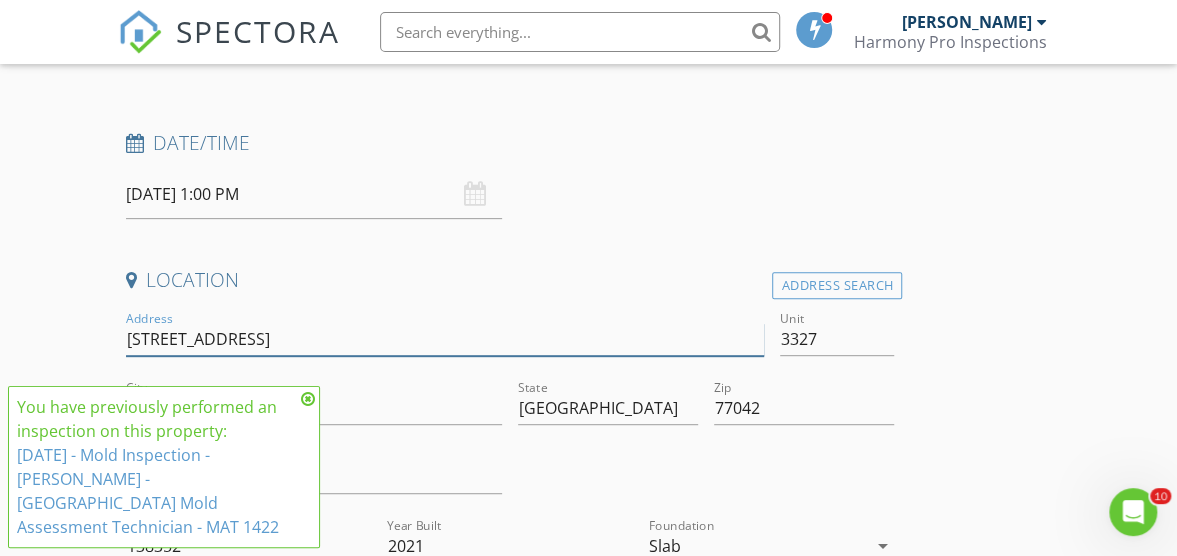 click on "10421 Deerwood Rd" at bounding box center [445, 339] 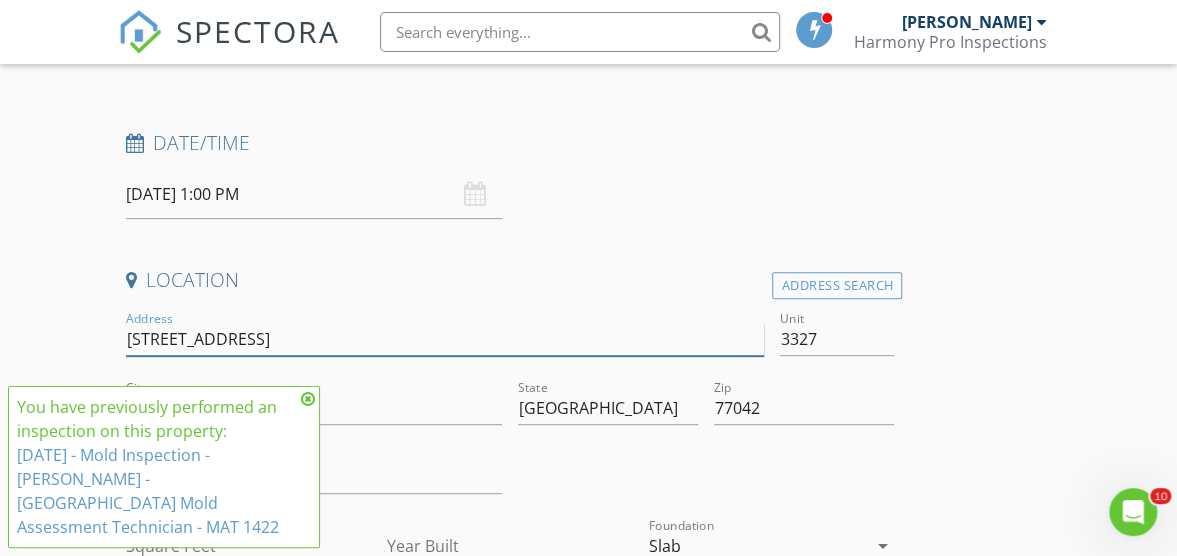 type on "138352" 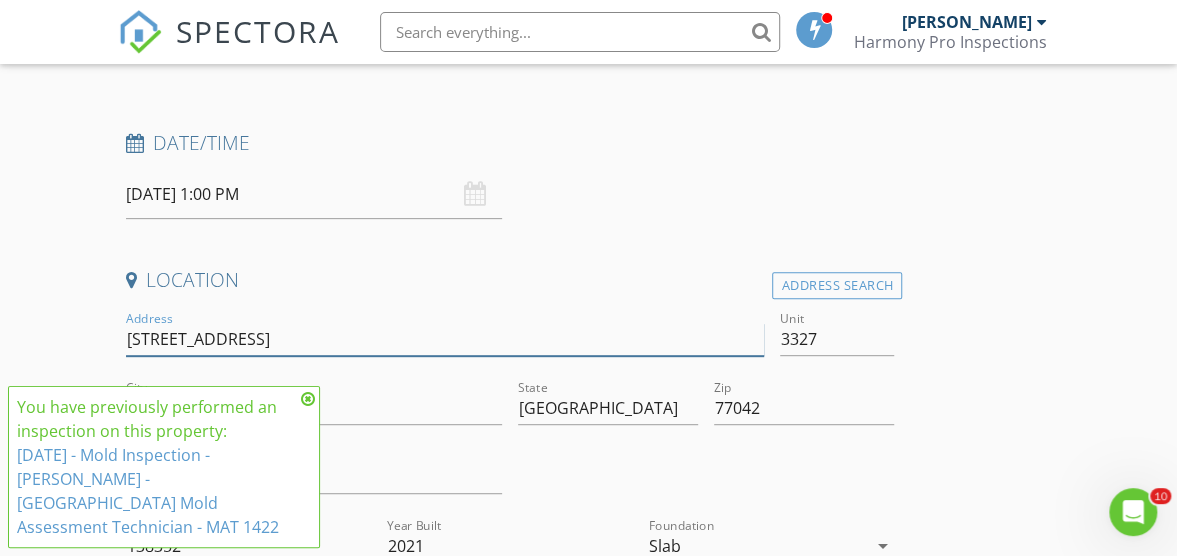 type on "10421 Deerwood Rd - 332" 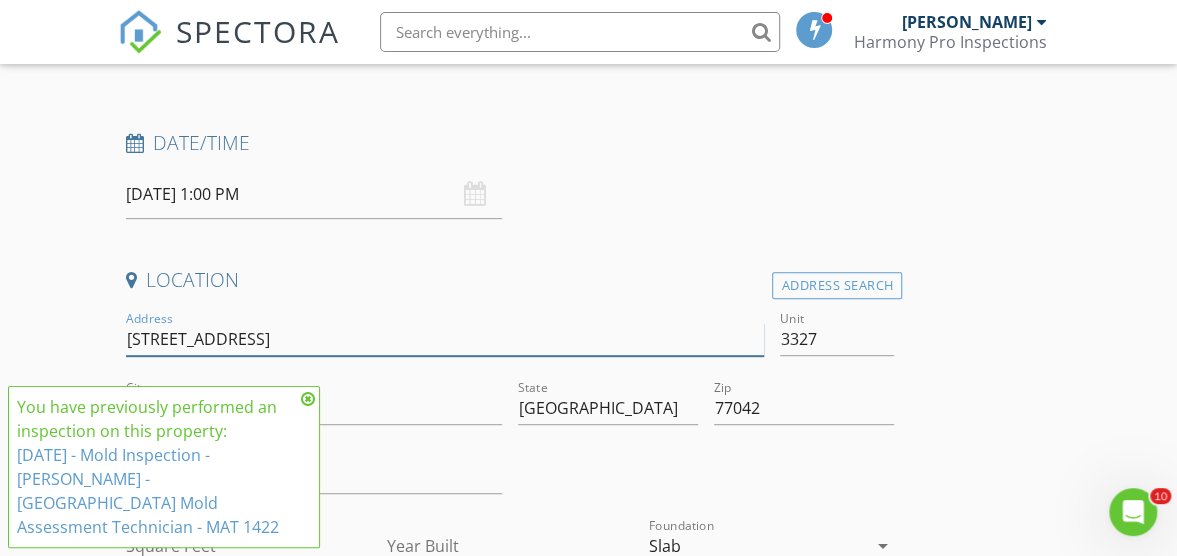 type on "138352" 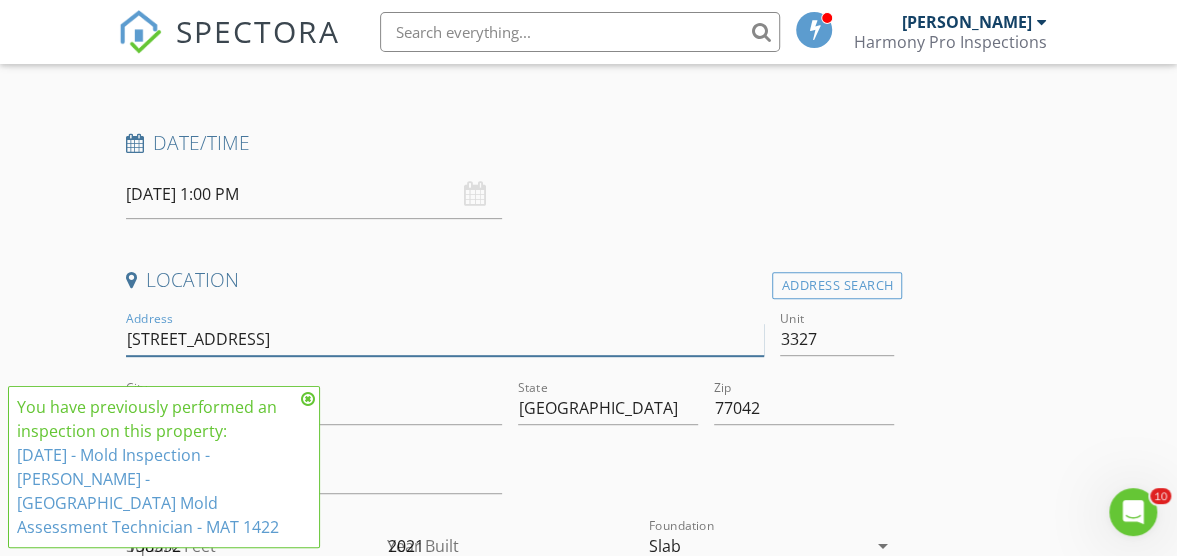 type on "10421 Deerwood Rd - 3327" 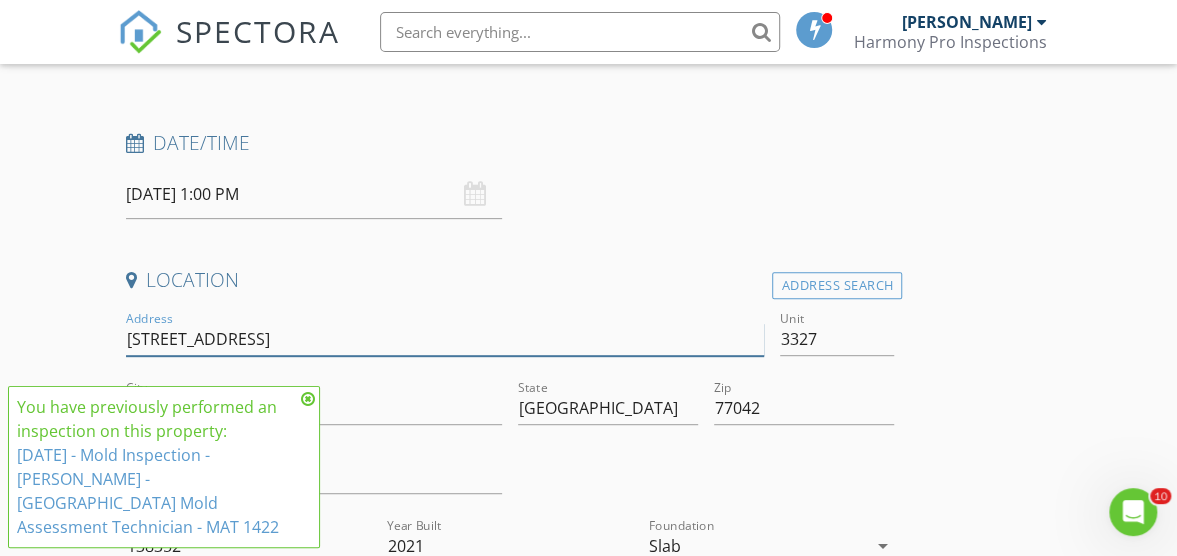 type 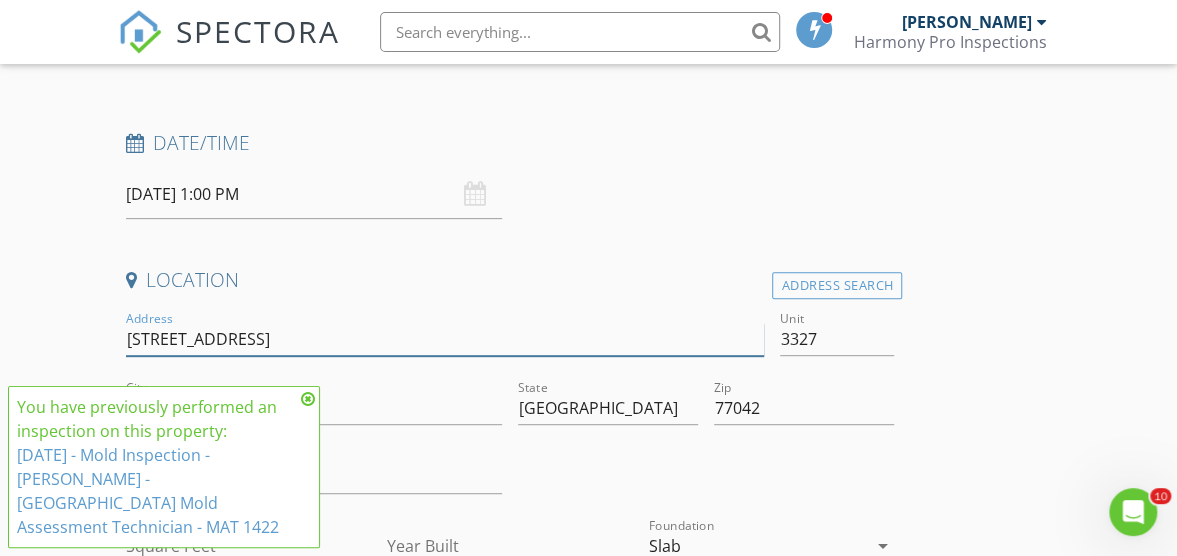 type on "10421 Deerwood Rd - 3327" 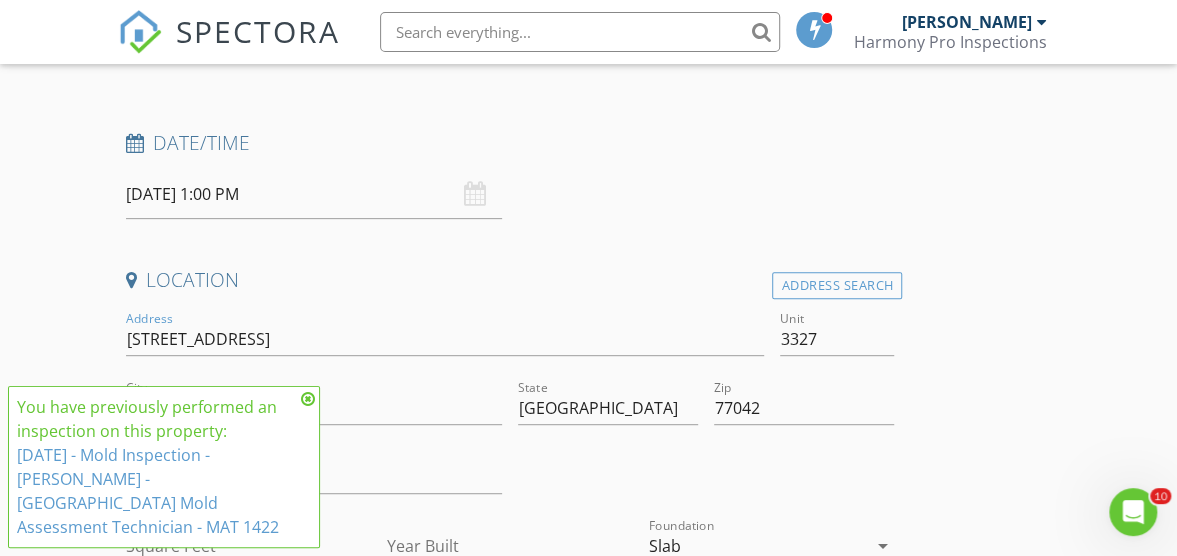 click at bounding box center [445, 370] 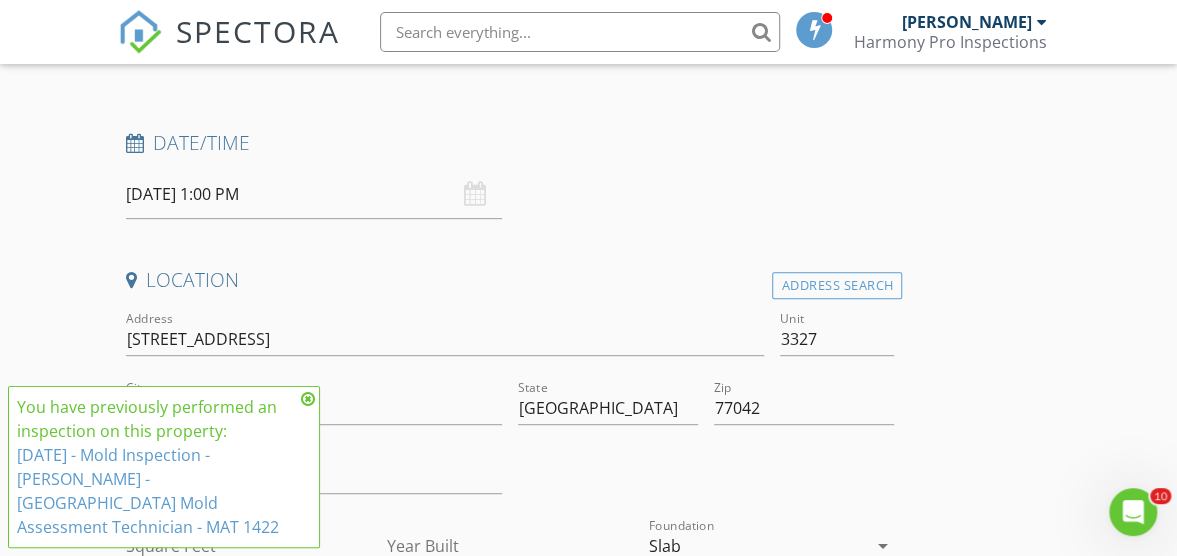 type on "138352" 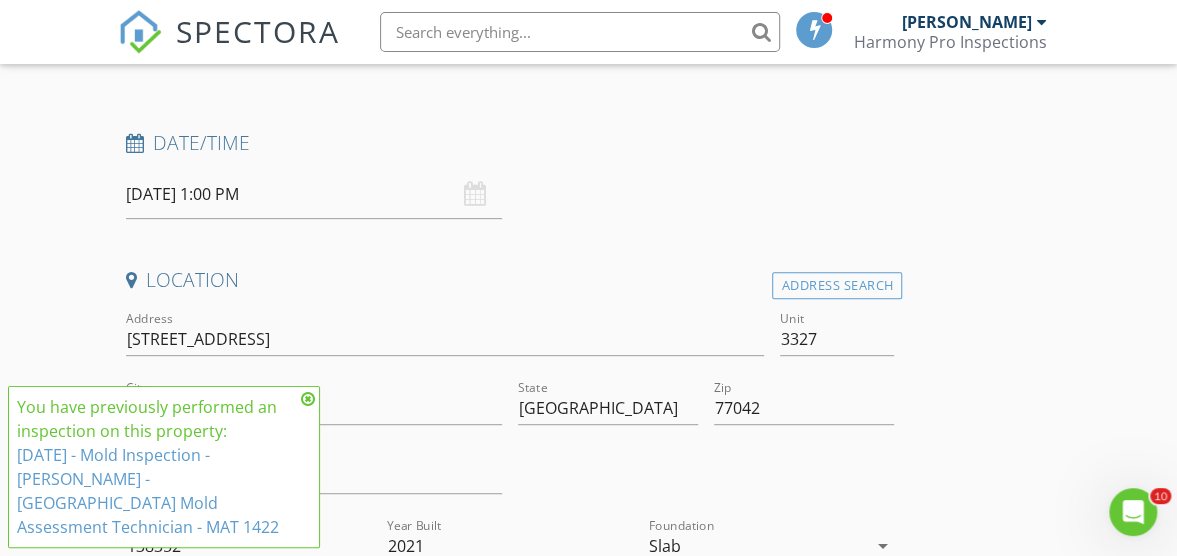 click at bounding box center [308, 399] 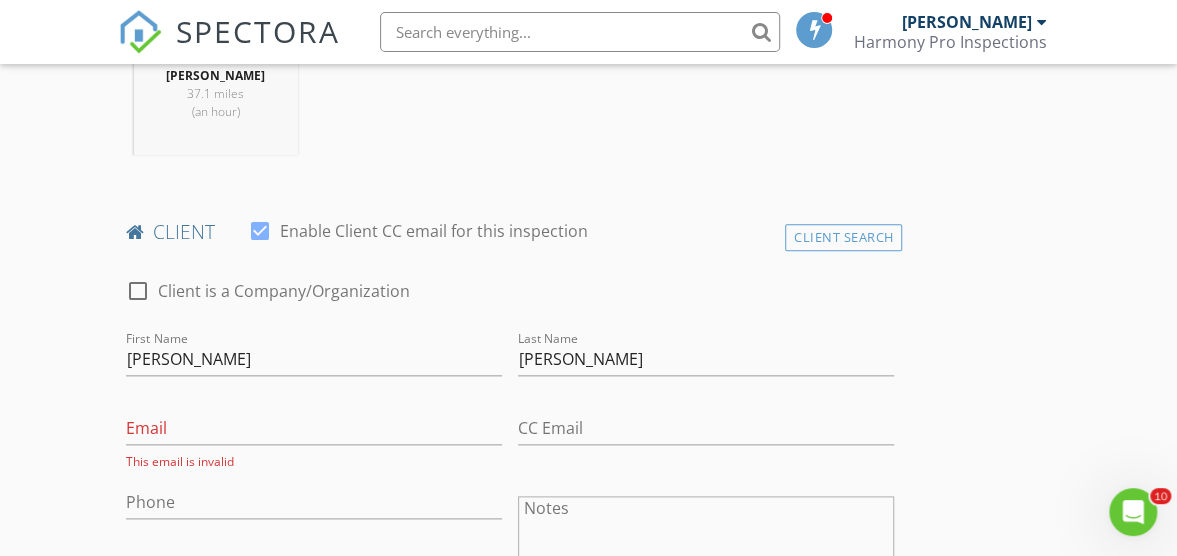 scroll, scrollTop: 900, scrollLeft: 0, axis: vertical 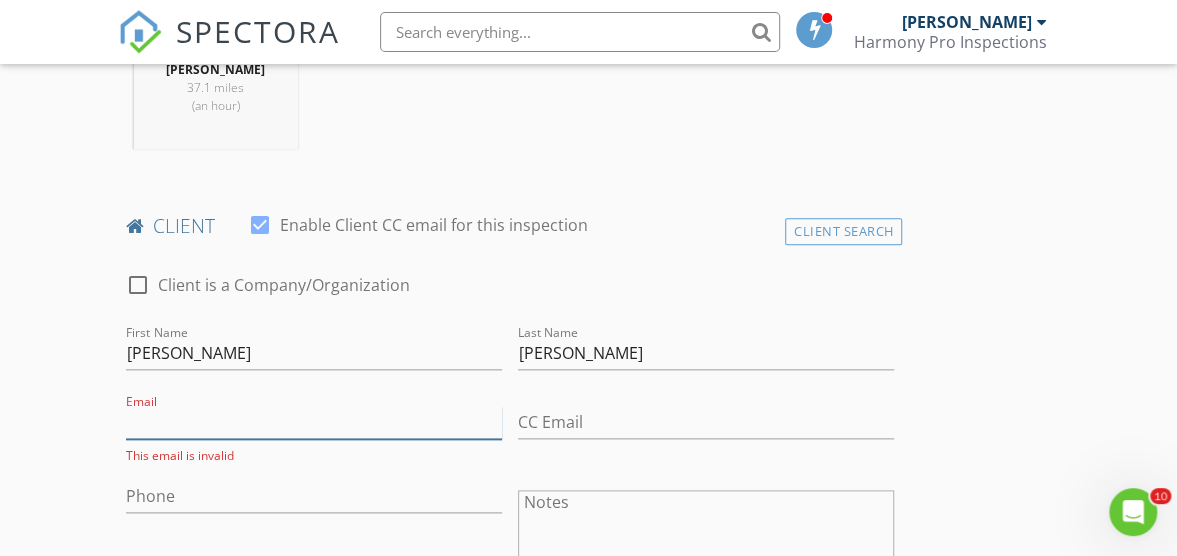 click on "Email" at bounding box center [314, 422] 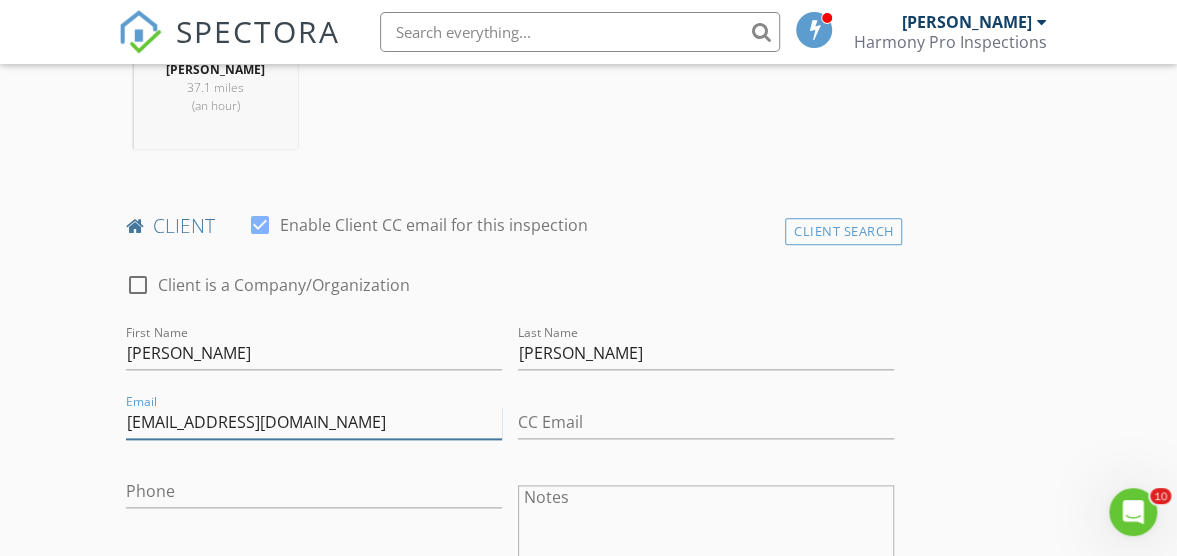 type on "s.m.koehler13@gmail.com" 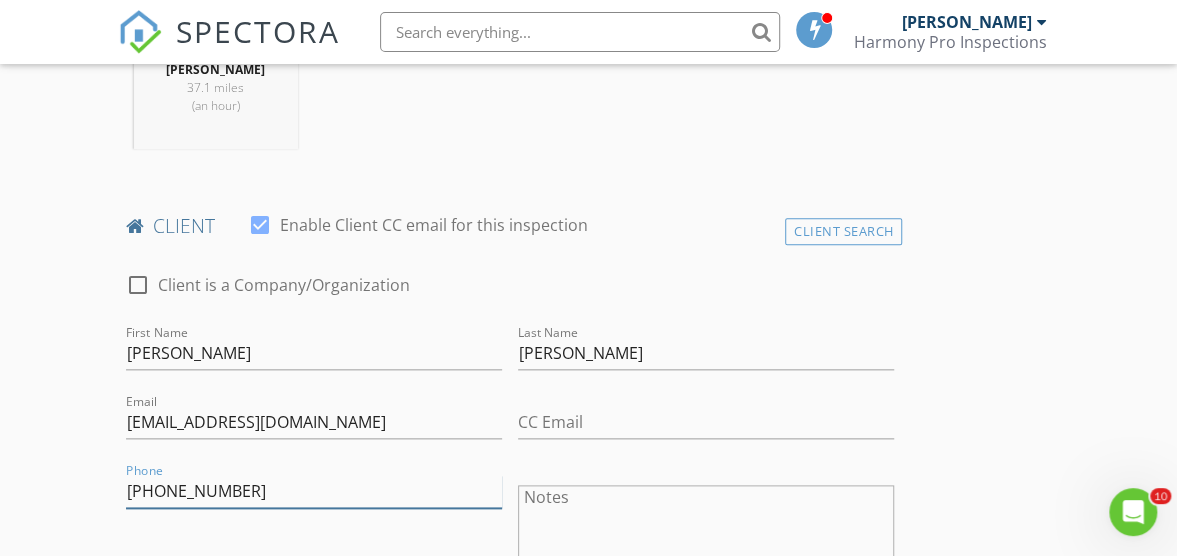 scroll, scrollTop: 1000, scrollLeft: 0, axis: vertical 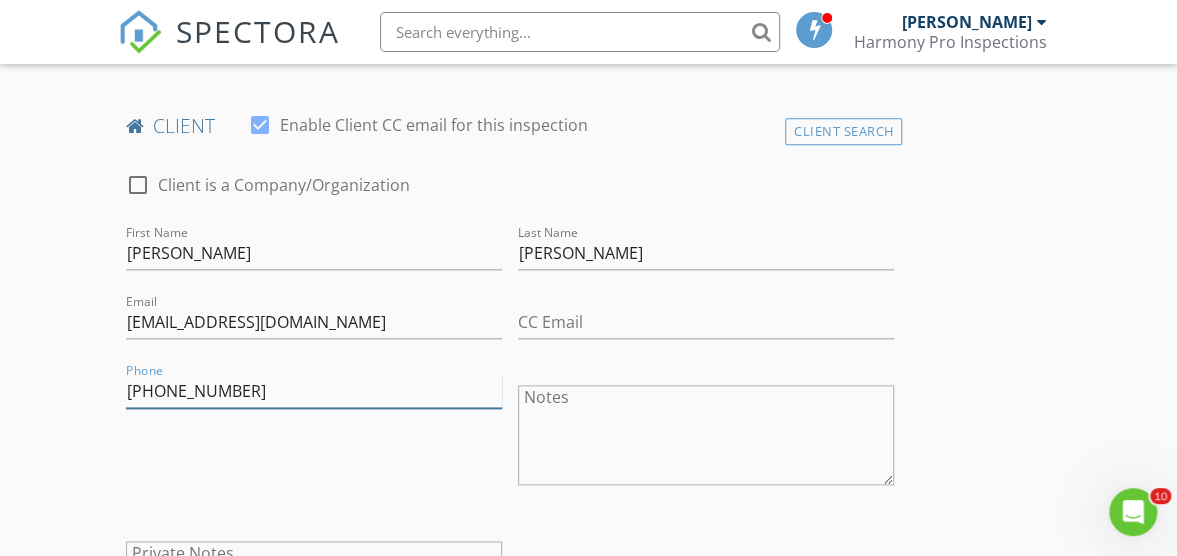 type on "252-230-8460" 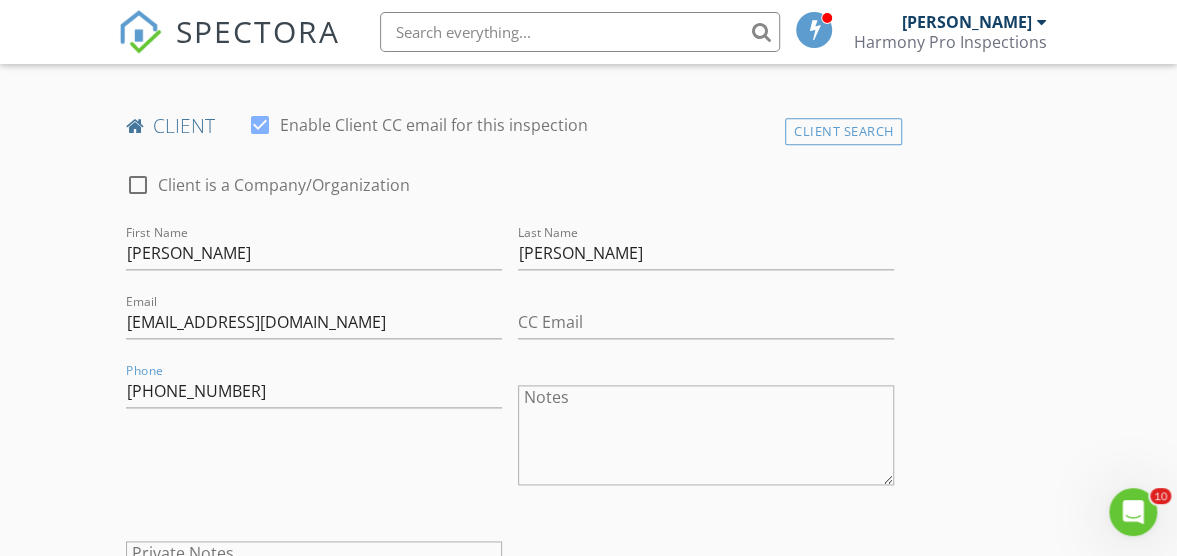 click on "Notes" at bounding box center (706, 435) 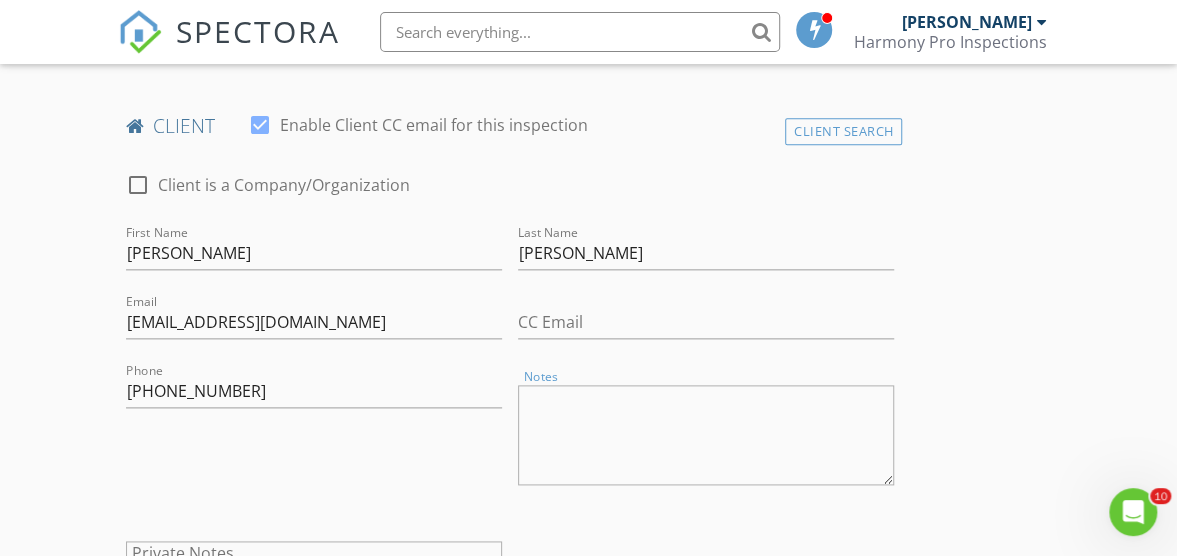 click on "Notes" at bounding box center (706, 435) 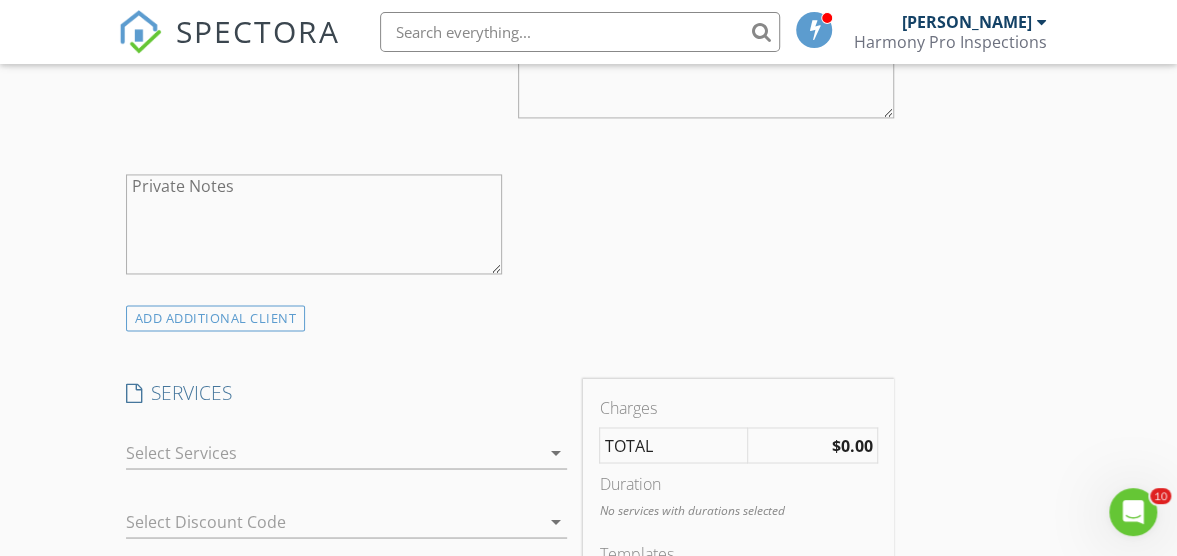 scroll, scrollTop: 1400, scrollLeft: 0, axis: vertical 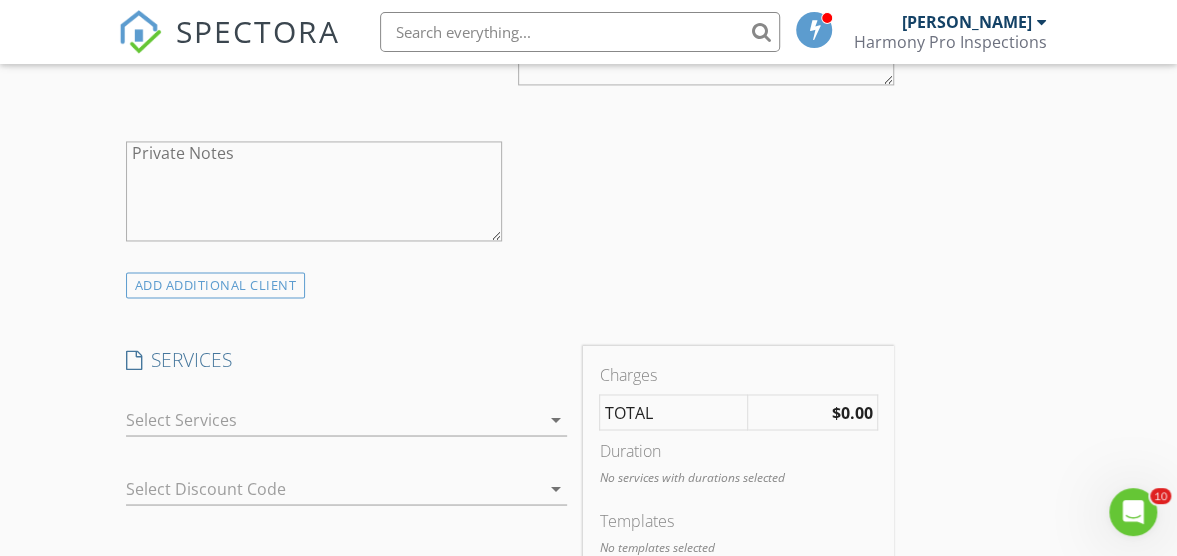 click on "arrow_drop_down" at bounding box center [555, 419] 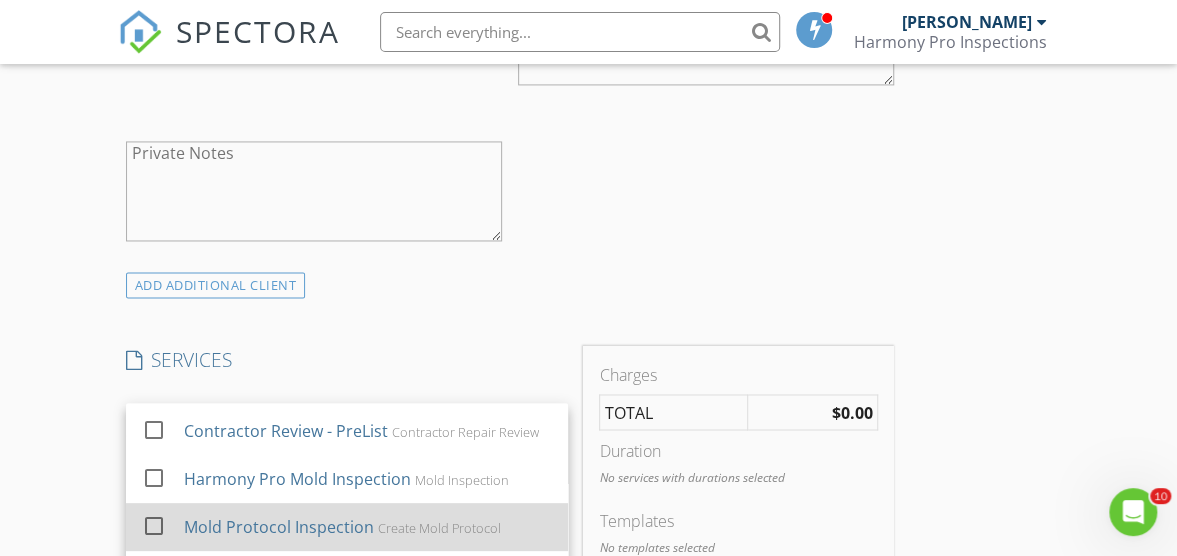 scroll, scrollTop: 400, scrollLeft: 0, axis: vertical 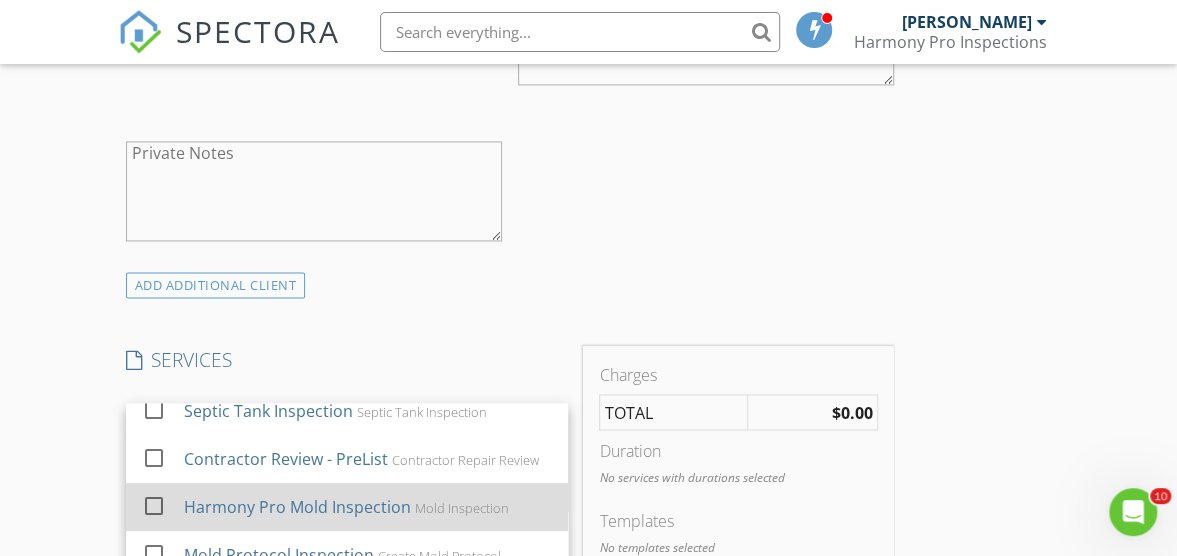 click on "Harmony Pro Mold Inspection" at bounding box center [297, 507] 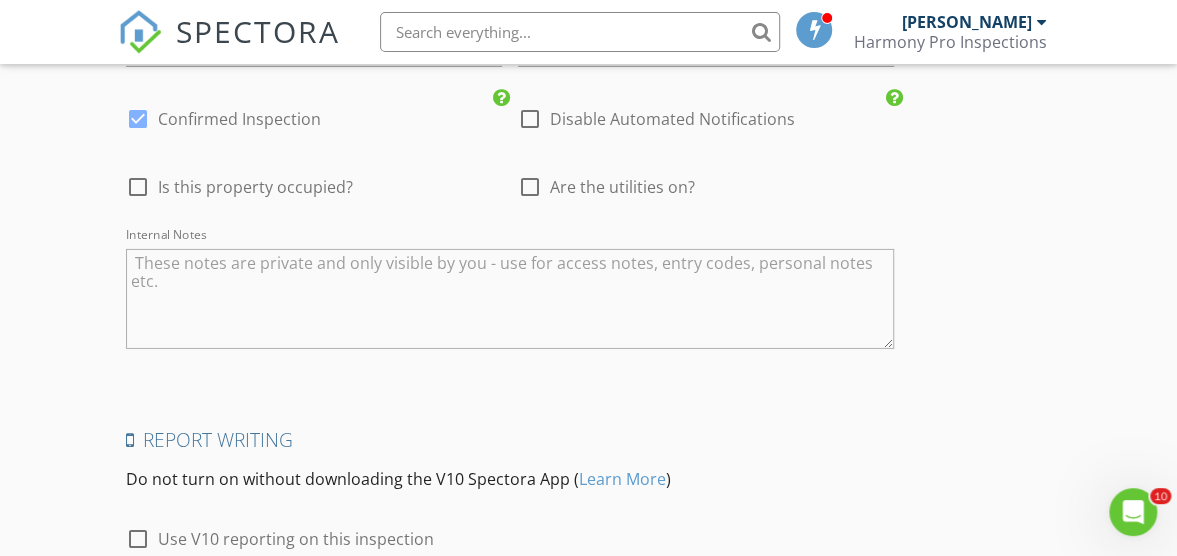 scroll, scrollTop: 2900, scrollLeft: 0, axis: vertical 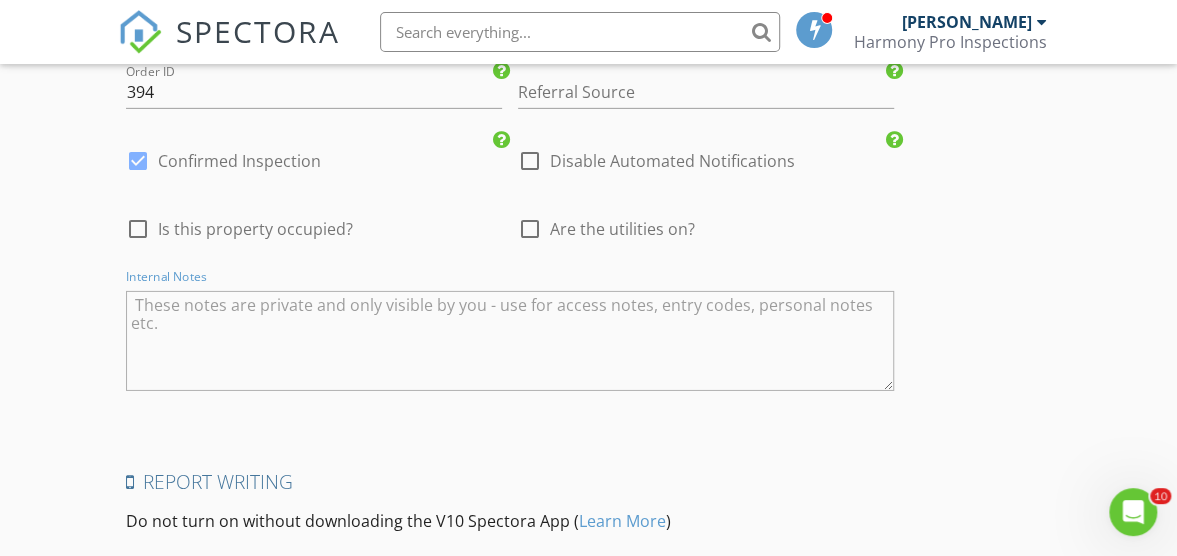click at bounding box center (510, 341) 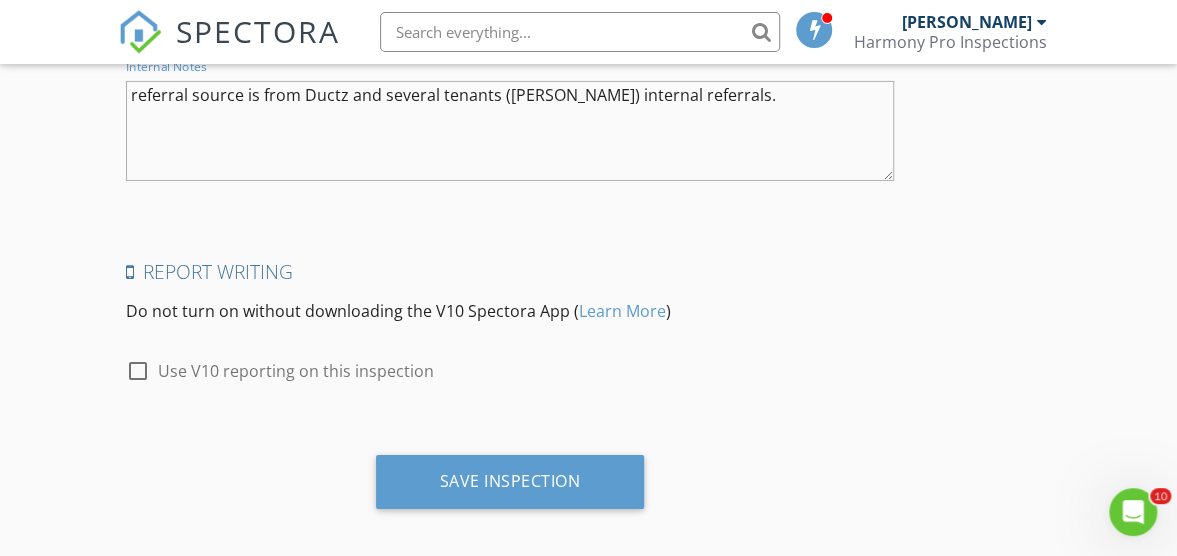 scroll, scrollTop: 3119, scrollLeft: 0, axis: vertical 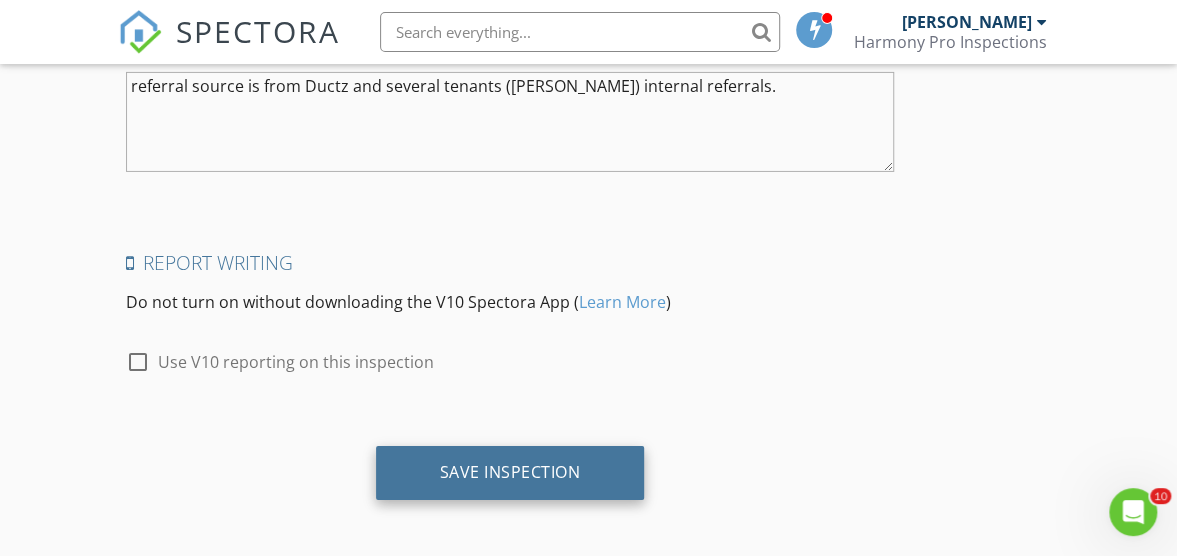 type on "referral source is from Ductz and several tenants (Amy) internal referrals." 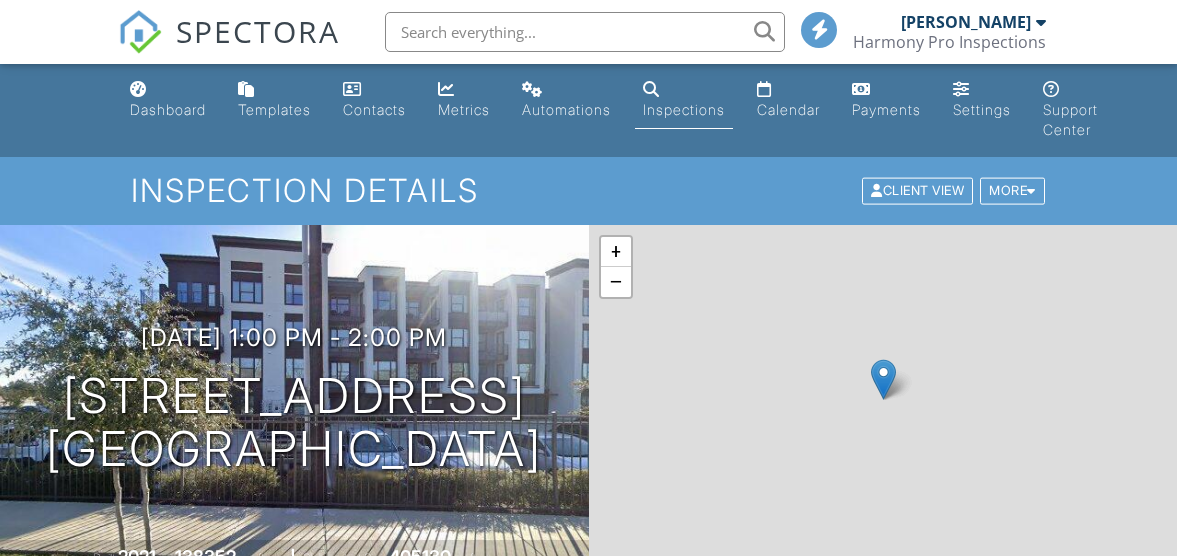 scroll, scrollTop: 0, scrollLeft: 0, axis: both 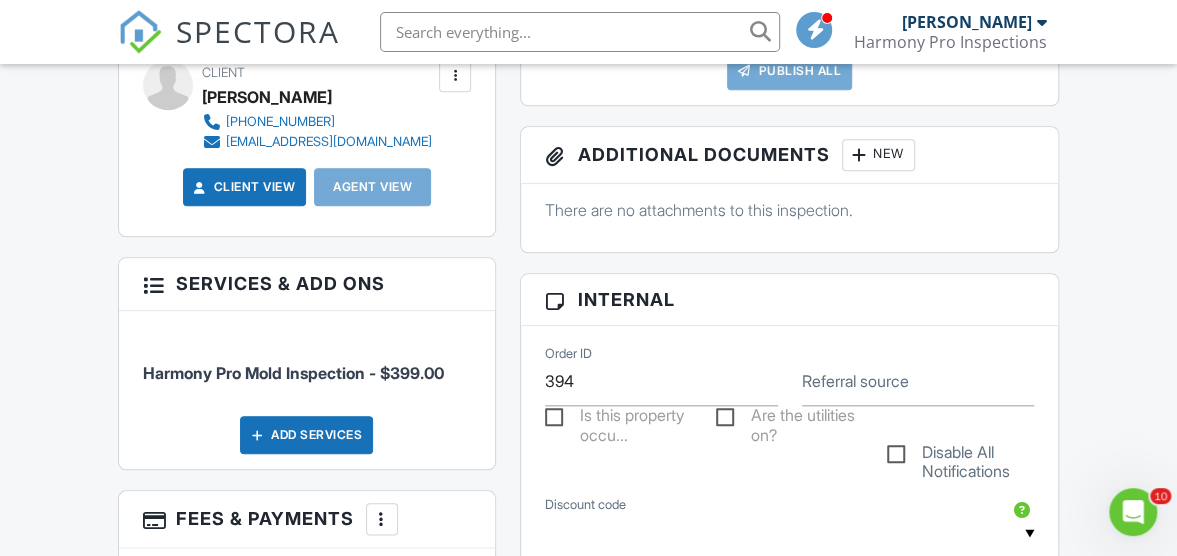 click on "Is this property occu..." at bounding box center (618, 418) 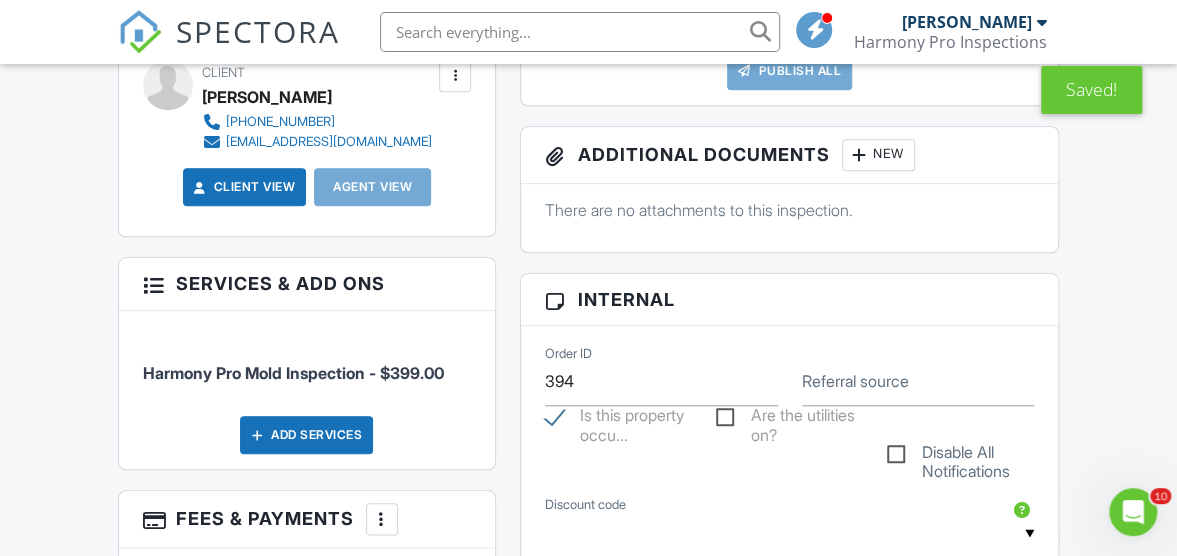 click on "Are the utilities on?" at bounding box center (789, 418) 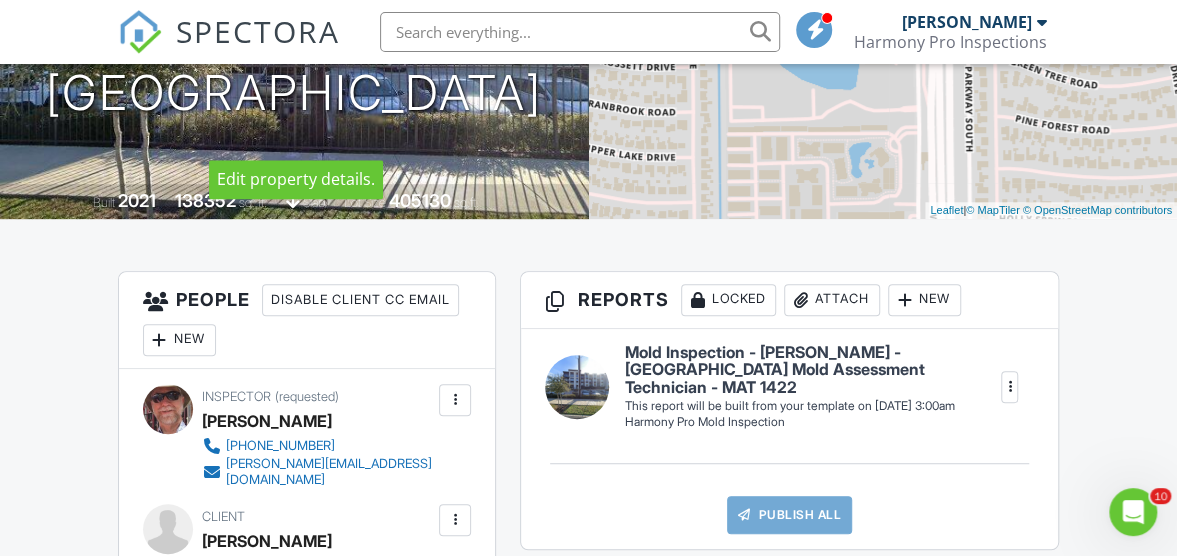 scroll, scrollTop: 0, scrollLeft: 0, axis: both 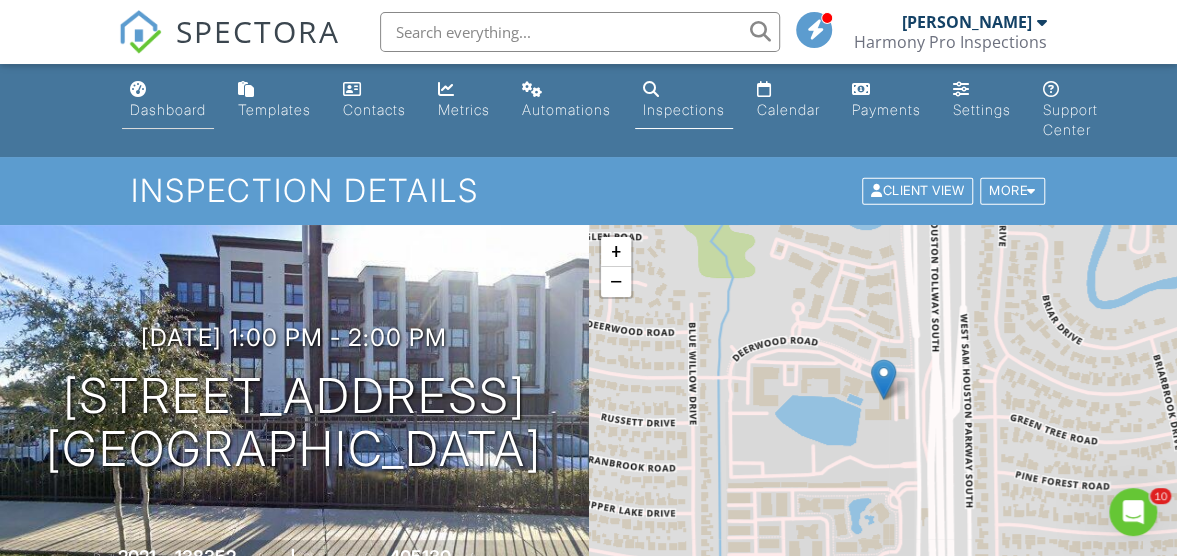 click on "Dashboard" at bounding box center (168, 109) 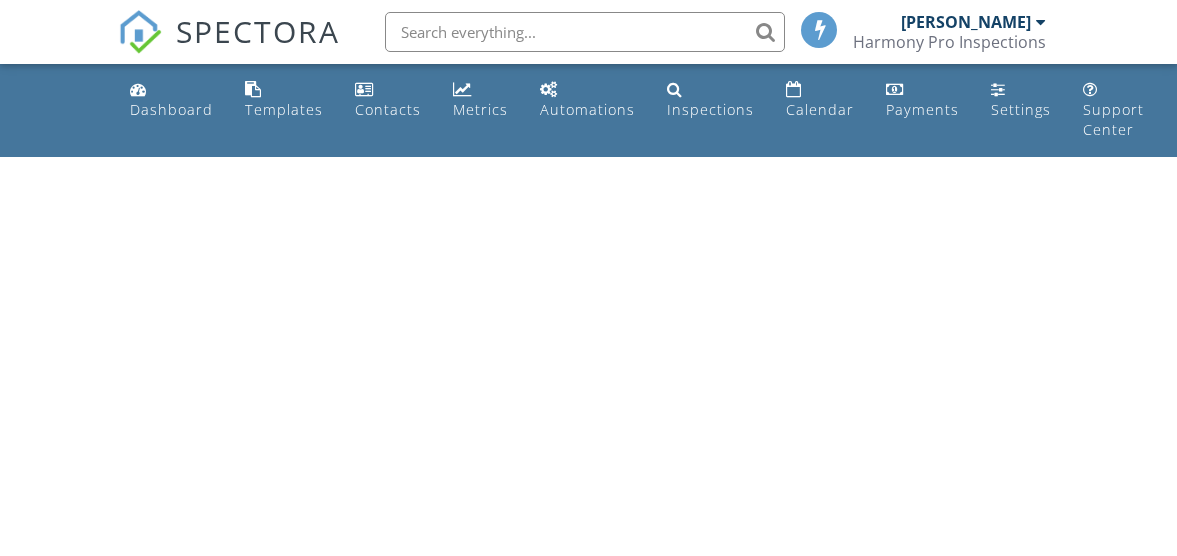 scroll, scrollTop: 0, scrollLeft: 0, axis: both 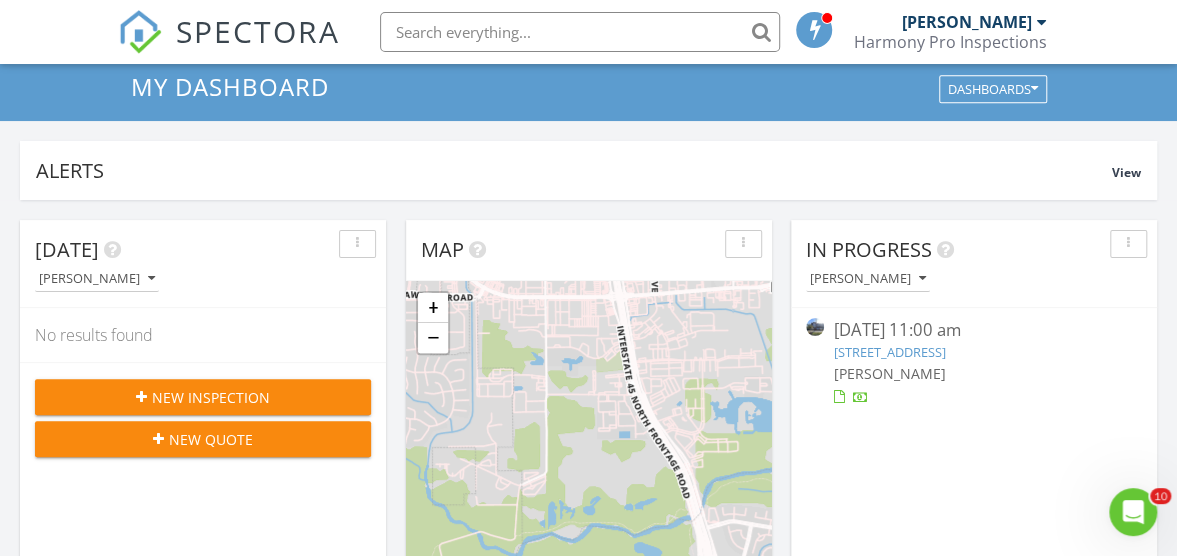 click on "[STREET_ADDRESS]" at bounding box center [890, 352] 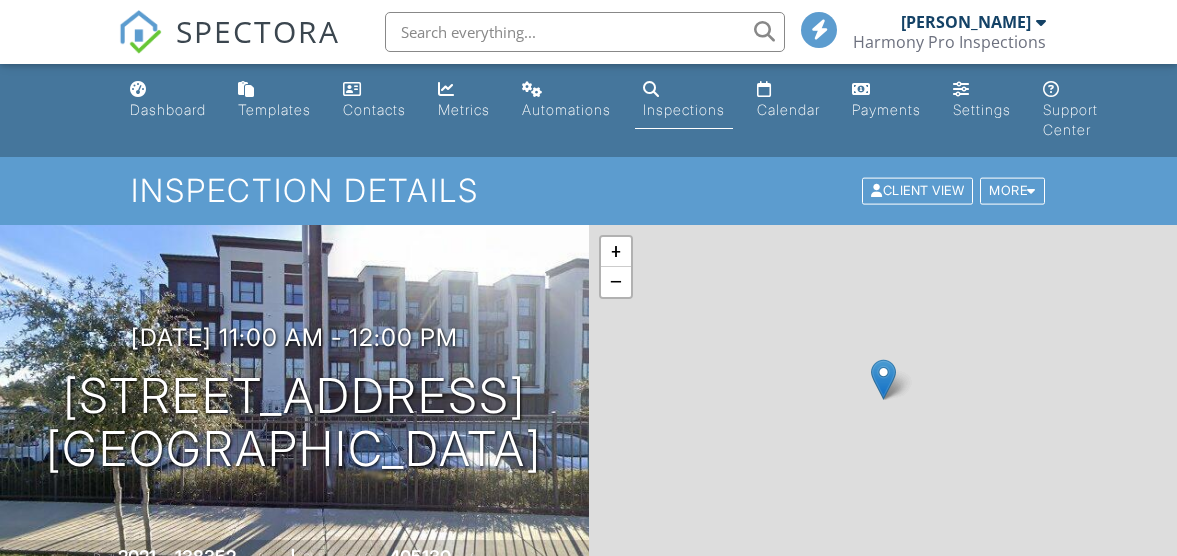 scroll, scrollTop: 0, scrollLeft: 0, axis: both 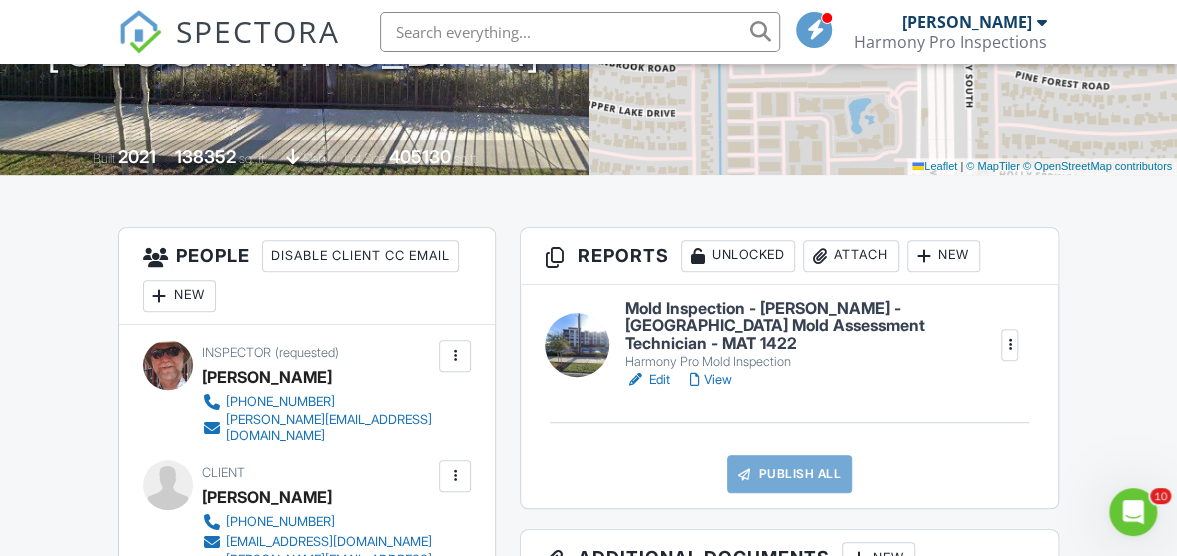 click on "Edit" at bounding box center (647, 380) 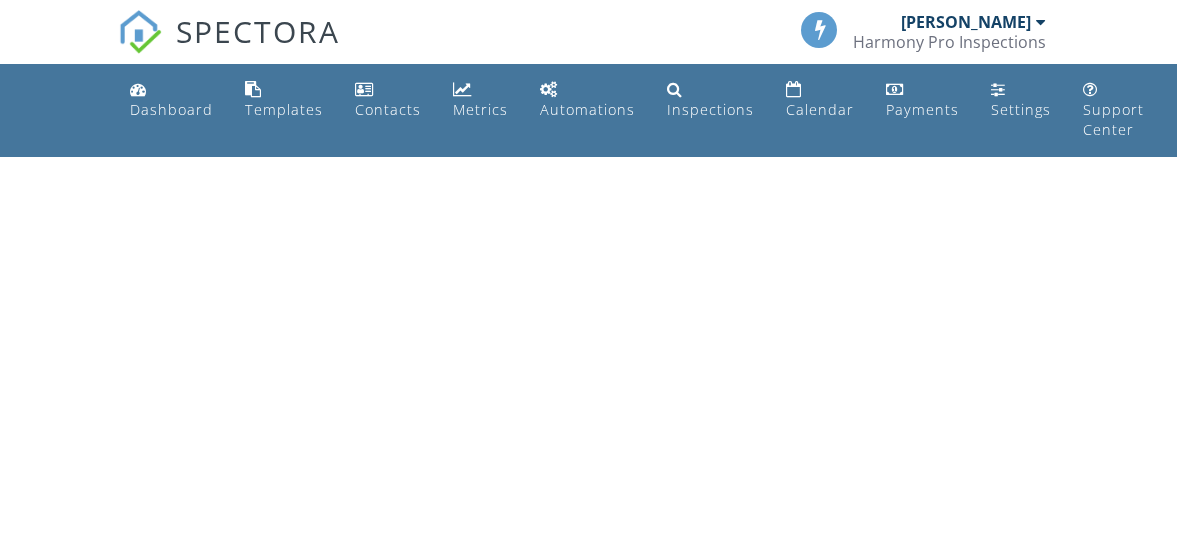 scroll, scrollTop: 0, scrollLeft: 0, axis: both 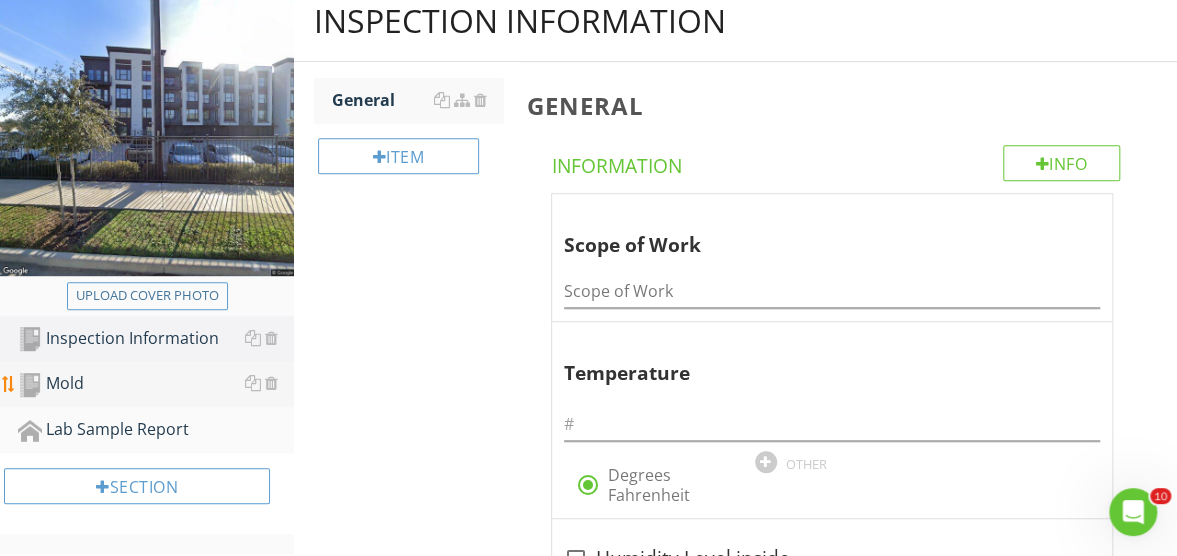 click on "Mold" at bounding box center (156, 384) 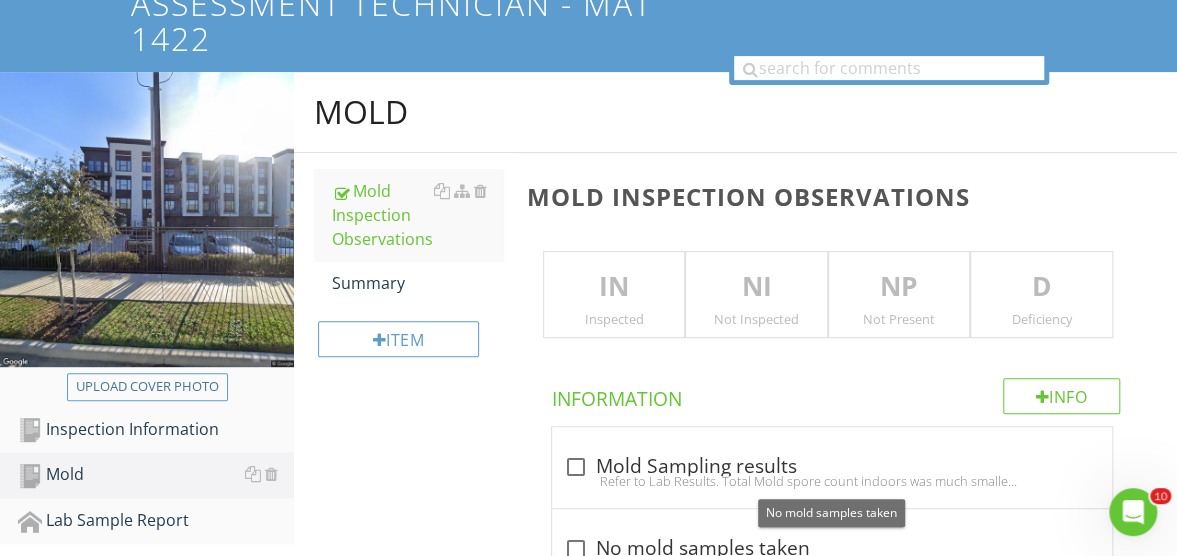 scroll, scrollTop: 68, scrollLeft: 0, axis: vertical 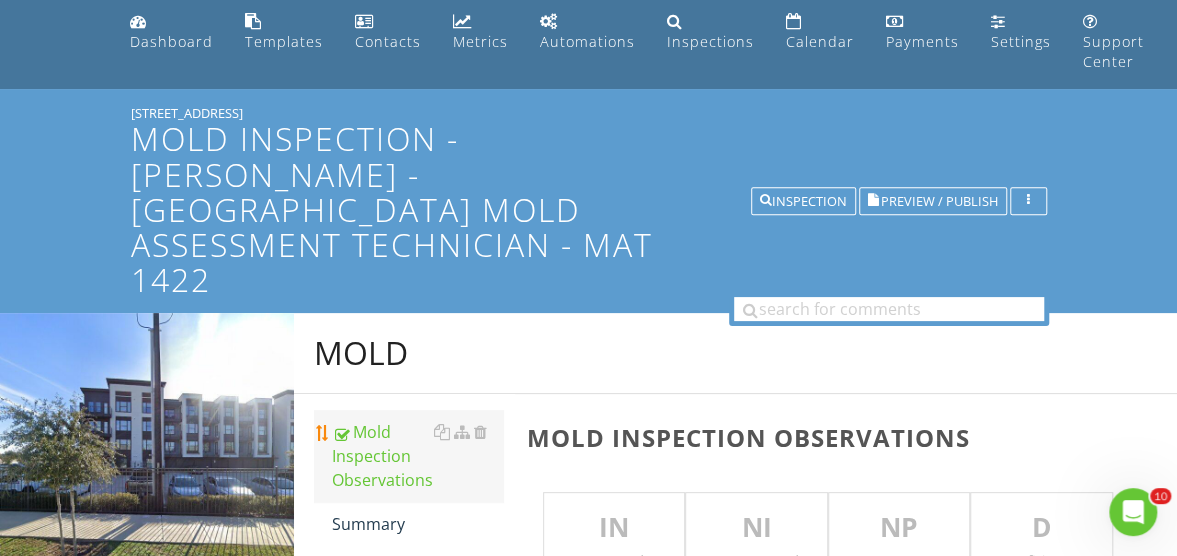click on "Mold Inspection Observations" at bounding box center (417, 456) 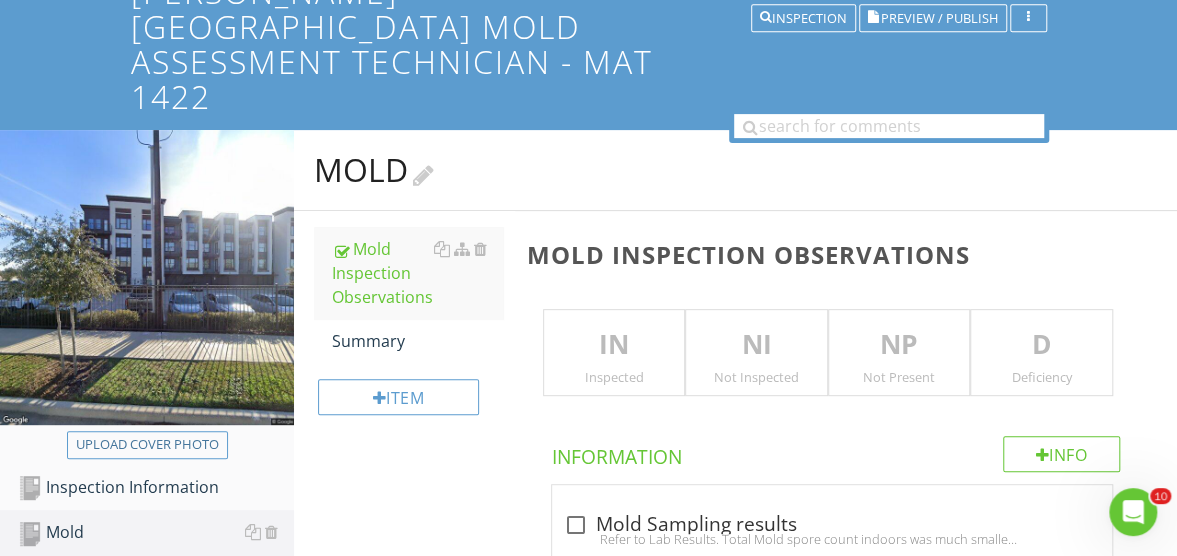 scroll, scrollTop: 300, scrollLeft: 0, axis: vertical 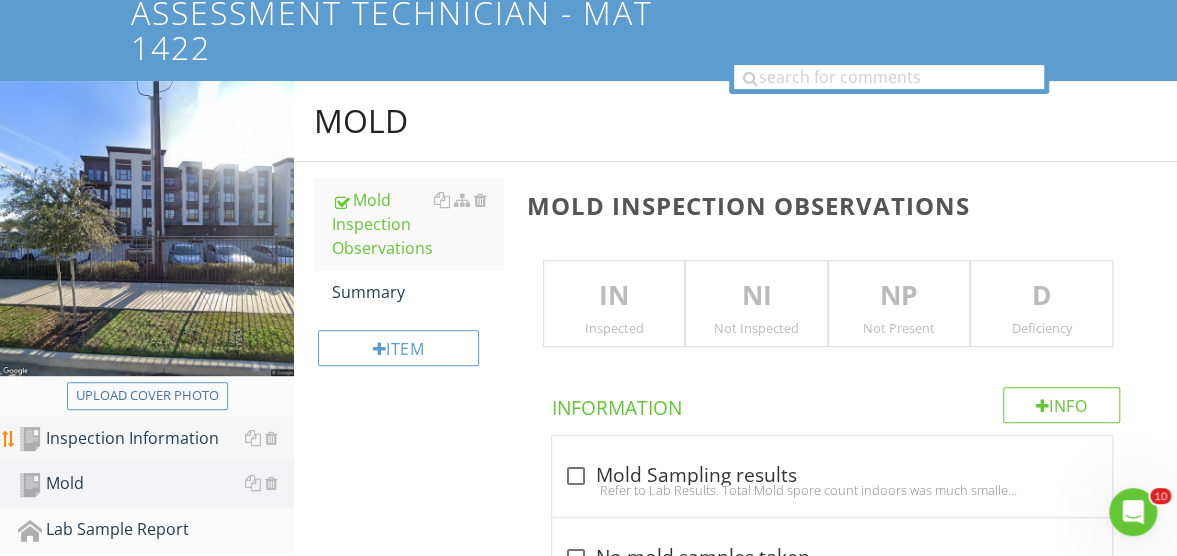 click on "Inspection Information" at bounding box center [156, 439] 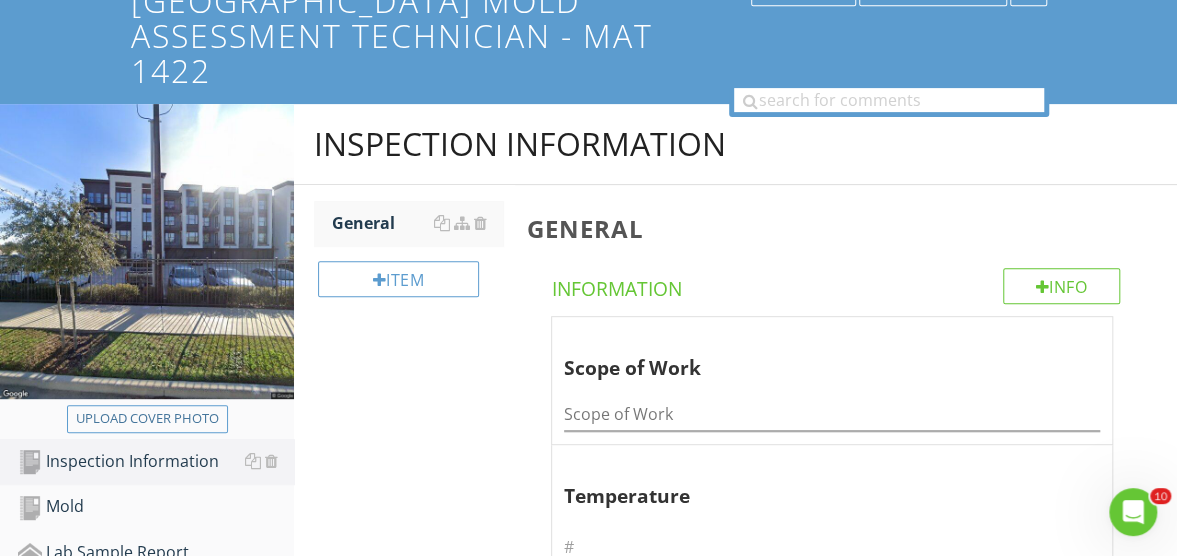 scroll, scrollTop: 300, scrollLeft: 0, axis: vertical 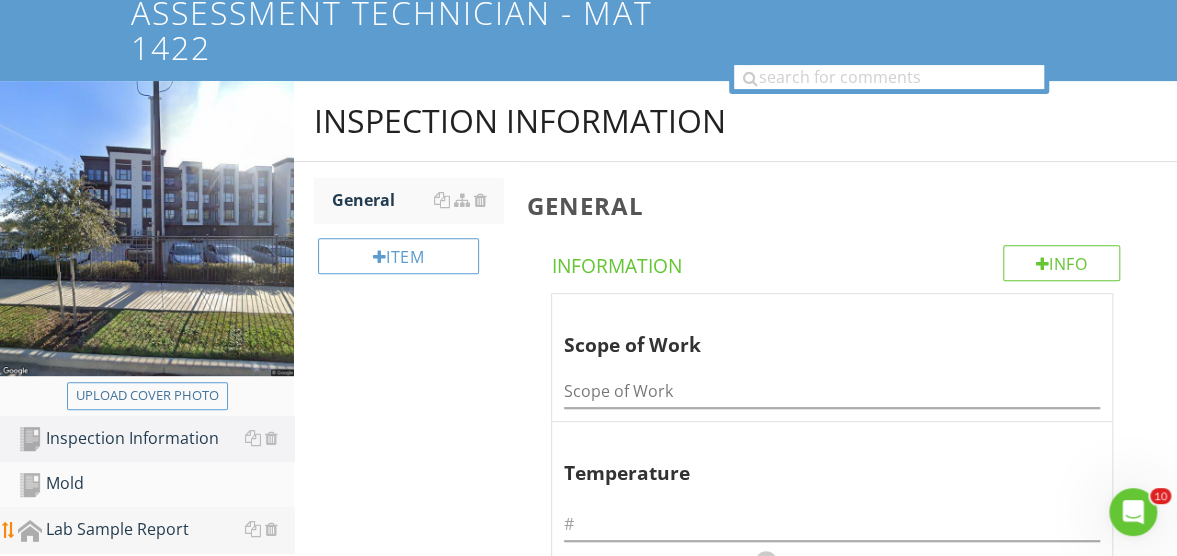 click on "Lab Sample Report" at bounding box center [156, 530] 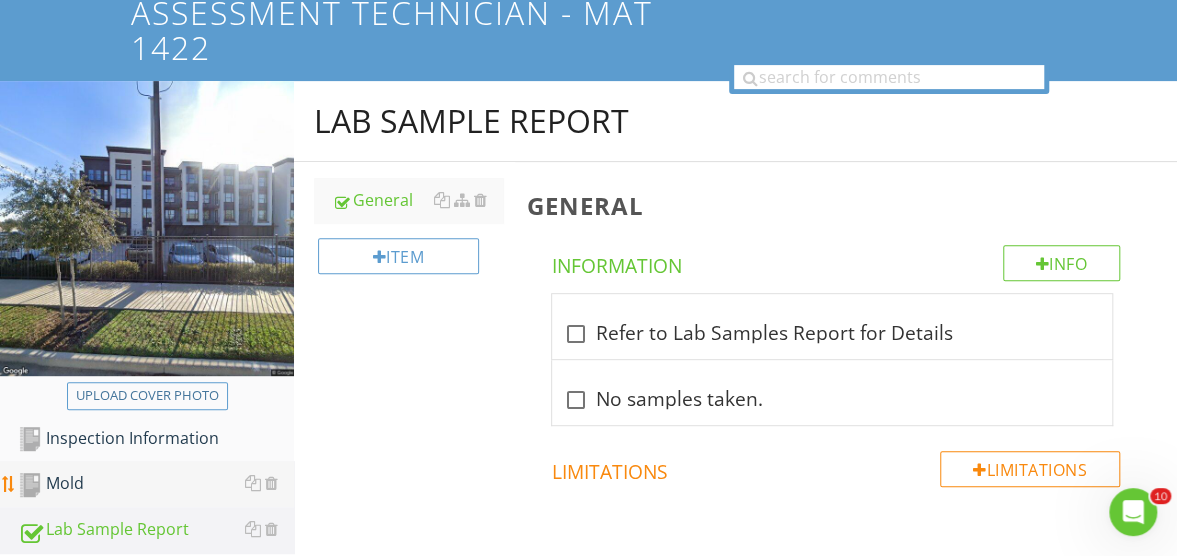 click on "Mold" at bounding box center (156, 484) 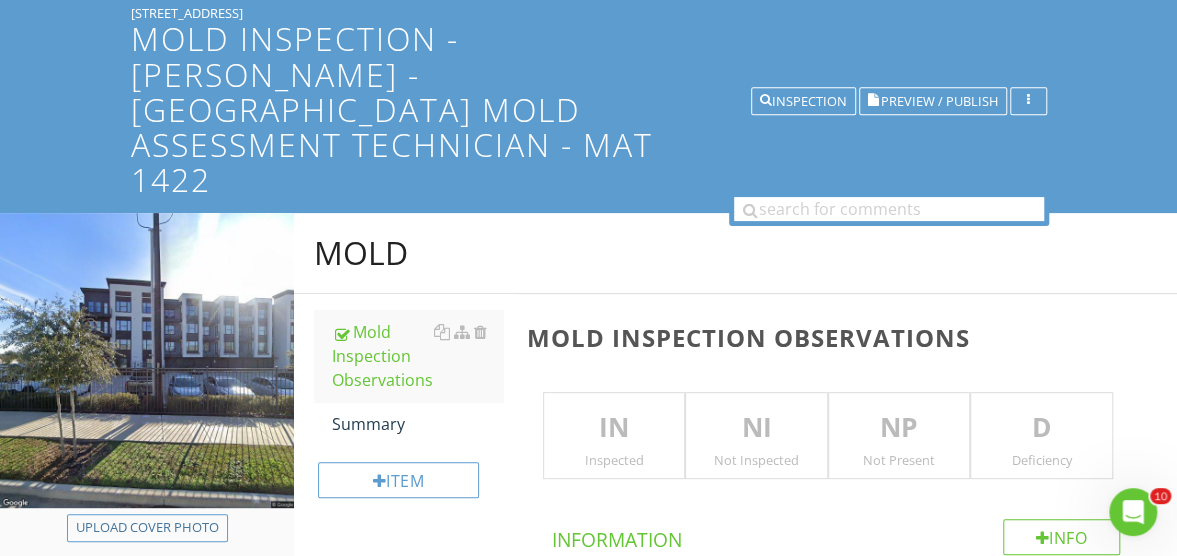 scroll, scrollTop: 0, scrollLeft: 0, axis: both 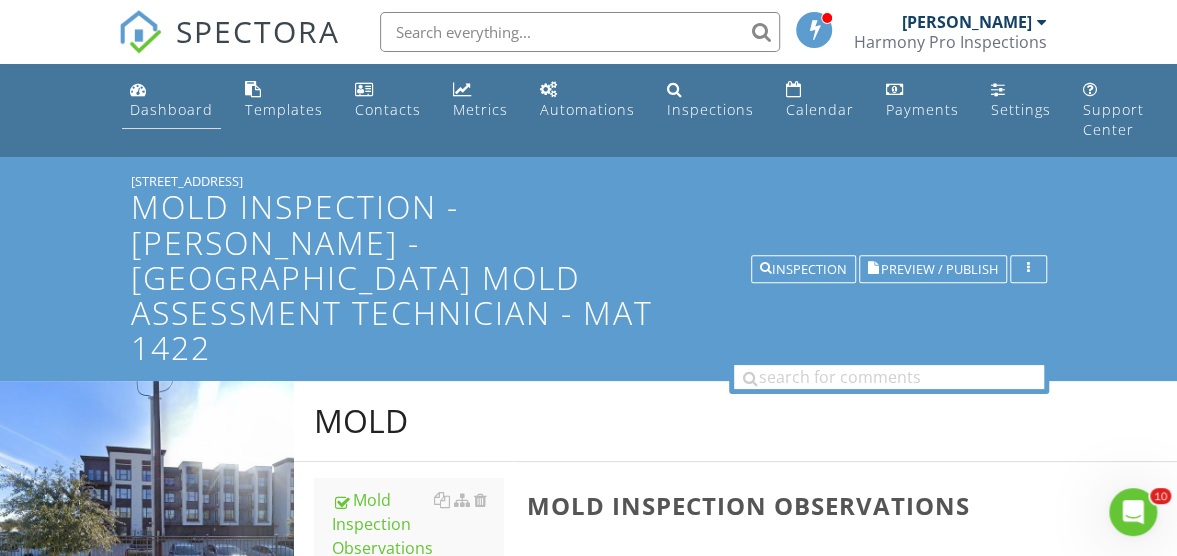 click on "Dashboard" at bounding box center [171, 109] 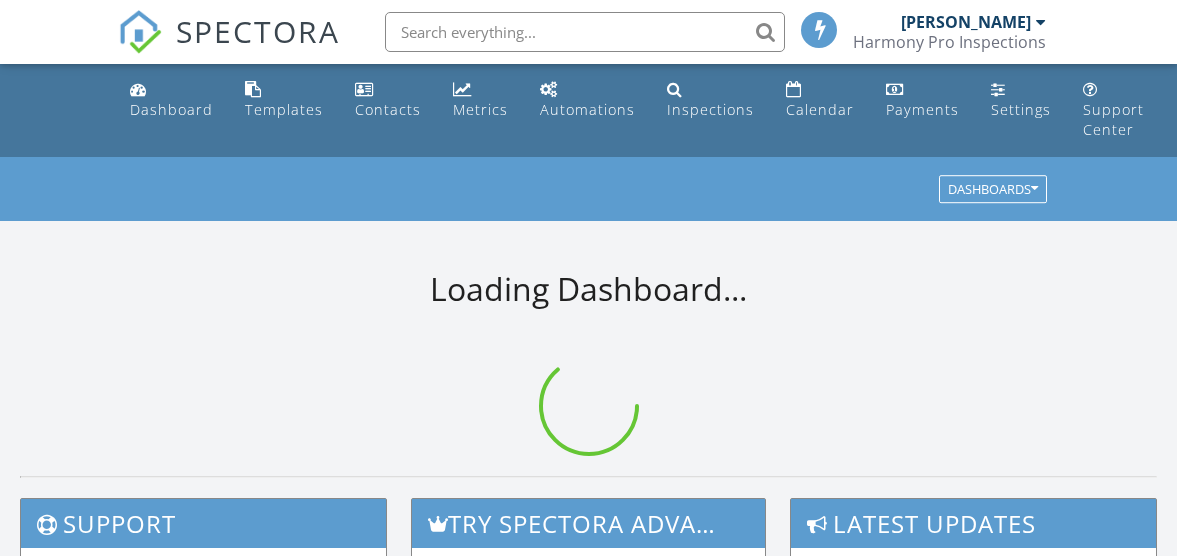 scroll, scrollTop: 0, scrollLeft: 0, axis: both 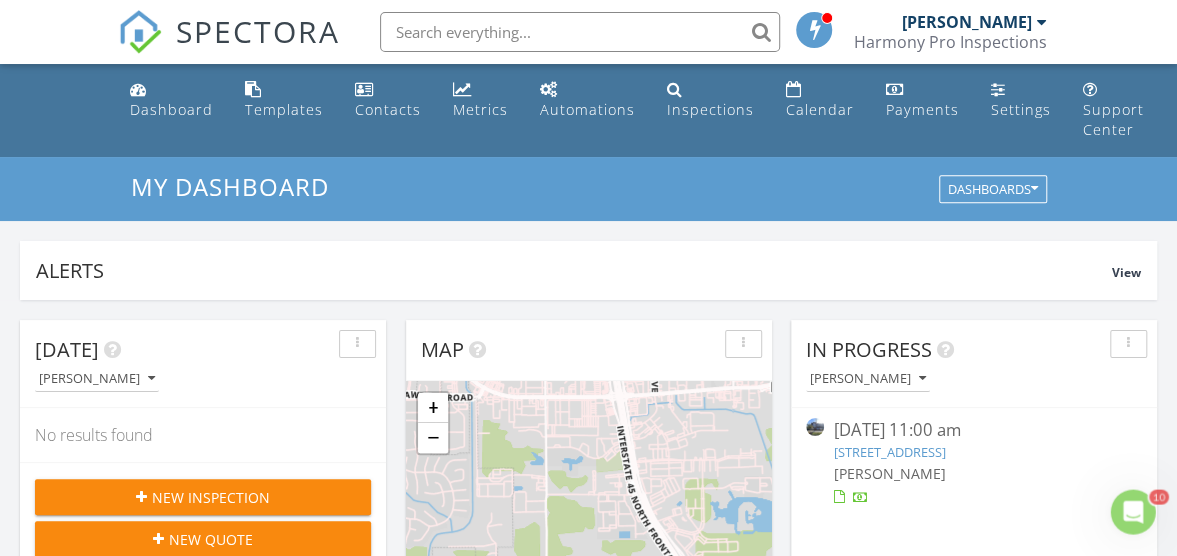 click on "[STREET_ADDRESS]" at bounding box center (890, 452) 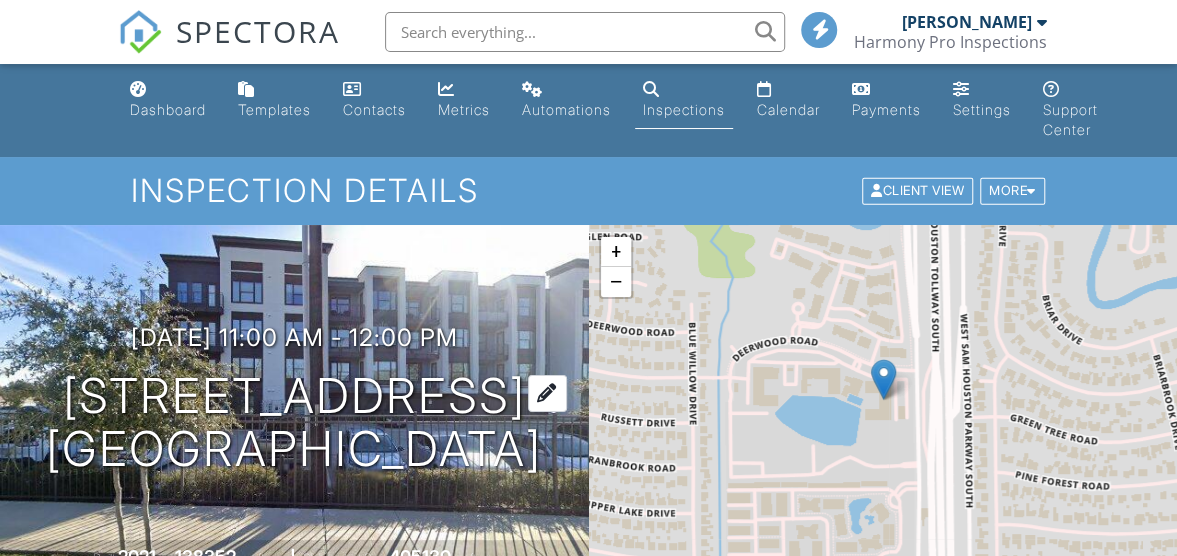 scroll, scrollTop: 200, scrollLeft: 0, axis: vertical 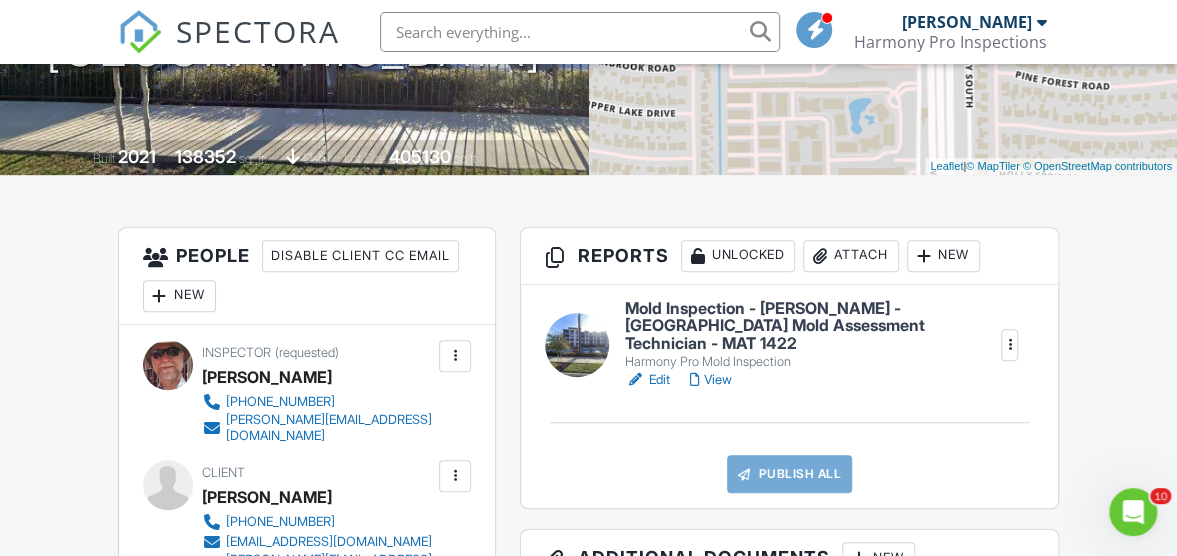 click on "Edit" at bounding box center (647, 380) 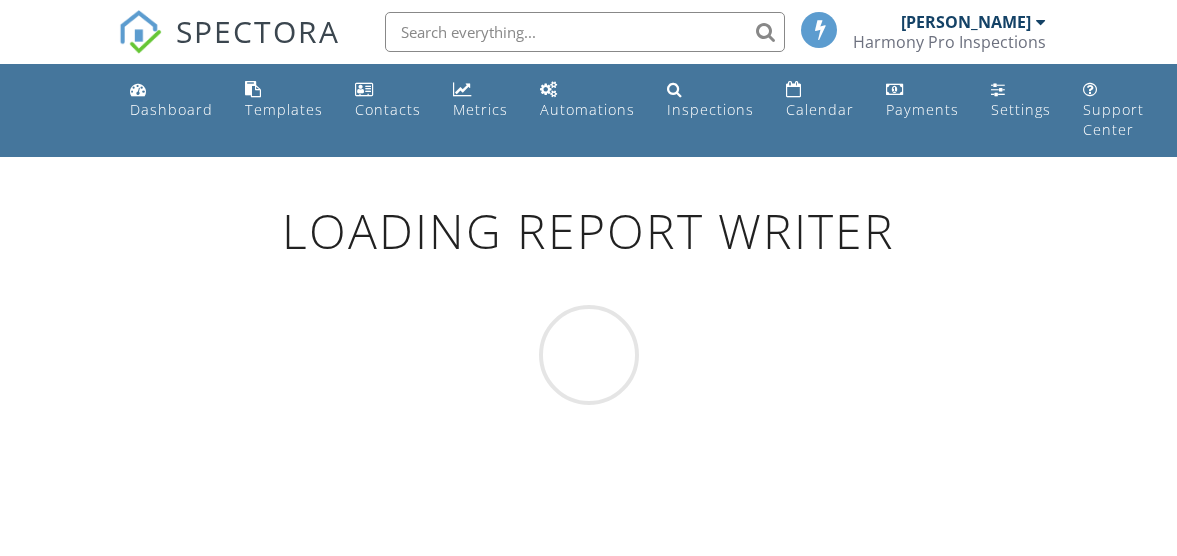 scroll, scrollTop: 0, scrollLeft: 0, axis: both 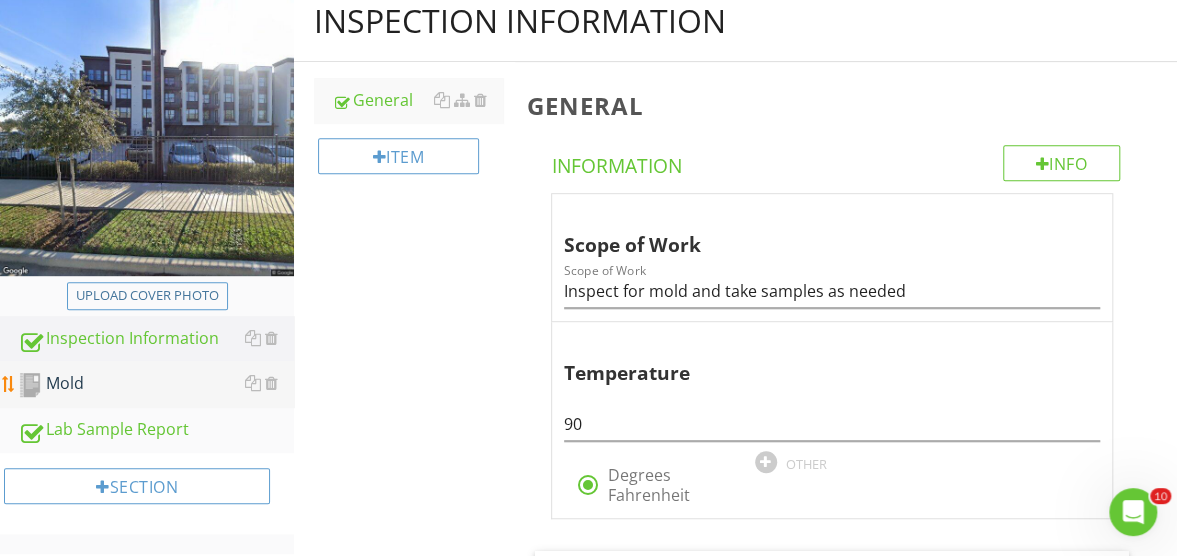 click on "Mold" at bounding box center (156, 384) 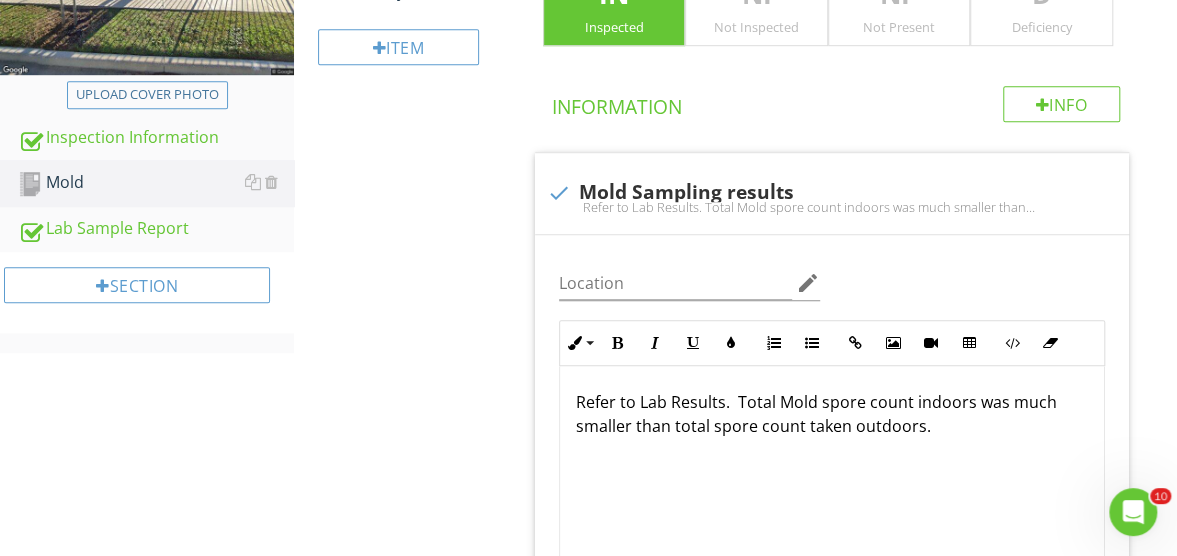 scroll, scrollTop: 600, scrollLeft: 0, axis: vertical 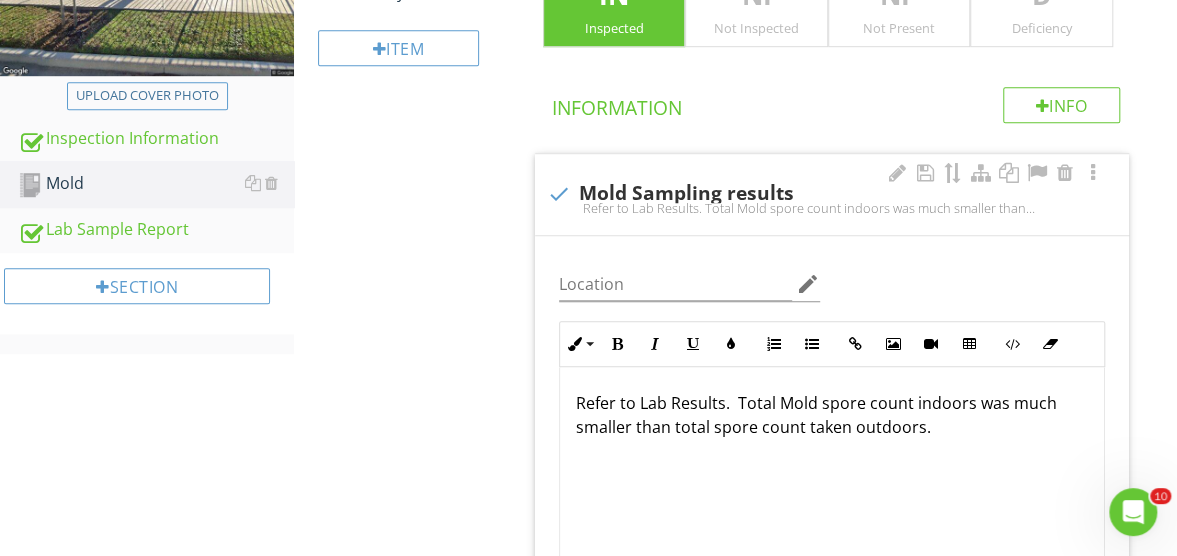 drag, startPoint x: 734, startPoint y: 325, endPoint x: 938, endPoint y: 386, distance: 212.92487 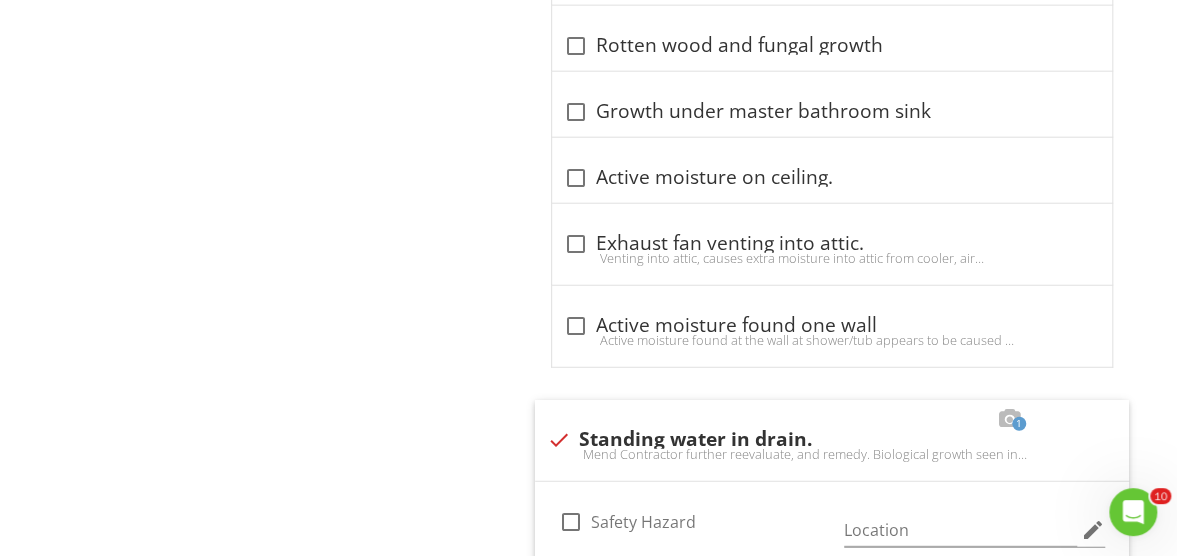scroll, scrollTop: 2400, scrollLeft: 0, axis: vertical 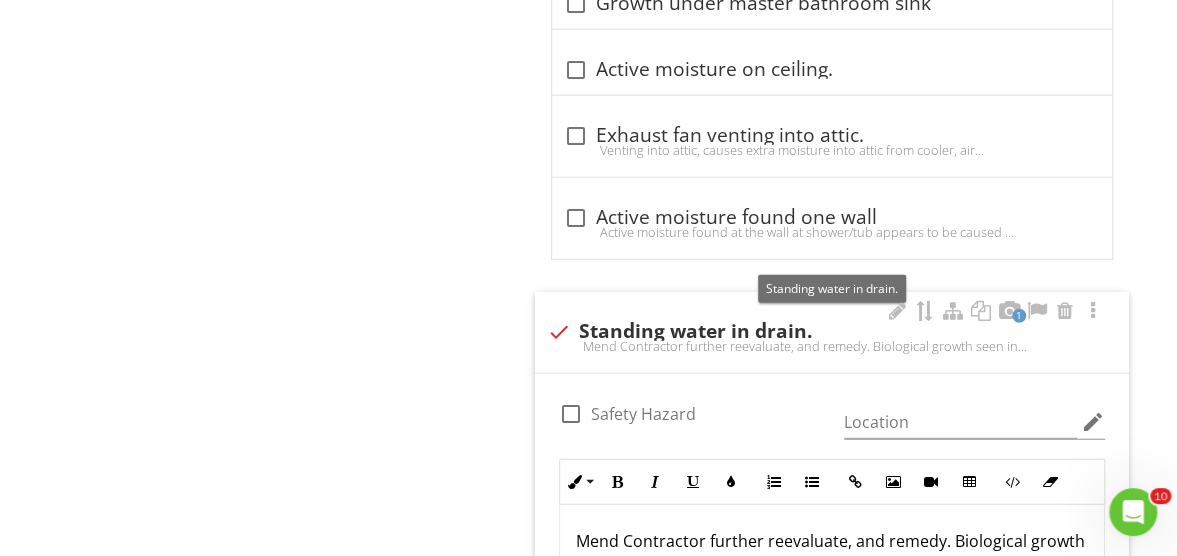 click on "check
Standing water in drain." at bounding box center [832, 332] 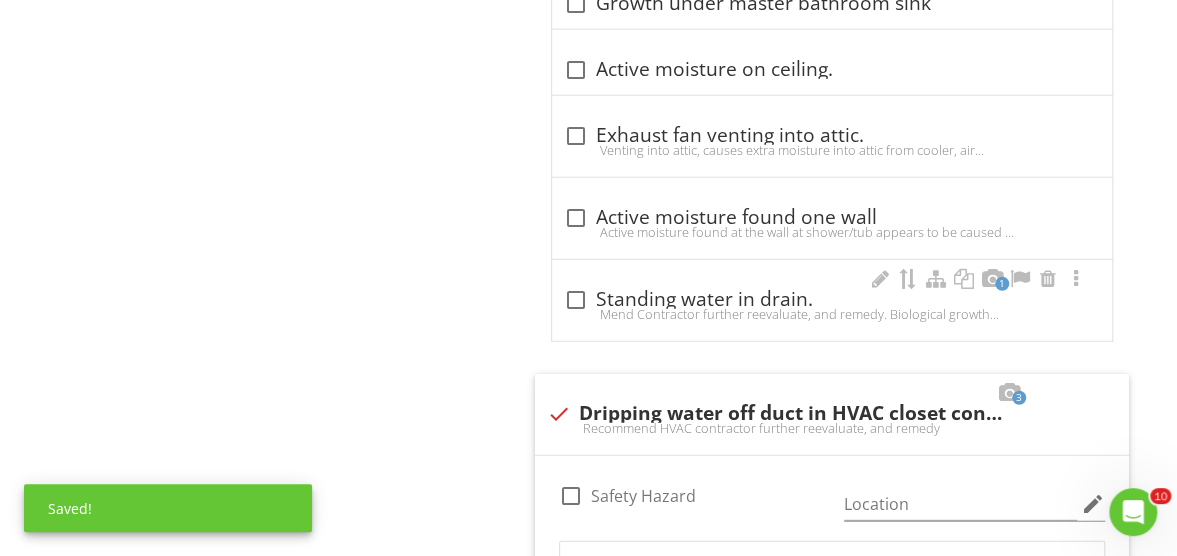 click on "check_box_outline_blank
Standing water in drain." at bounding box center (832, 300) 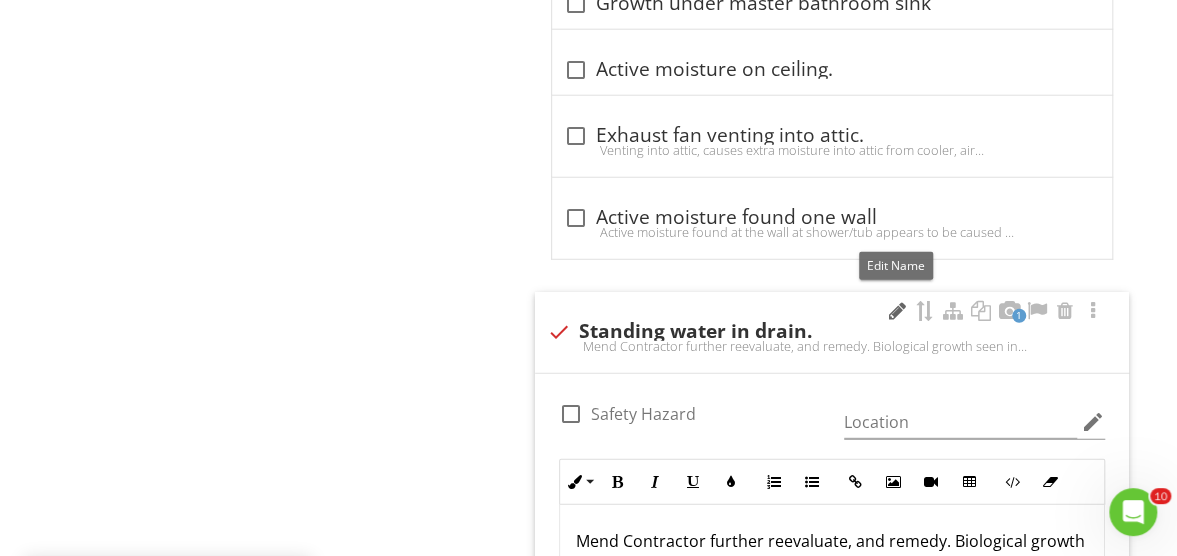 click at bounding box center (897, 311) 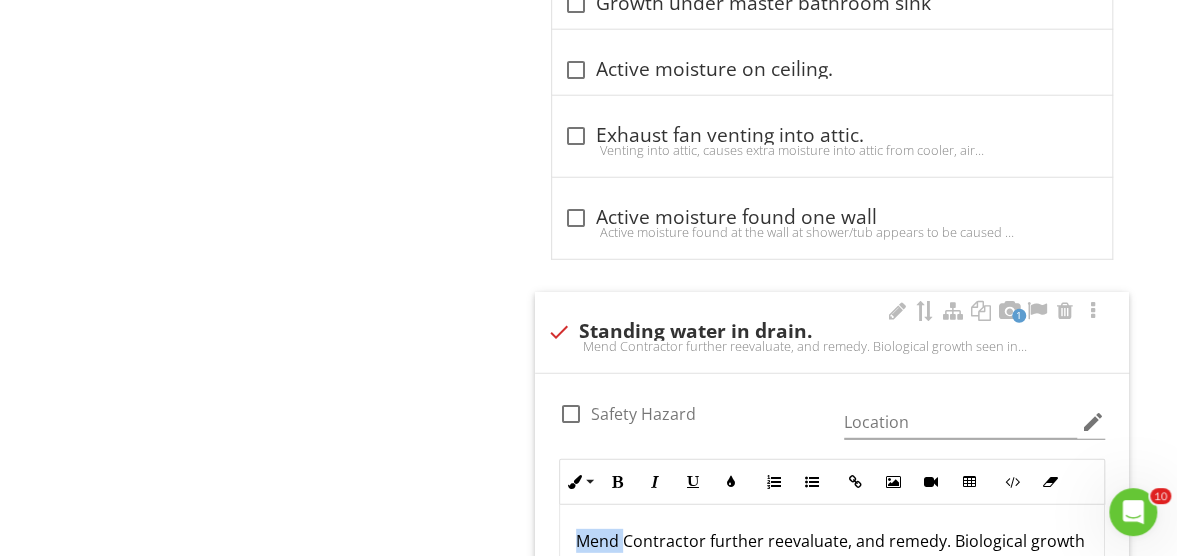 drag, startPoint x: 621, startPoint y: 430, endPoint x: 576, endPoint y: 438, distance: 45.705578 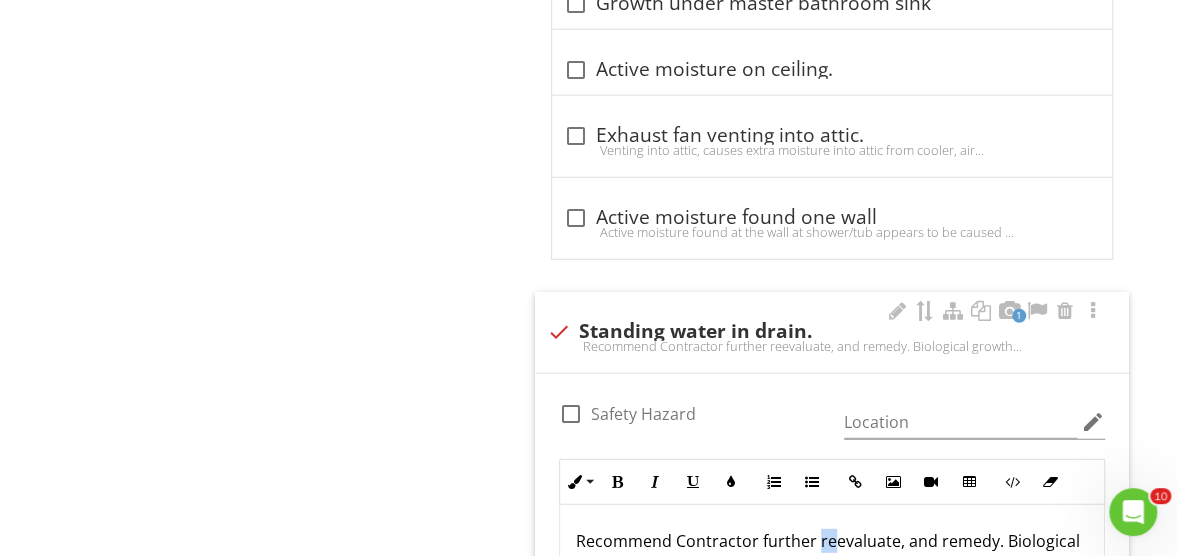 drag, startPoint x: 833, startPoint y: 465, endPoint x: 814, endPoint y: 467, distance: 19.104973 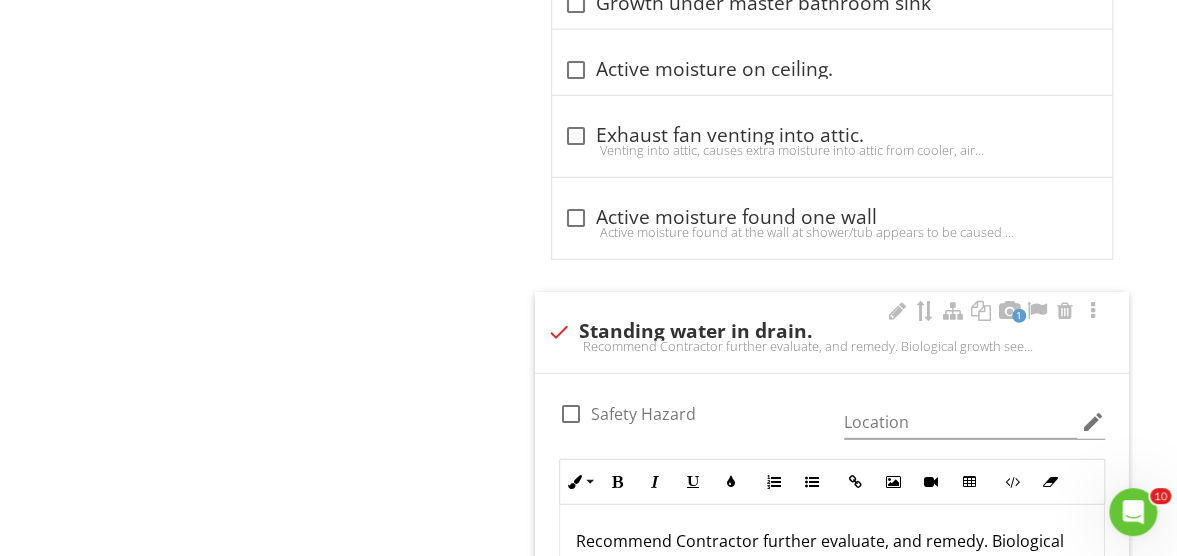 scroll, scrollTop: 0, scrollLeft: 0, axis: both 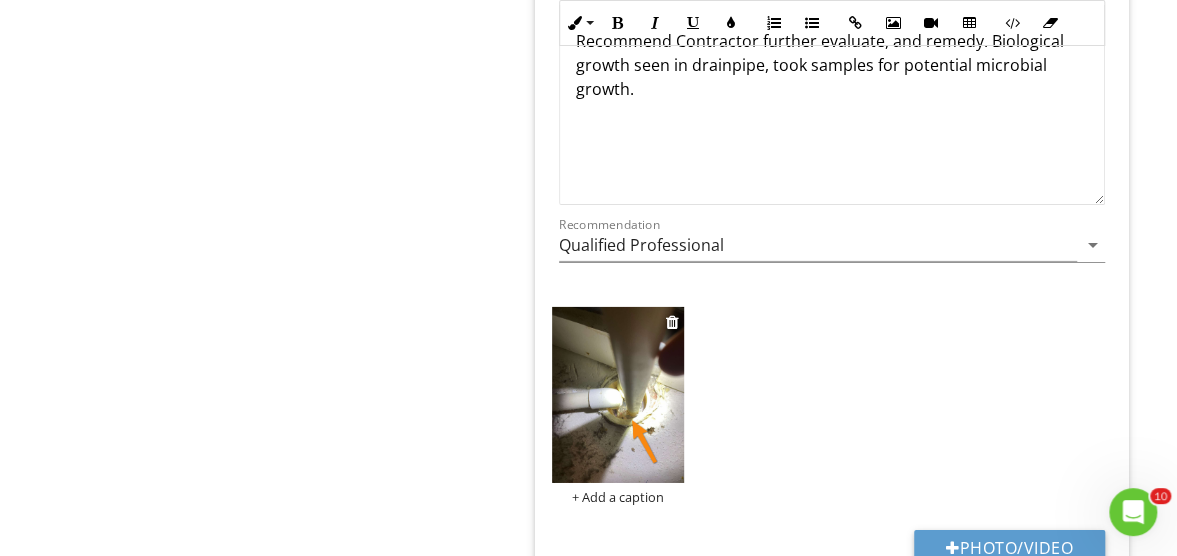 click on "+ Add a caption" at bounding box center (618, 497) 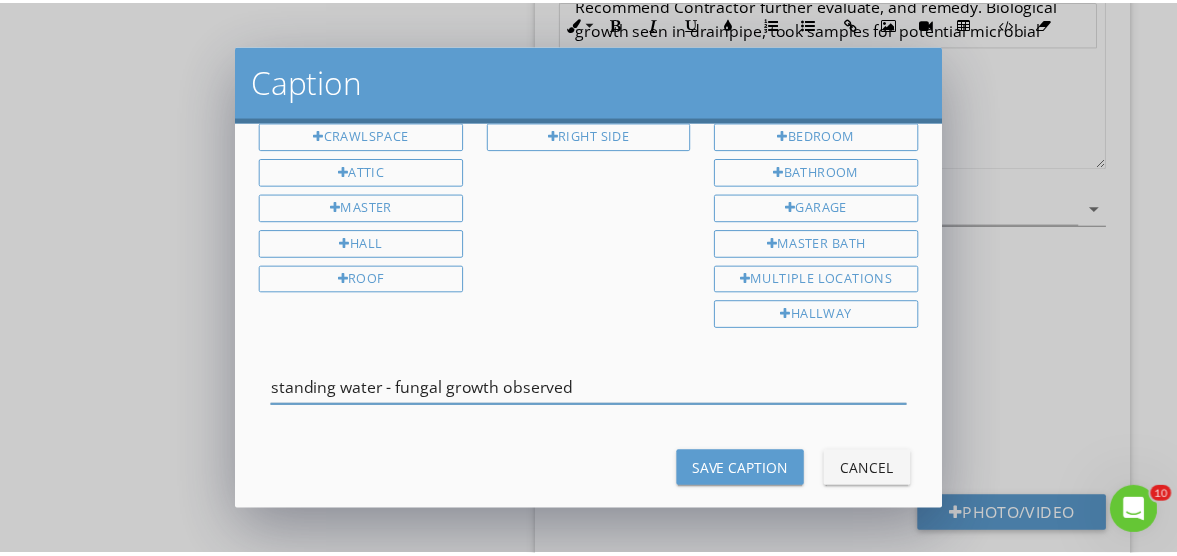scroll, scrollTop: 148, scrollLeft: 0, axis: vertical 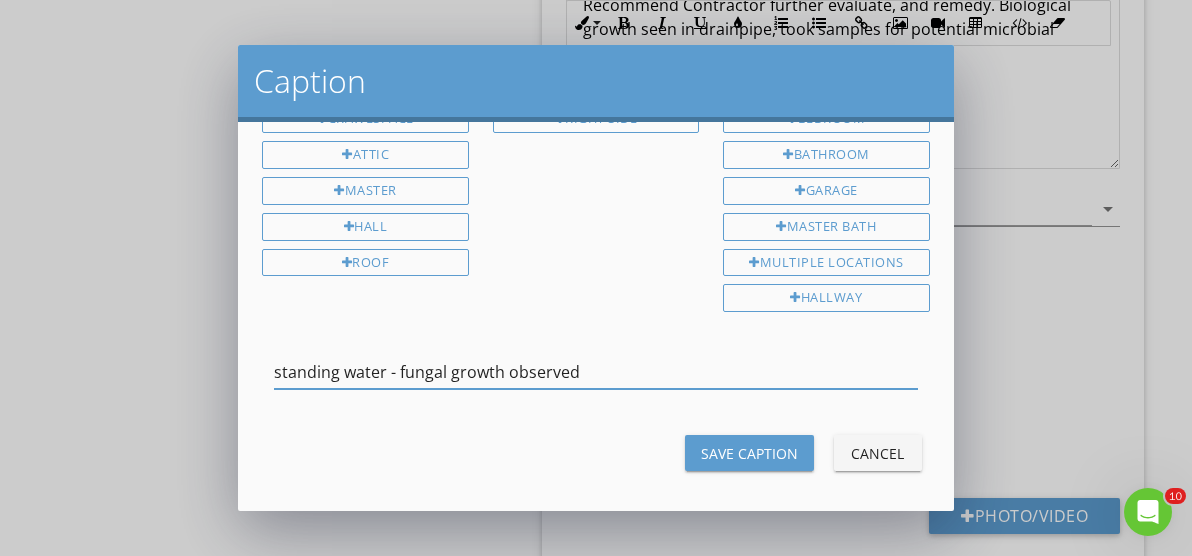 type on "standing water - fungal growth observed" 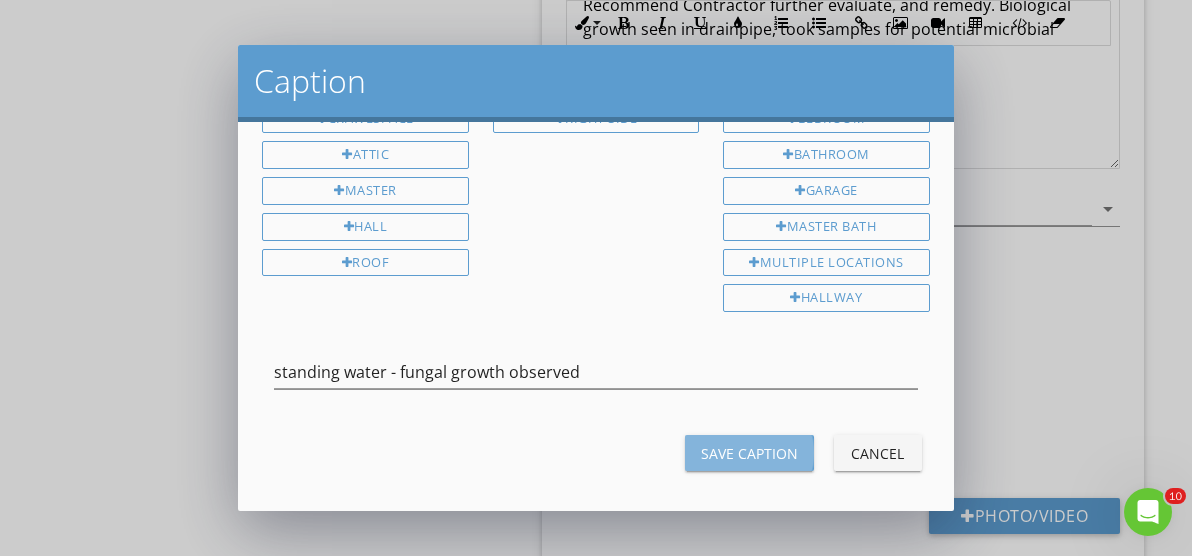 click on "Save Caption" at bounding box center (749, 453) 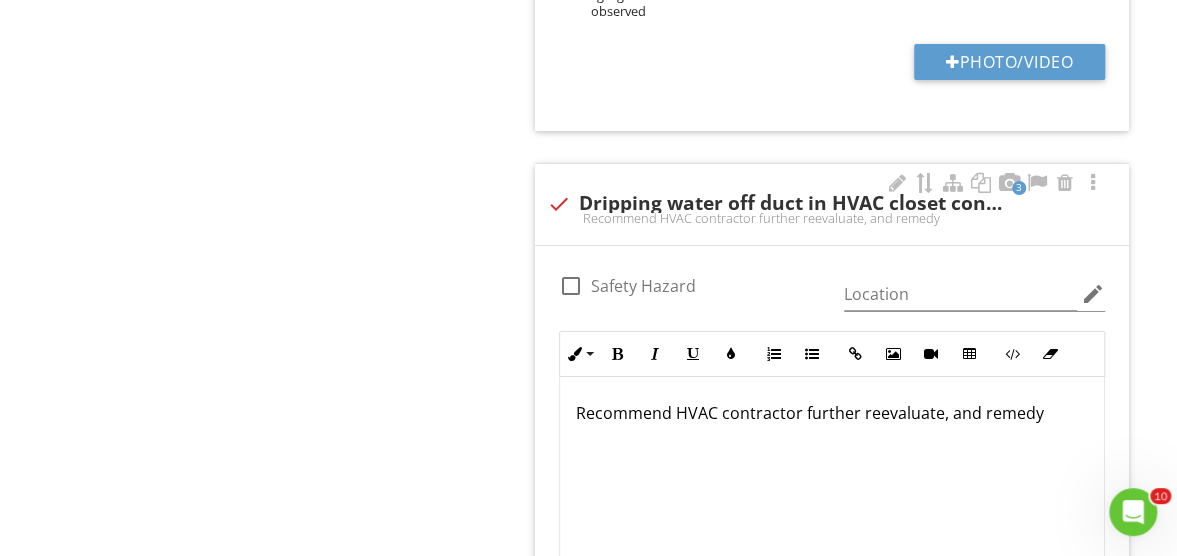 scroll, scrollTop: 3400, scrollLeft: 0, axis: vertical 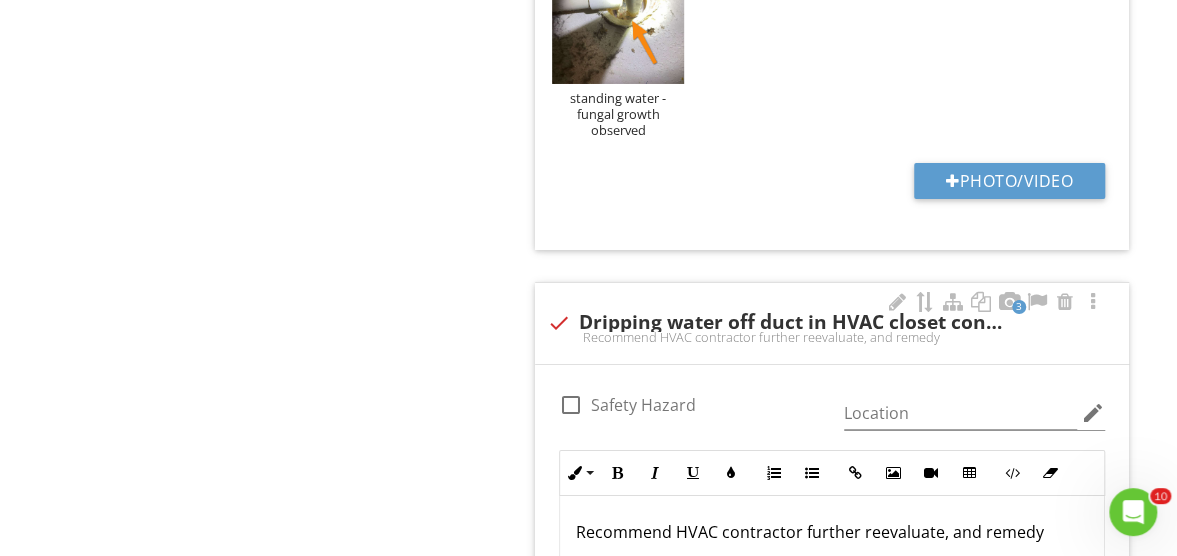 click on "Recommend HVAC contractor further reevaluate, and remedy" at bounding box center [832, 532] 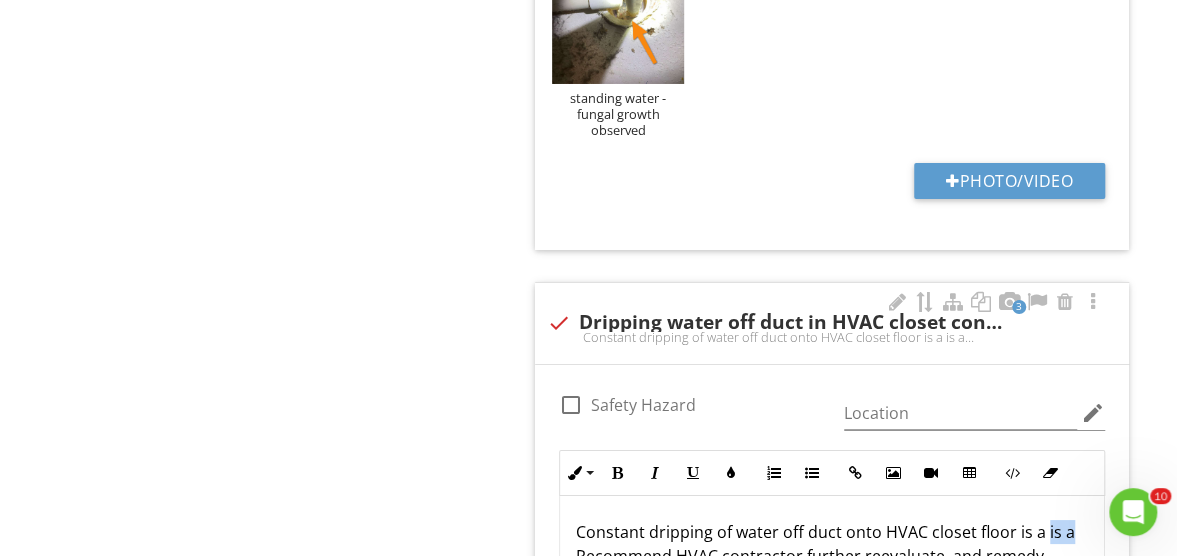 drag, startPoint x: 1067, startPoint y: 453, endPoint x: 1042, endPoint y: 461, distance: 26.24881 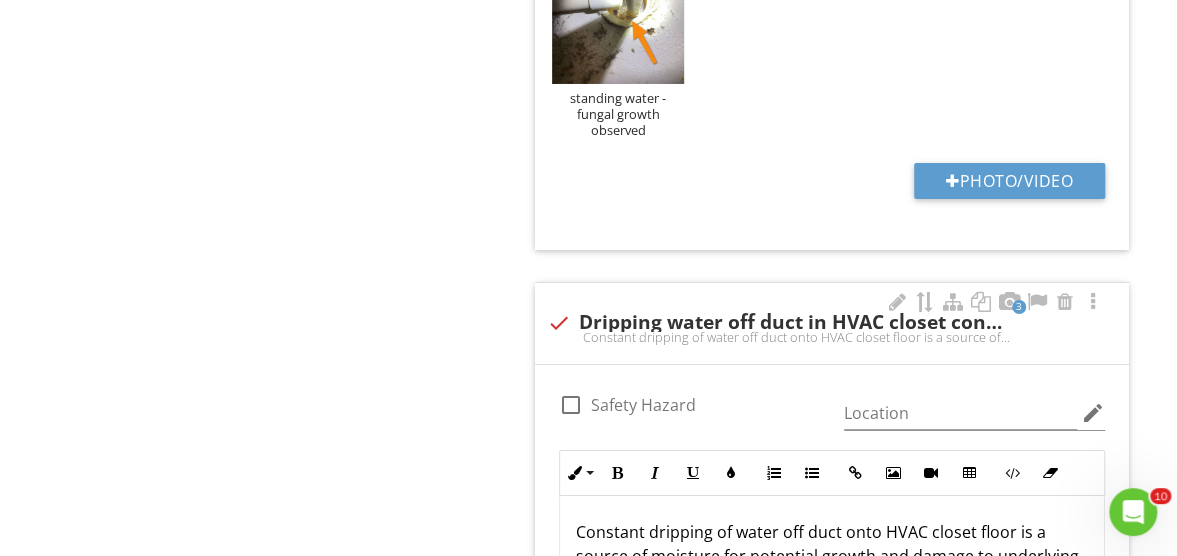 drag, startPoint x: 718, startPoint y: 531, endPoint x: 680, endPoint y: 542, distance: 39.56008 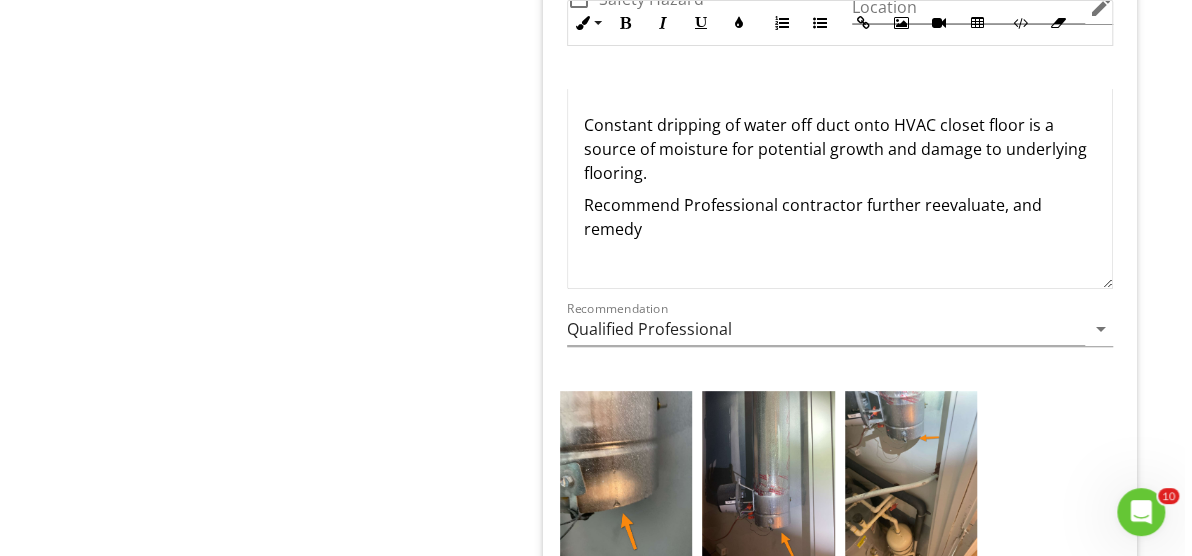scroll, scrollTop: 3800, scrollLeft: 0, axis: vertical 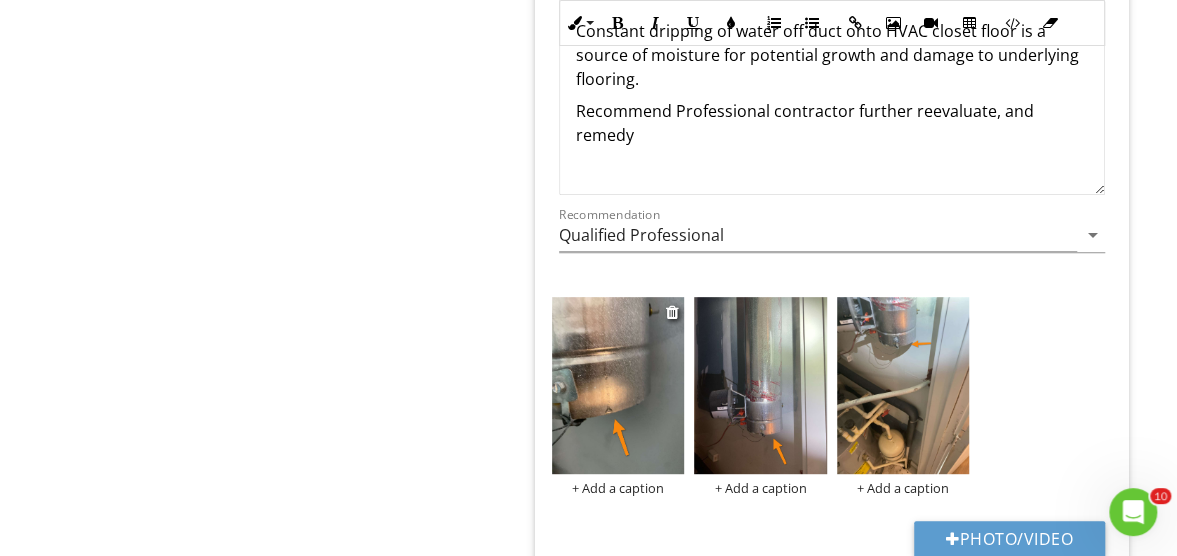 click on "+ Add a caption" at bounding box center (618, 488) 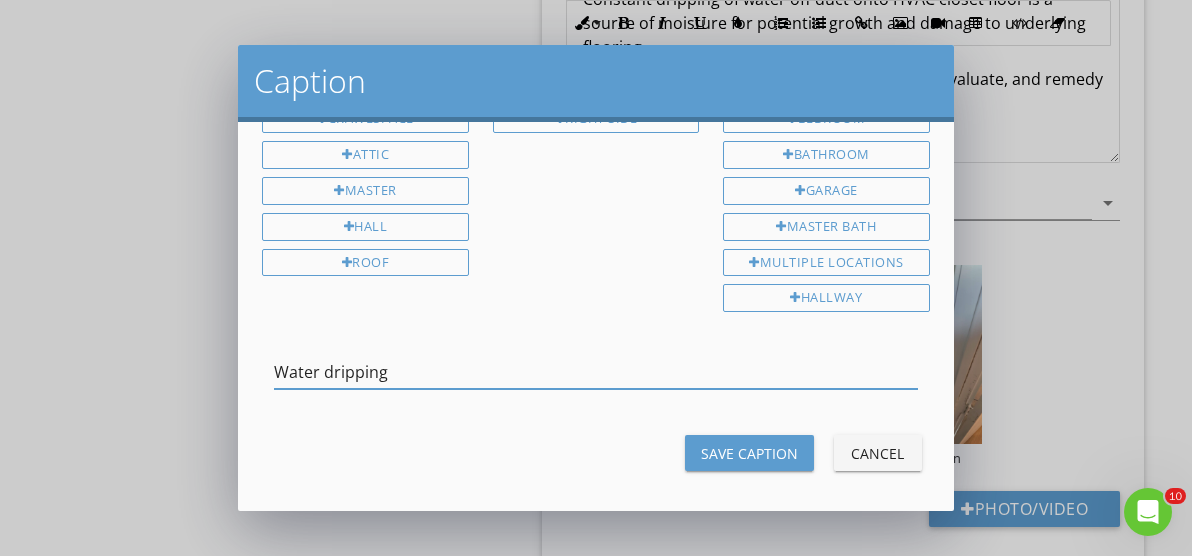 scroll, scrollTop: 148, scrollLeft: 0, axis: vertical 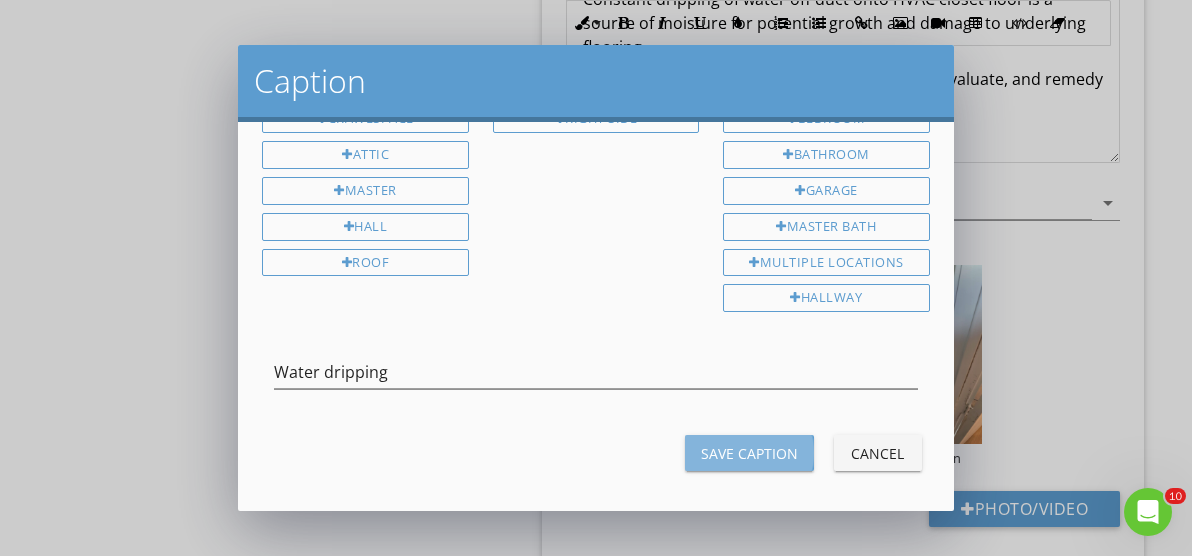 click on "Save Caption" at bounding box center (749, 453) 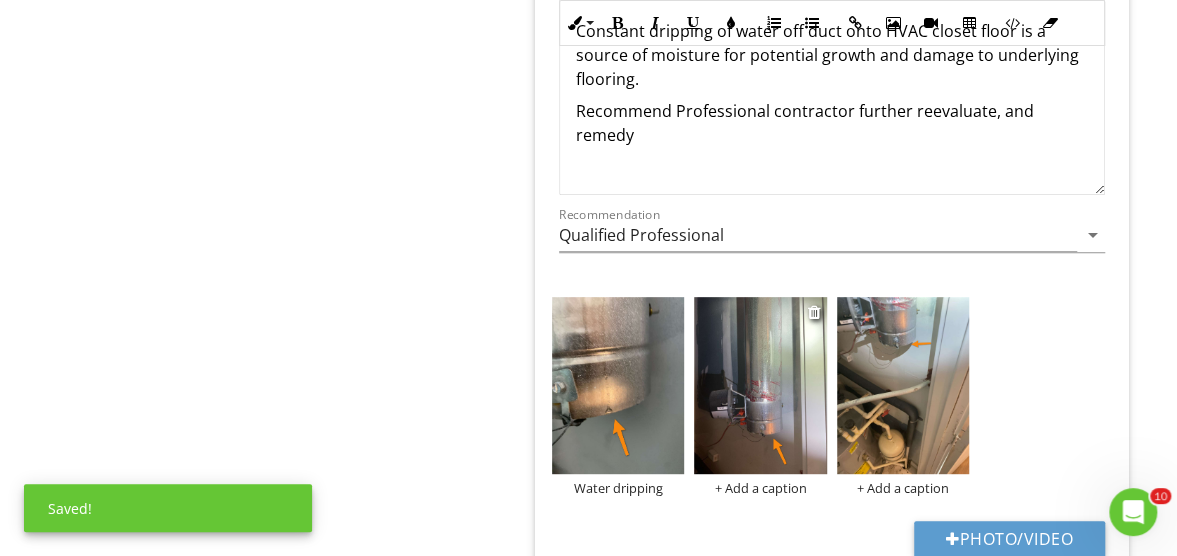 click on "+ Add a caption" at bounding box center [760, 488] 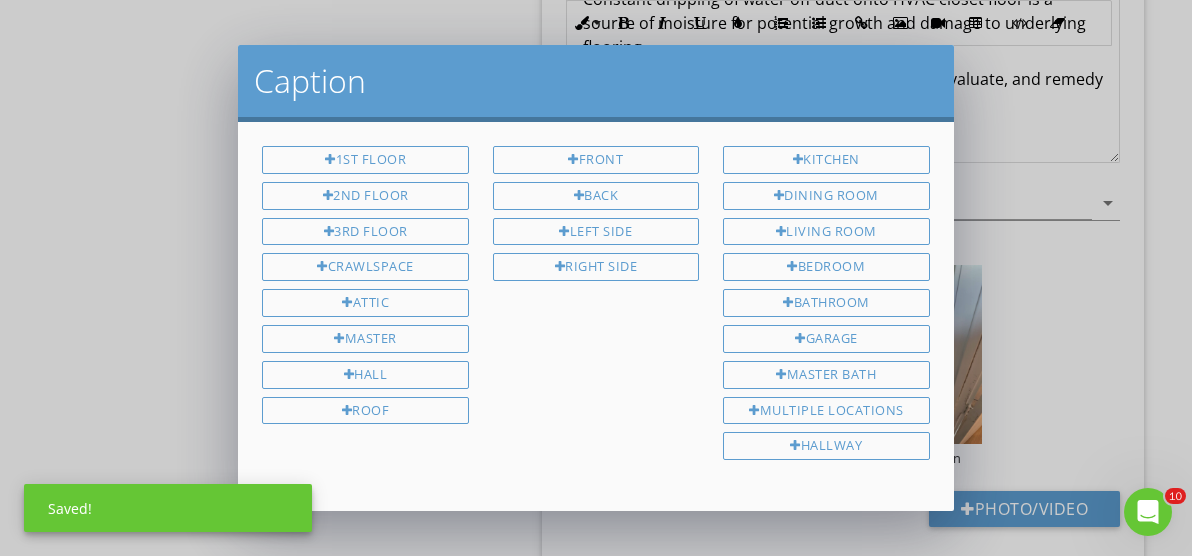 scroll, scrollTop: 16, scrollLeft: 0, axis: vertical 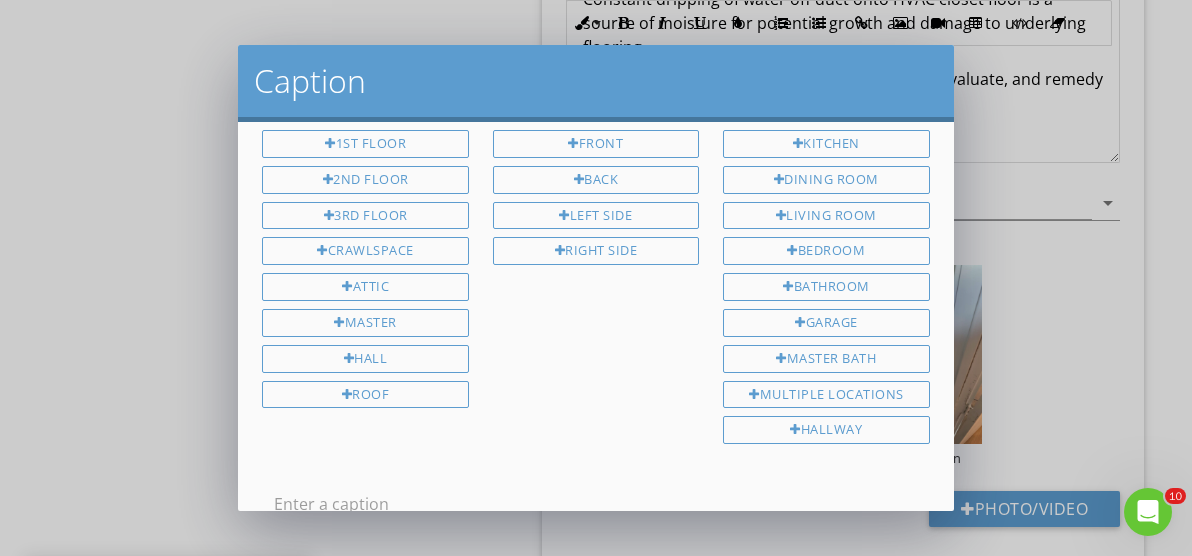 click at bounding box center [595, 504] 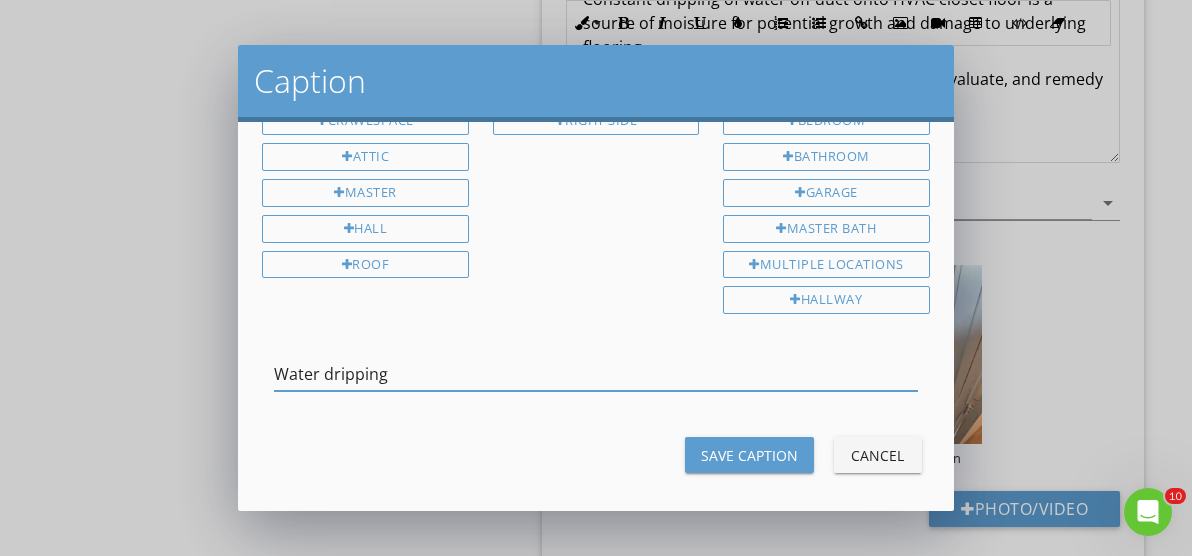 scroll, scrollTop: 148, scrollLeft: 0, axis: vertical 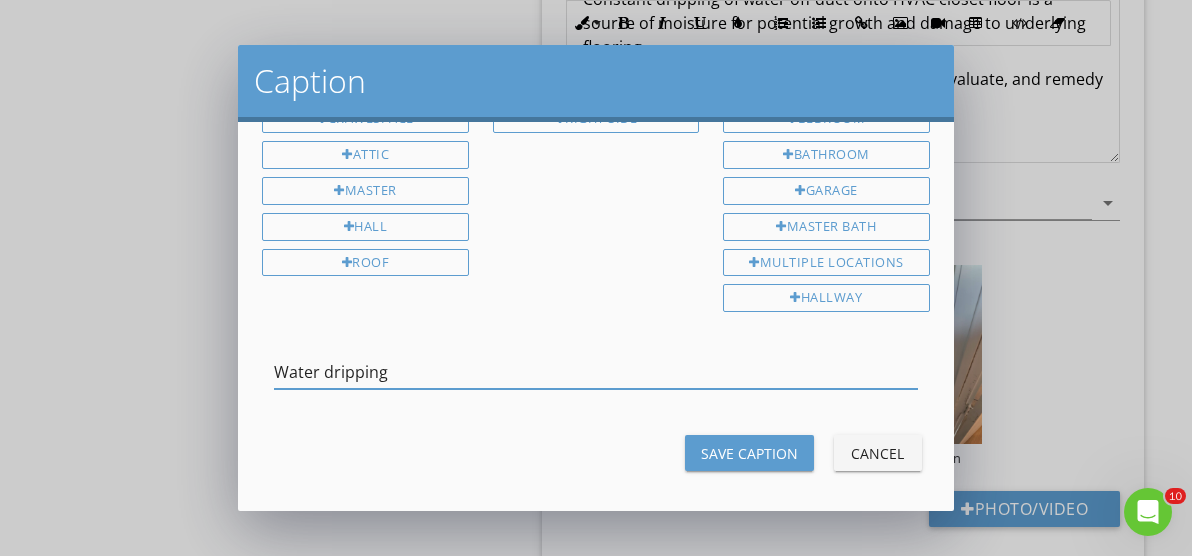 type on "Water dripping" 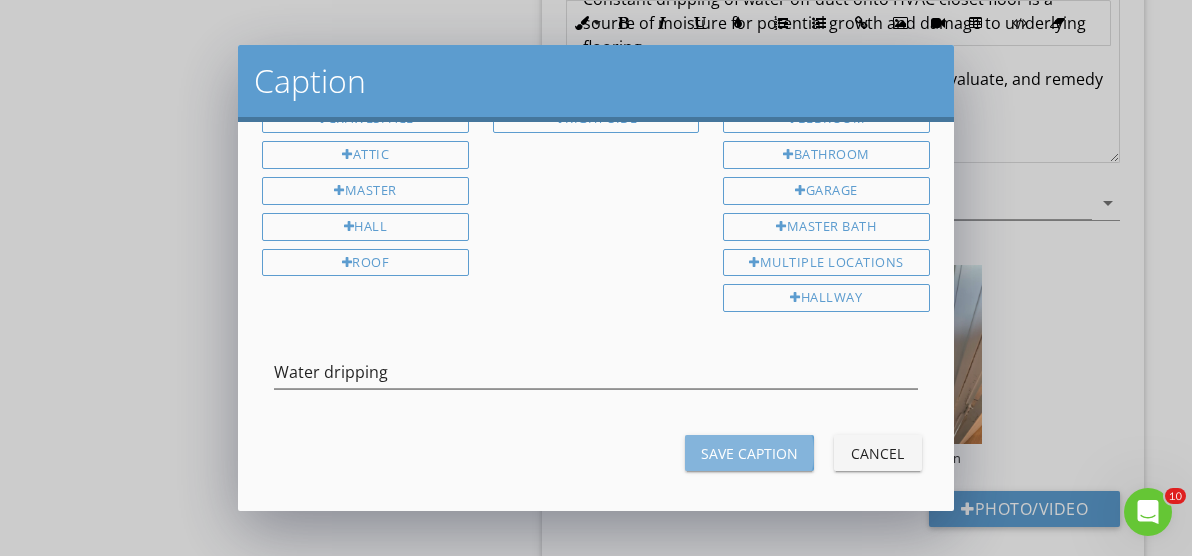 click on "Save Caption" at bounding box center [749, 453] 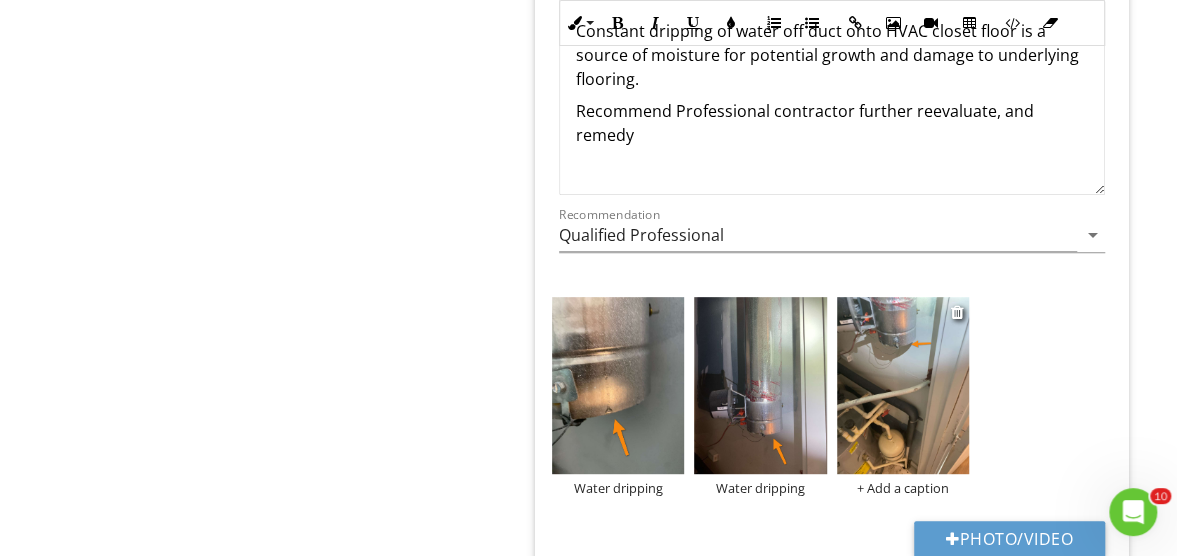 click on "+ Add a caption" at bounding box center [903, 488] 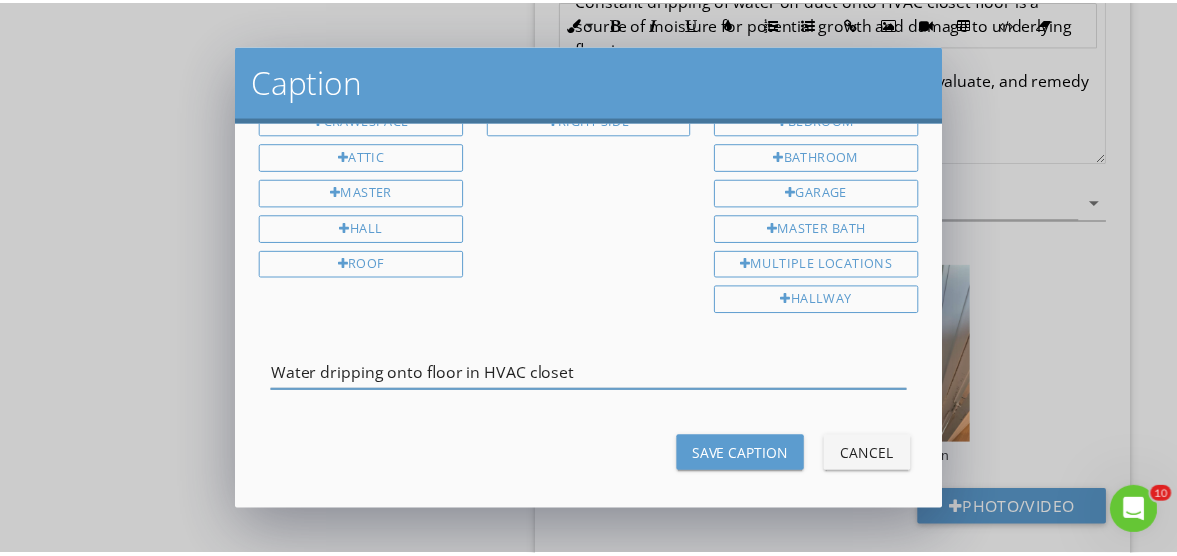 scroll, scrollTop: 148, scrollLeft: 0, axis: vertical 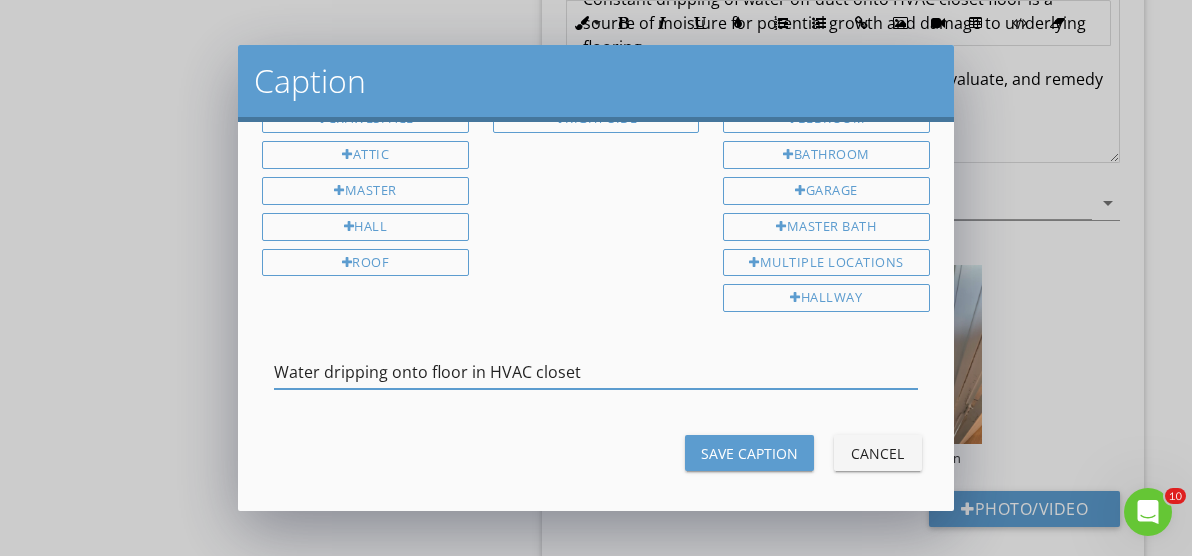 type on "Water dripping onto floor in HVAC closet" 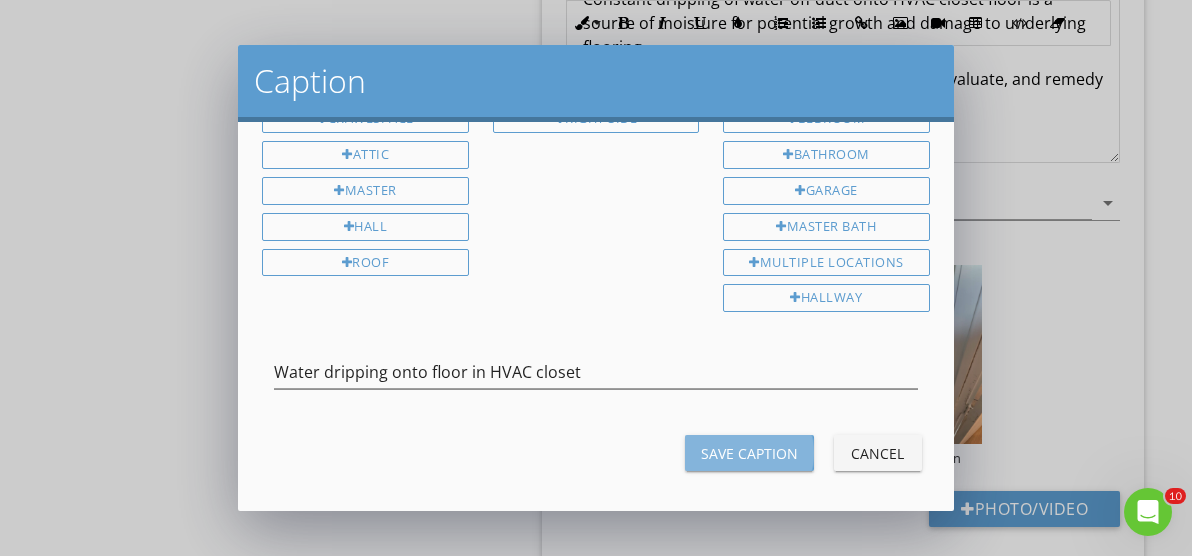 click on "Save Caption" at bounding box center [749, 453] 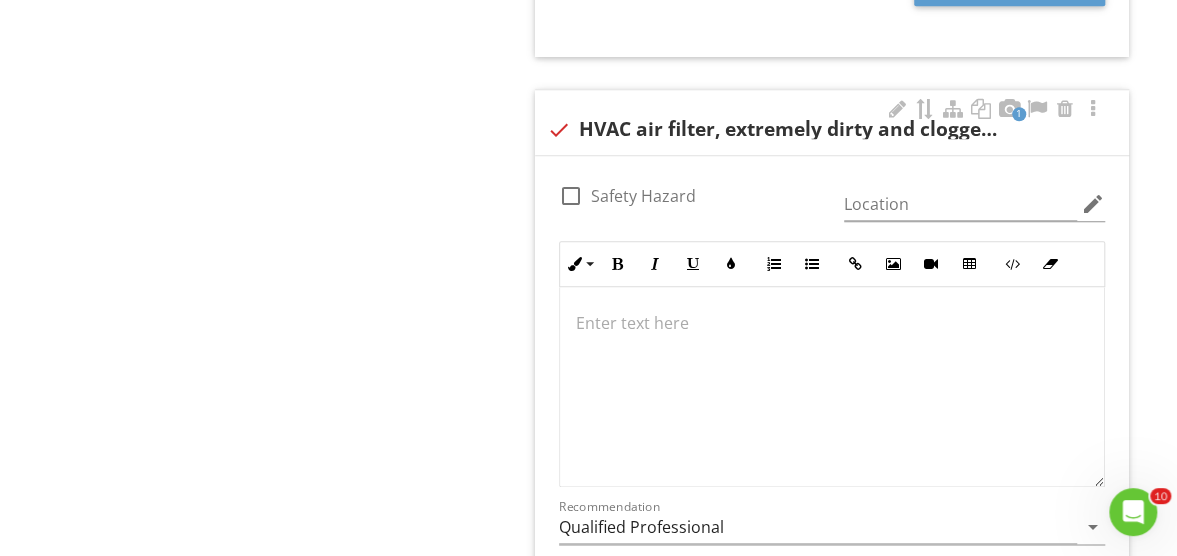 scroll, scrollTop: 4400, scrollLeft: 0, axis: vertical 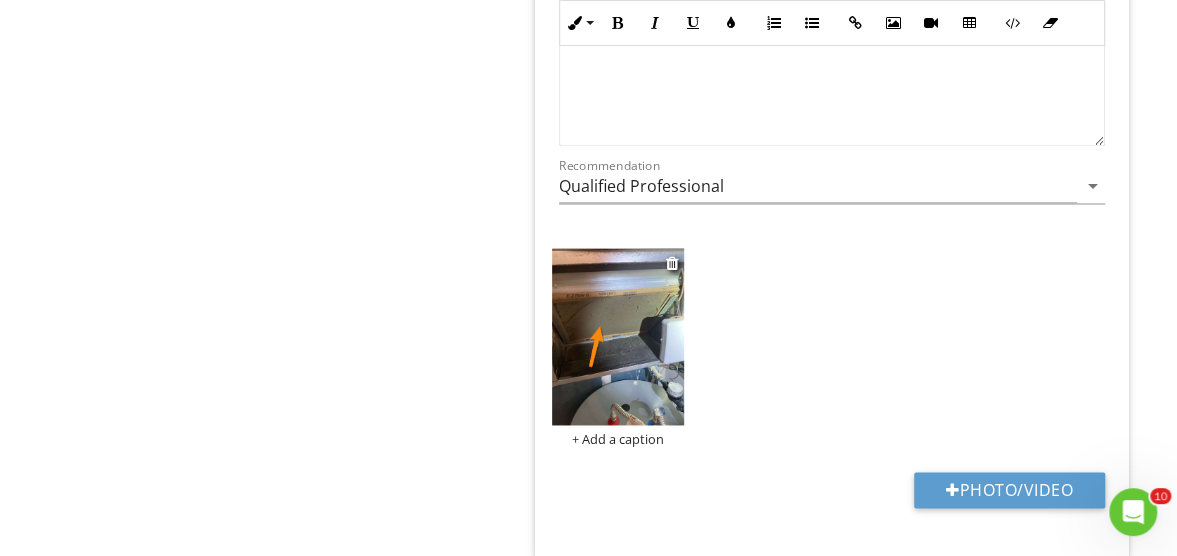 click on "+ Add a caption" at bounding box center [618, 439] 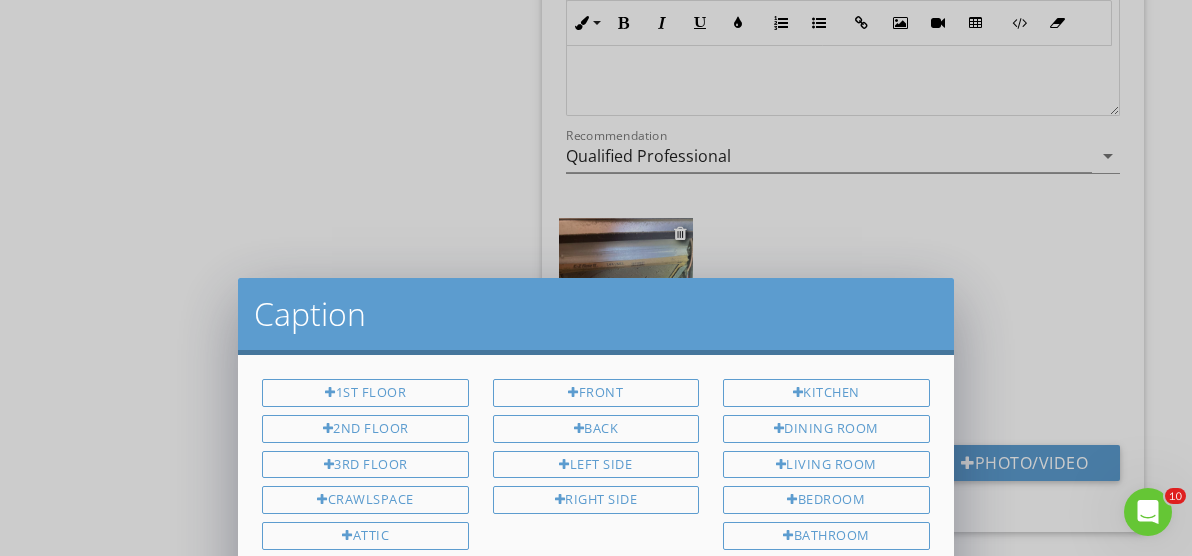 scroll, scrollTop: 0, scrollLeft: 0, axis: both 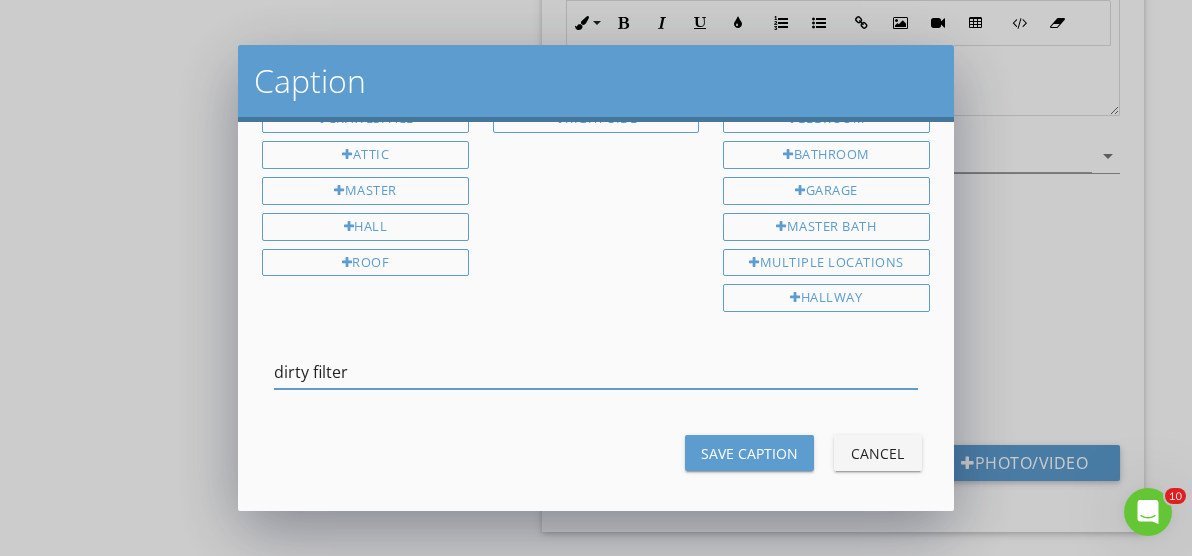 type on "dirty filter" 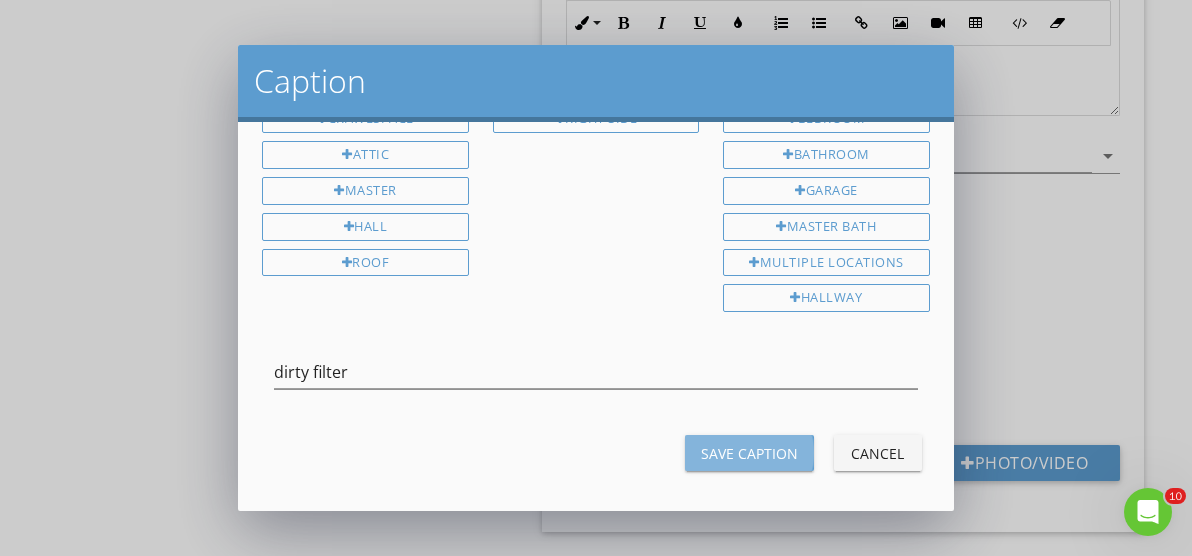 click on "Save Caption" at bounding box center (749, 453) 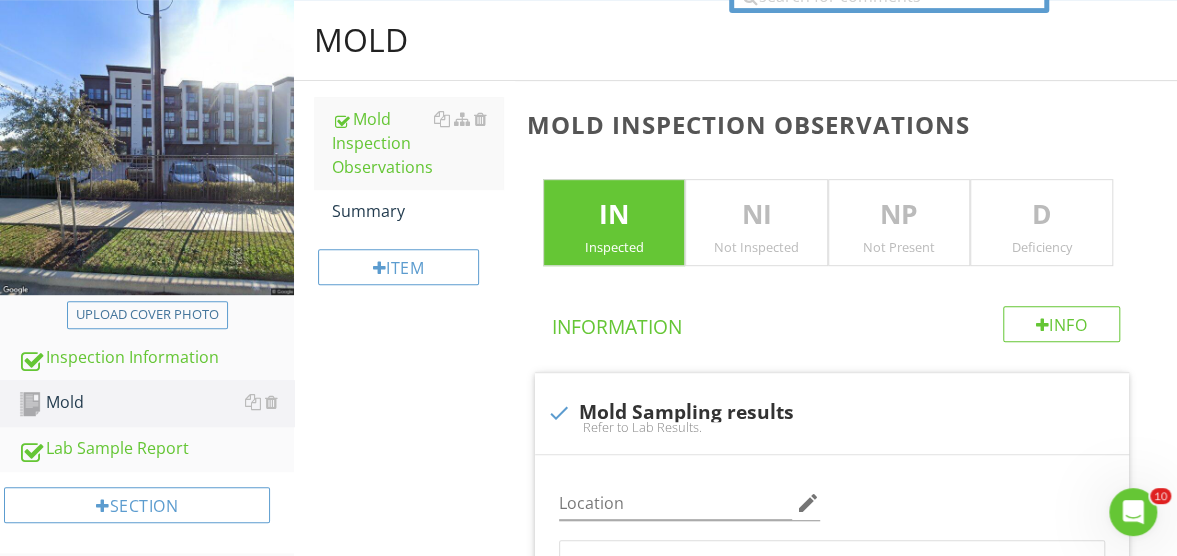 scroll, scrollTop: 400, scrollLeft: 0, axis: vertical 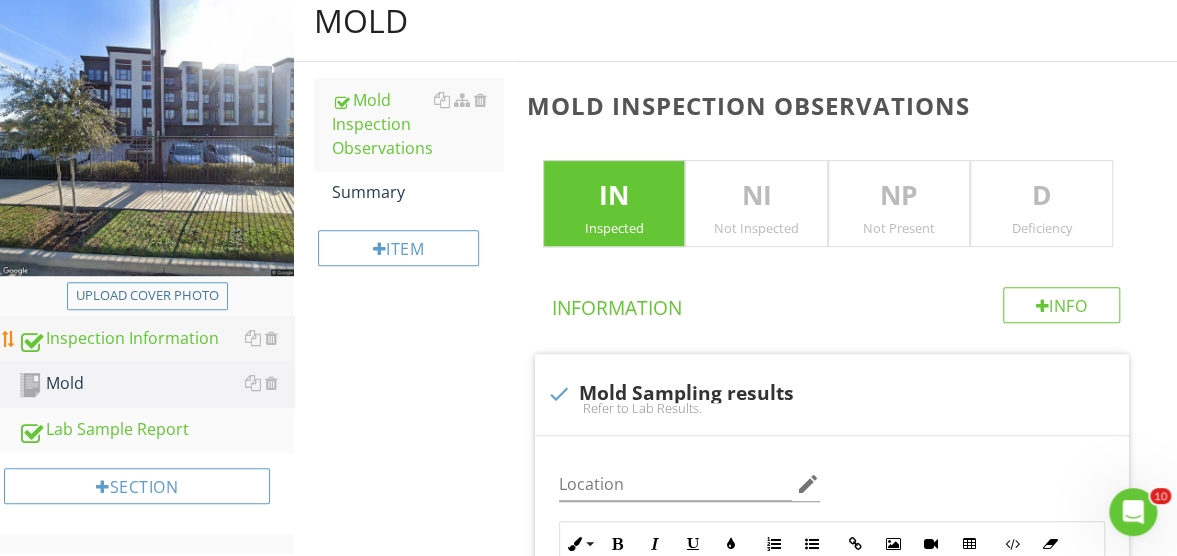 click on "Inspection Information" at bounding box center [156, 339] 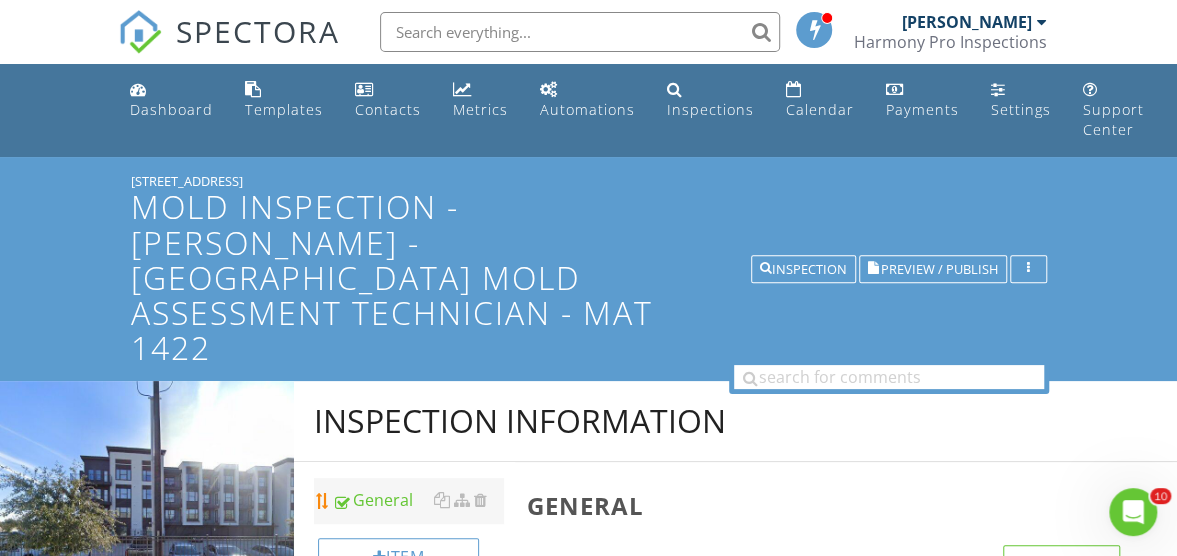 scroll, scrollTop: 200, scrollLeft: 0, axis: vertical 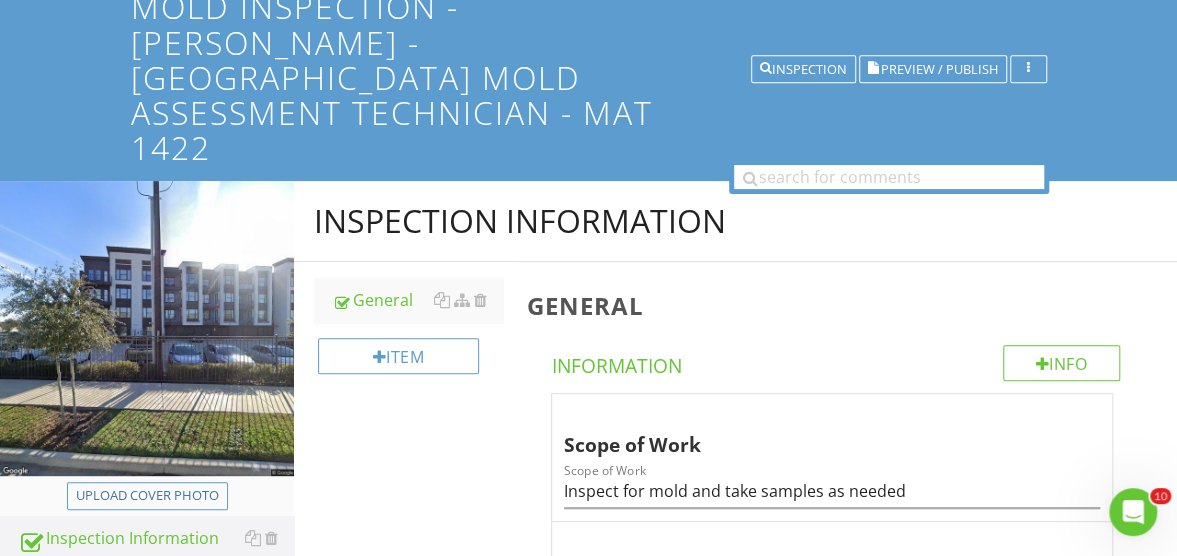 click on "Mold" at bounding box center (156, 584) 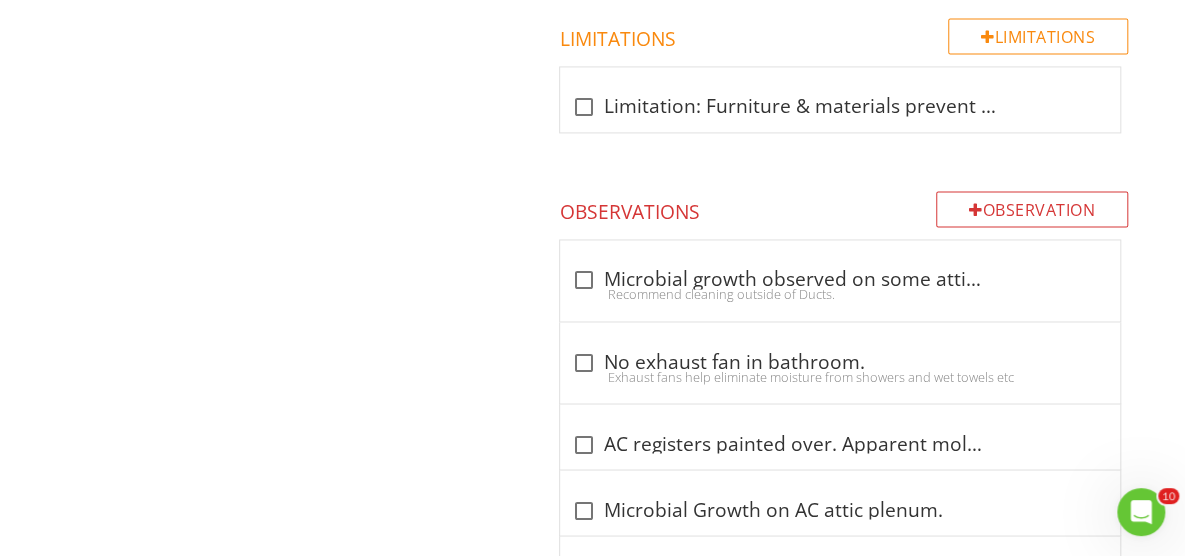 scroll, scrollTop: 1300, scrollLeft: 0, axis: vertical 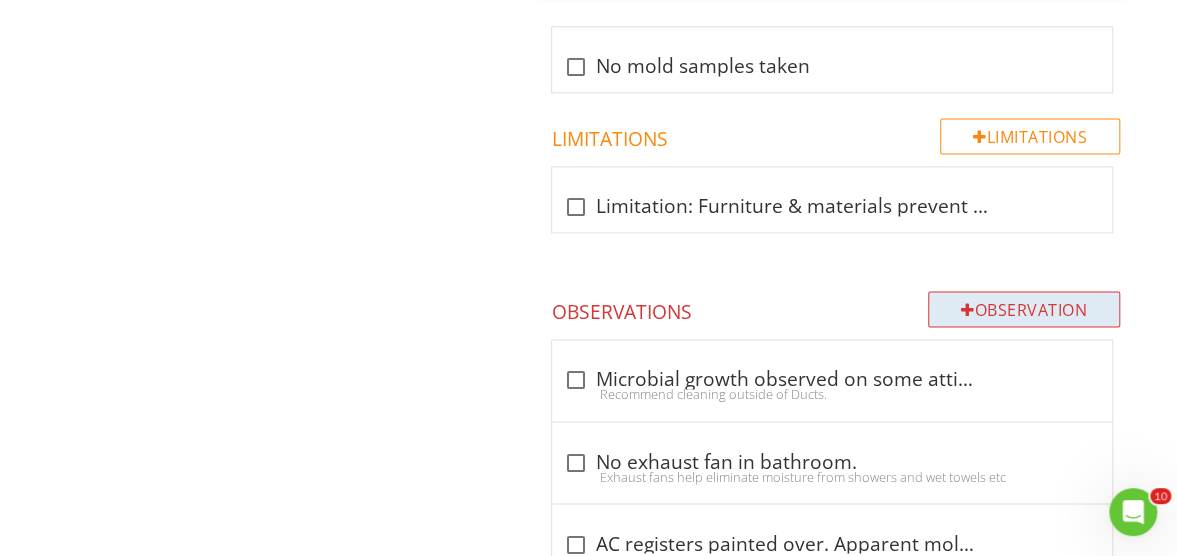 click on "Observation" at bounding box center [1024, 309] 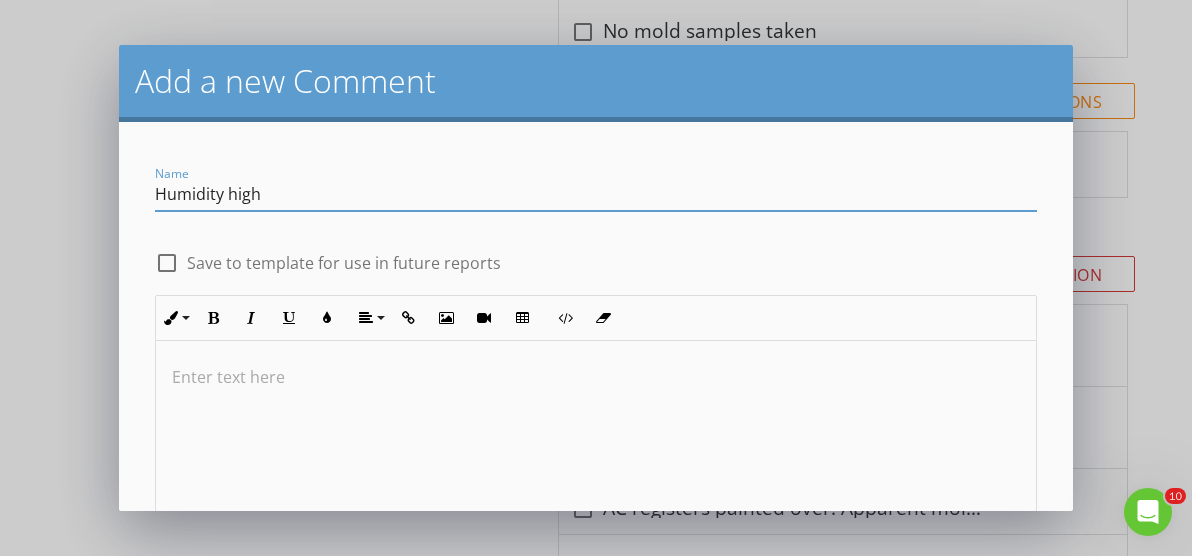 type on "Humidity high" 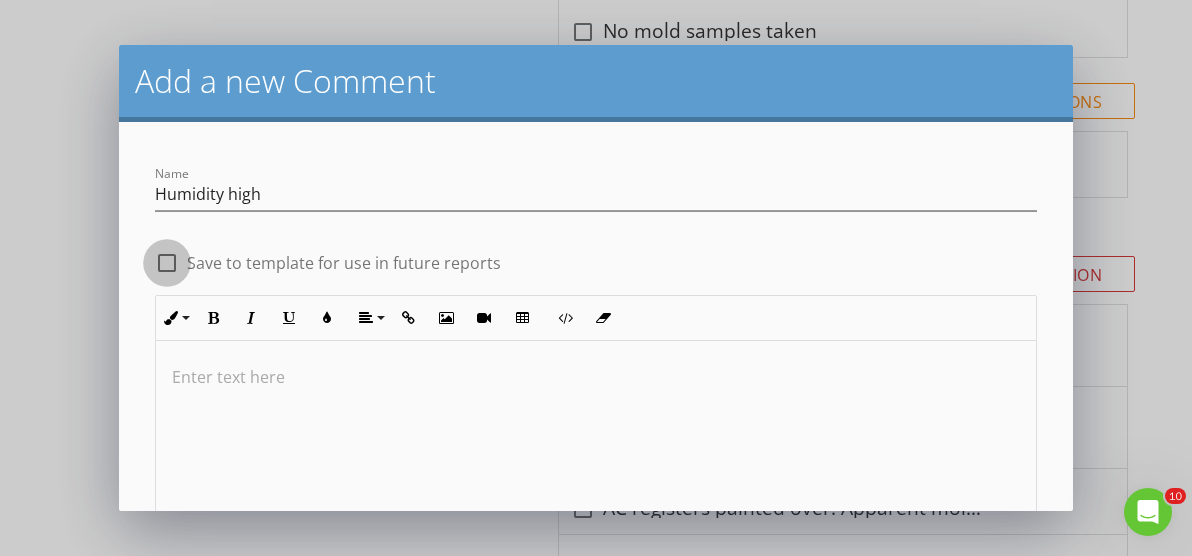 click at bounding box center [167, 263] 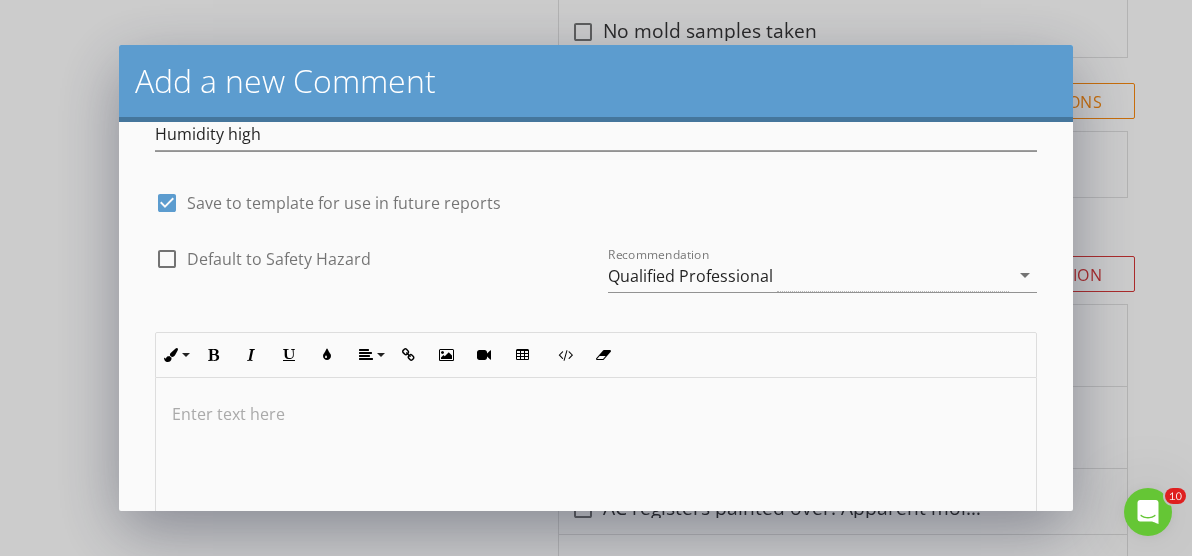 scroll, scrollTop: 100, scrollLeft: 0, axis: vertical 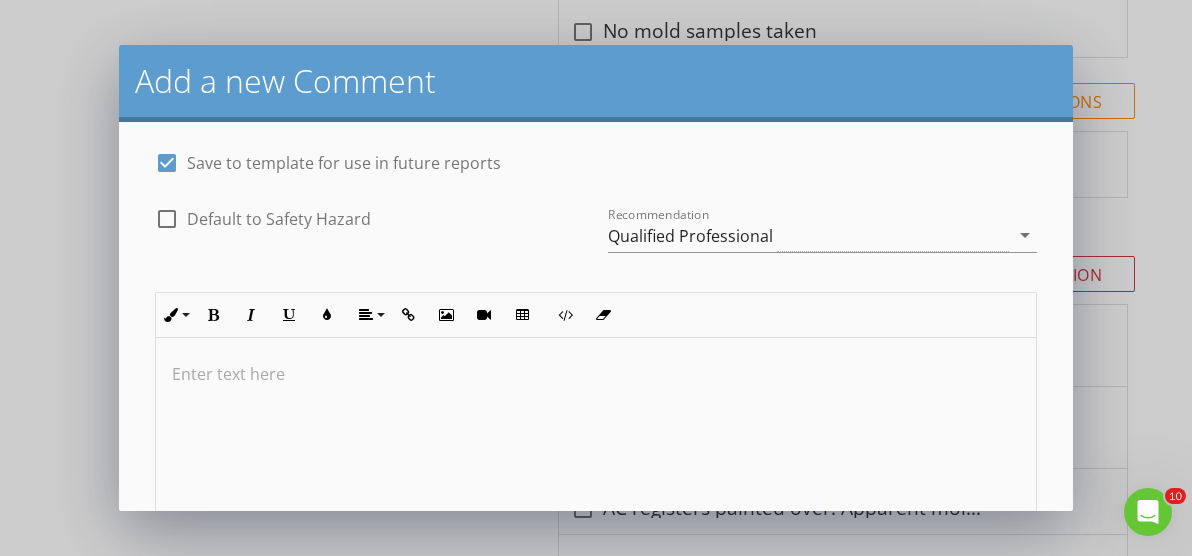 click at bounding box center (596, 438) 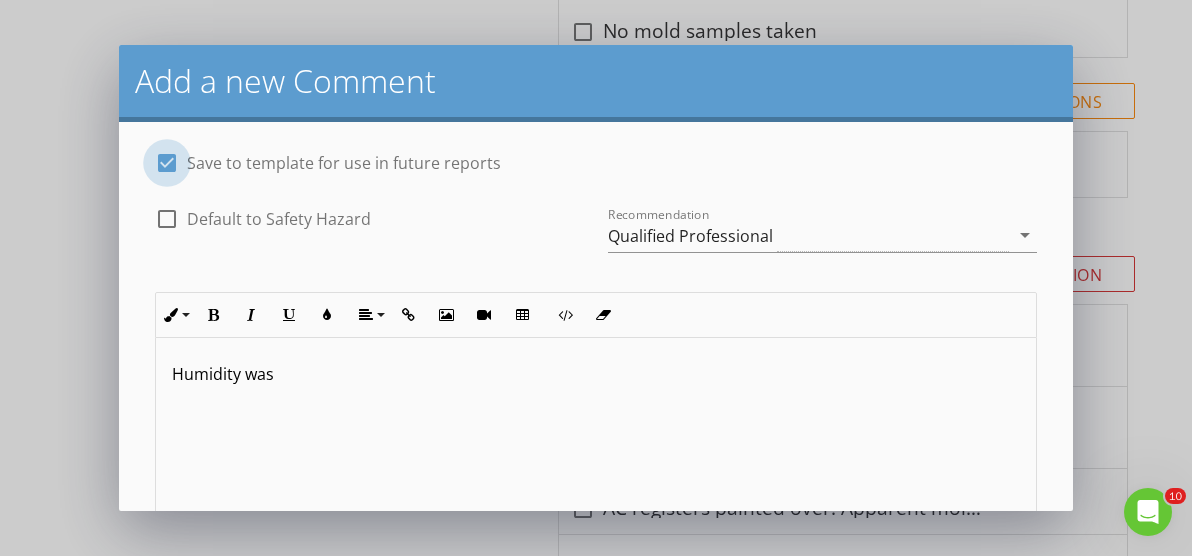 click at bounding box center (167, 163) 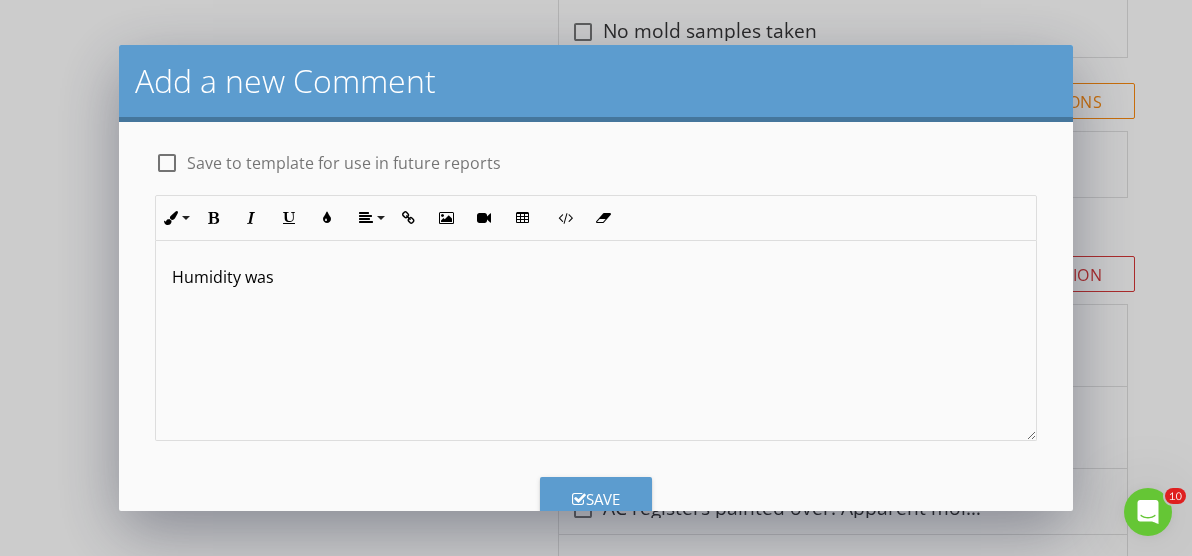 scroll, scrollTop: 0, scrollLeft: 0, axis: both 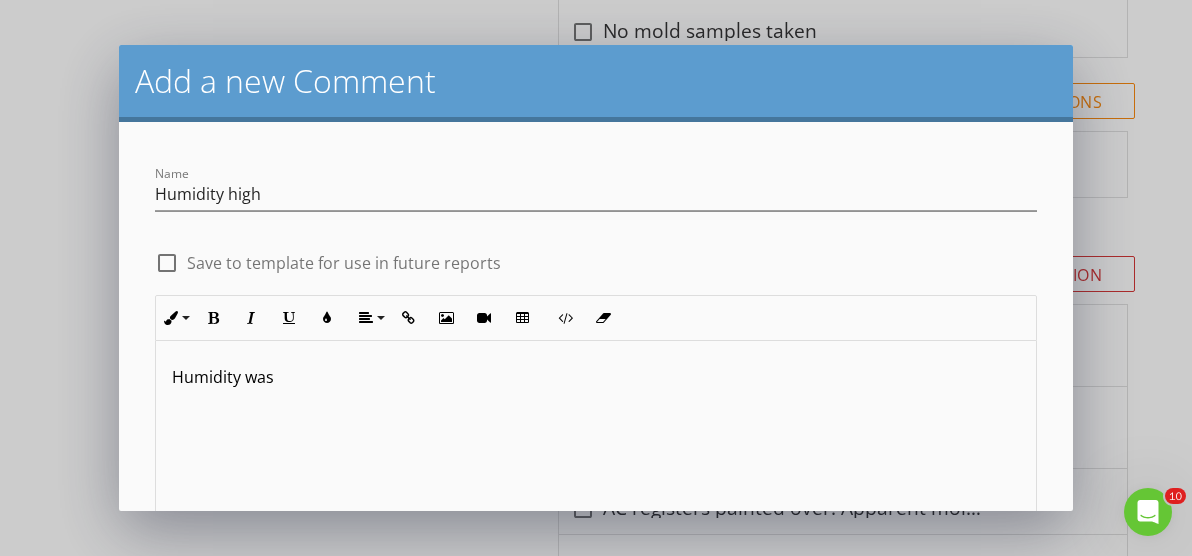 click on "Add a new Comment         Name Humidity high   check_box_outline_blank Save to template for use in future reports       Inline Style XLarge Large Normal Small Light Small/Light Bold Italic Underline Colors Align Align Left Align Center Align Right Align Justify Insert Link Insert Image Insert Video Insert Table Code View Clear Formatting Ordered List Unordered List Humidity was  Enter text here <p>Humidity was&nbsp;</p>
Save" at bounding box center (596, 278) 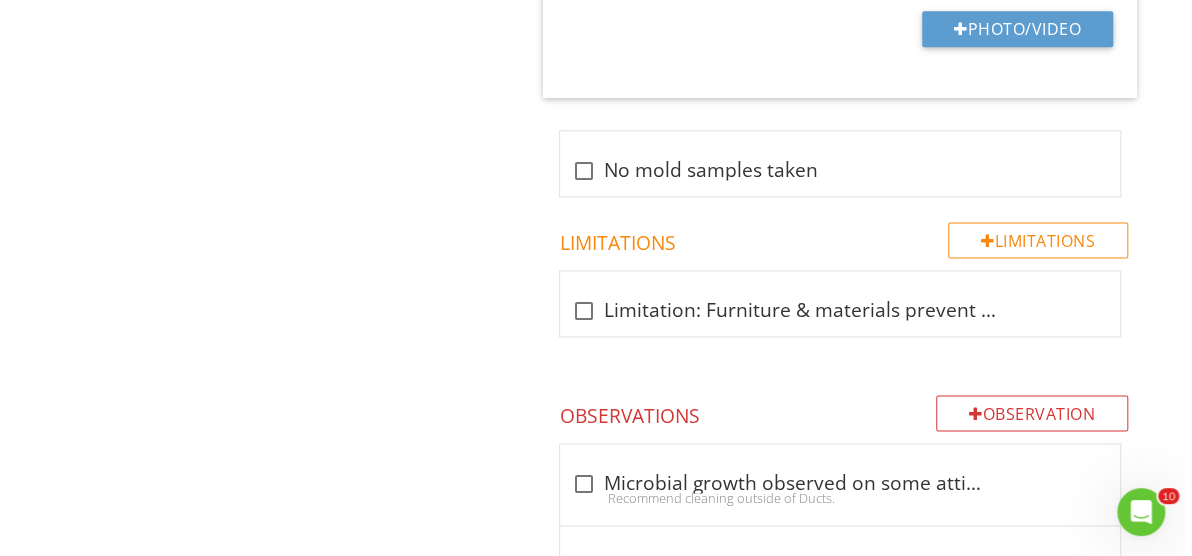 scroll, scrollTop: 1308, scrollLeft: 0, axis: vertical 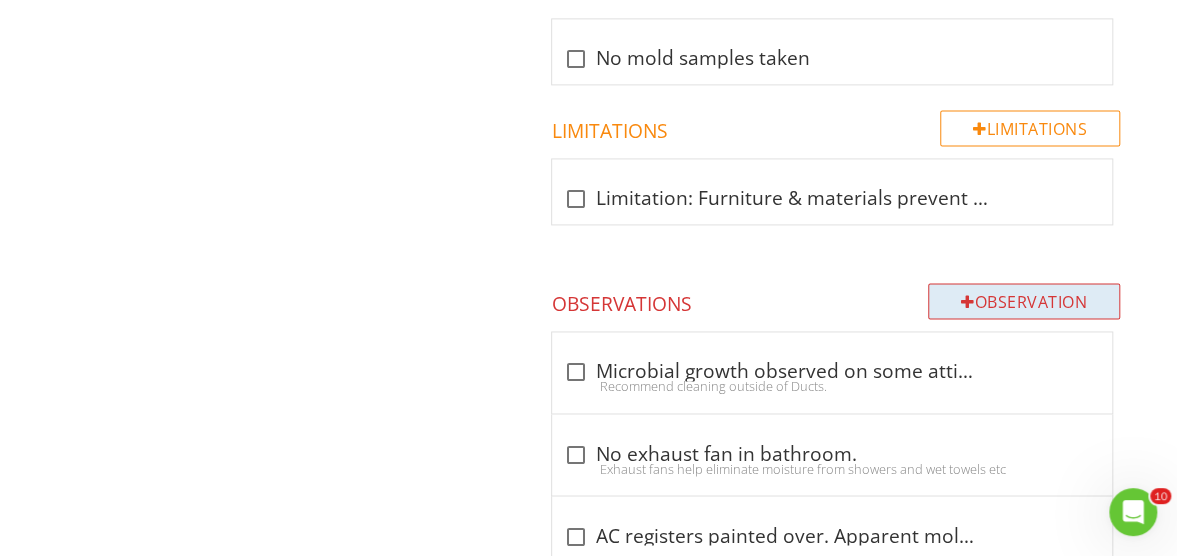 click on "Observation" at bounding box center (1024, 301) 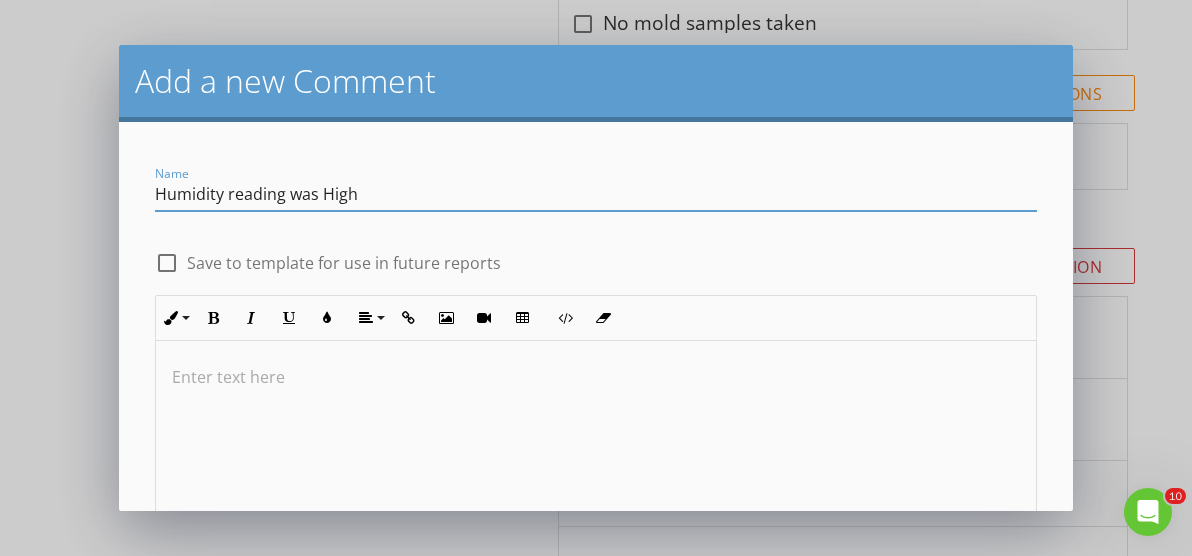 type on "Humidity reading was High" 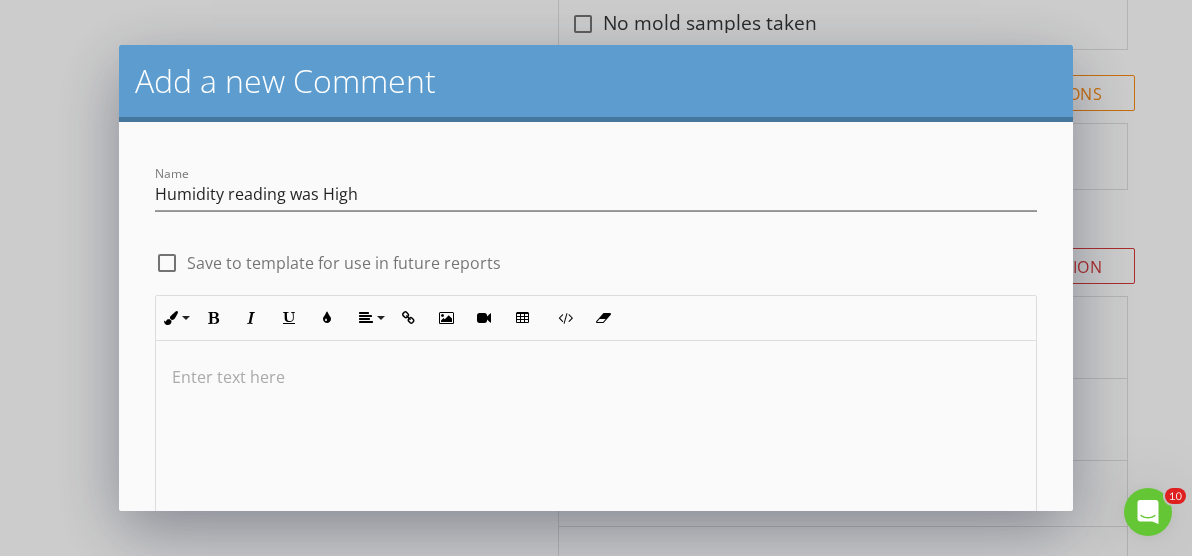 type 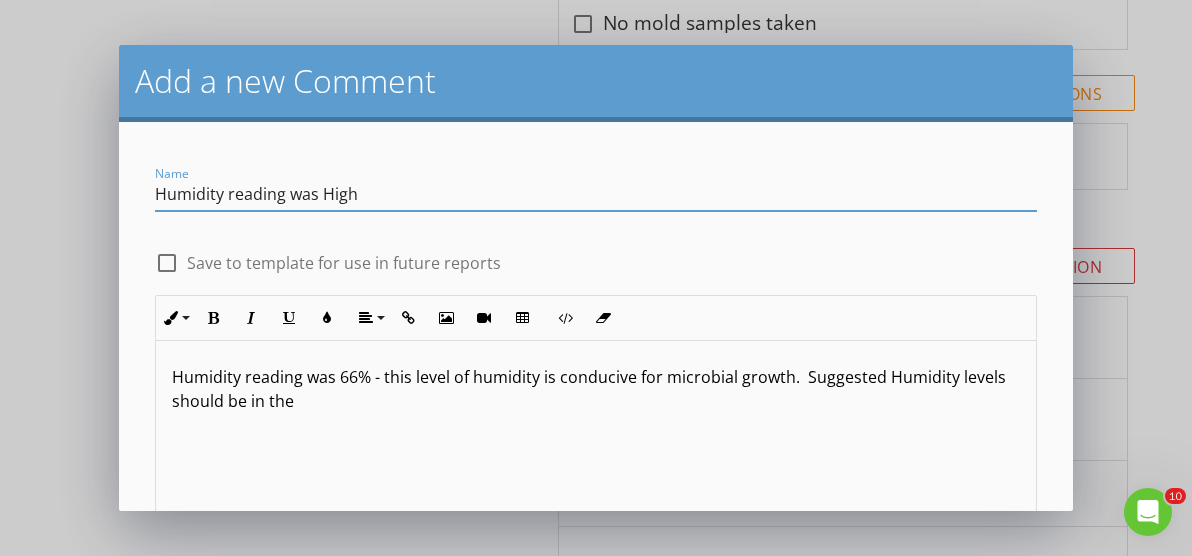 click on "Humidity reading was High" at bounding box center (596, 194) 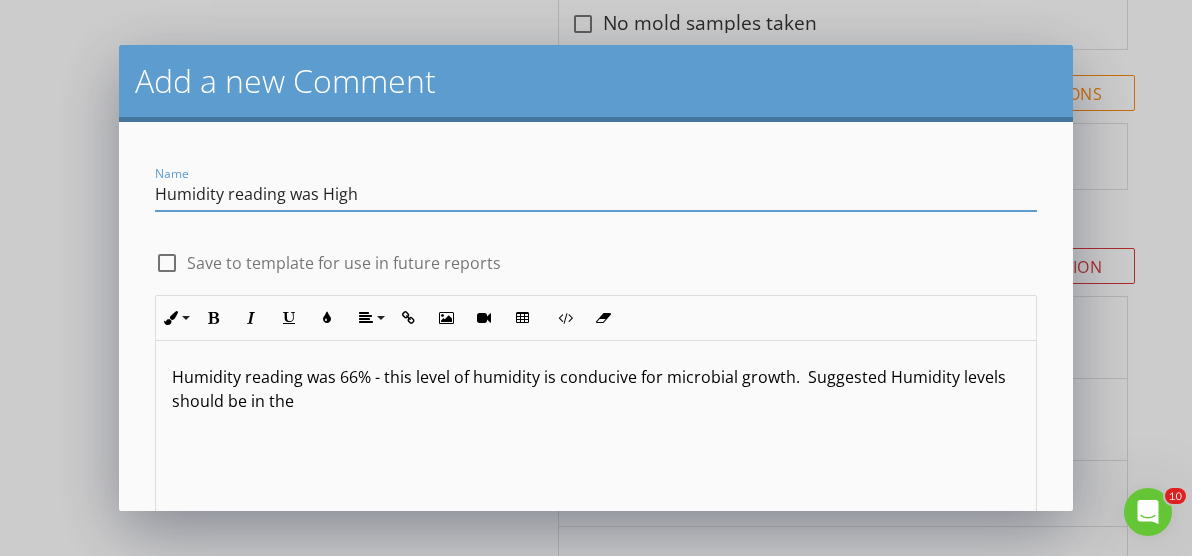 drag, startPoint x: 356, startPoint y: 194, endPoint x: 322, endPoint y: 201, distance: 34.713108 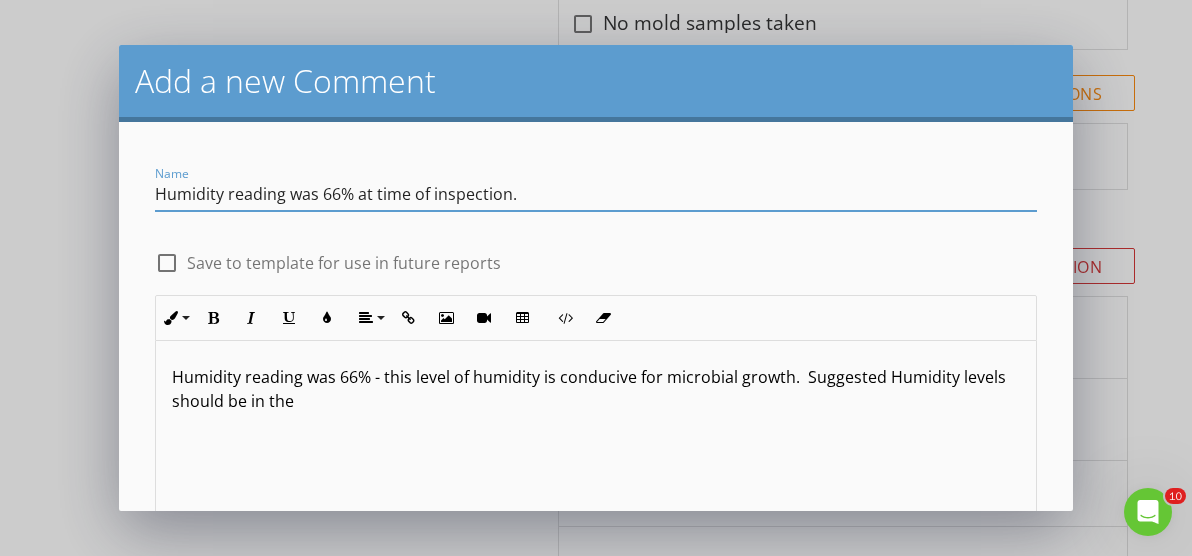 type on "Humidity reading was 66% at time of inspection." 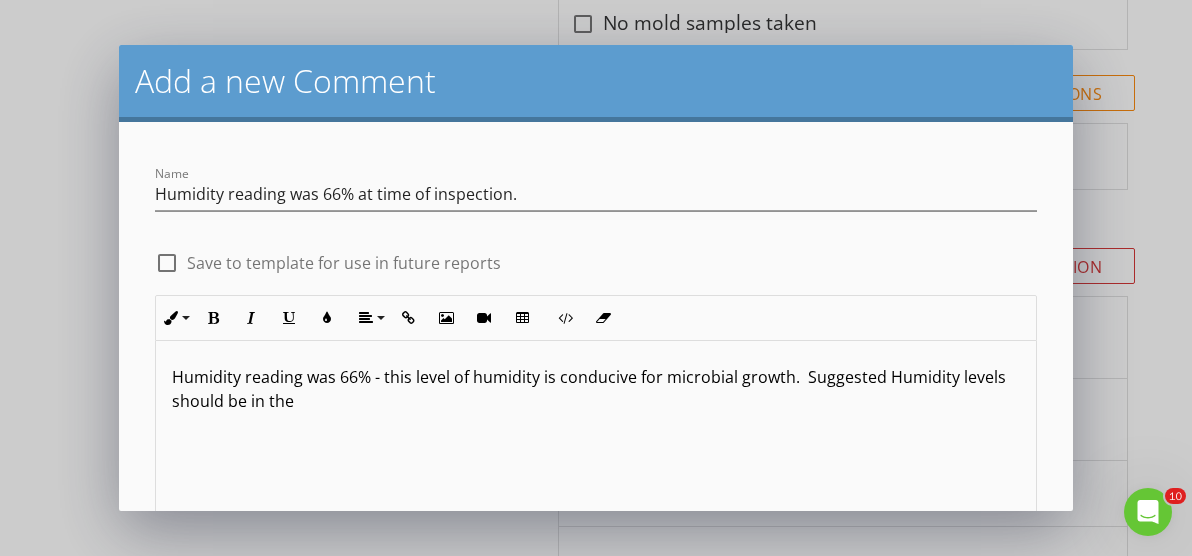 click on "Humidity reading was 66% - this level of humidity is conducive for microbial growth.  Suggested Humidity levels should be in the" at bounding box center (596, 389) 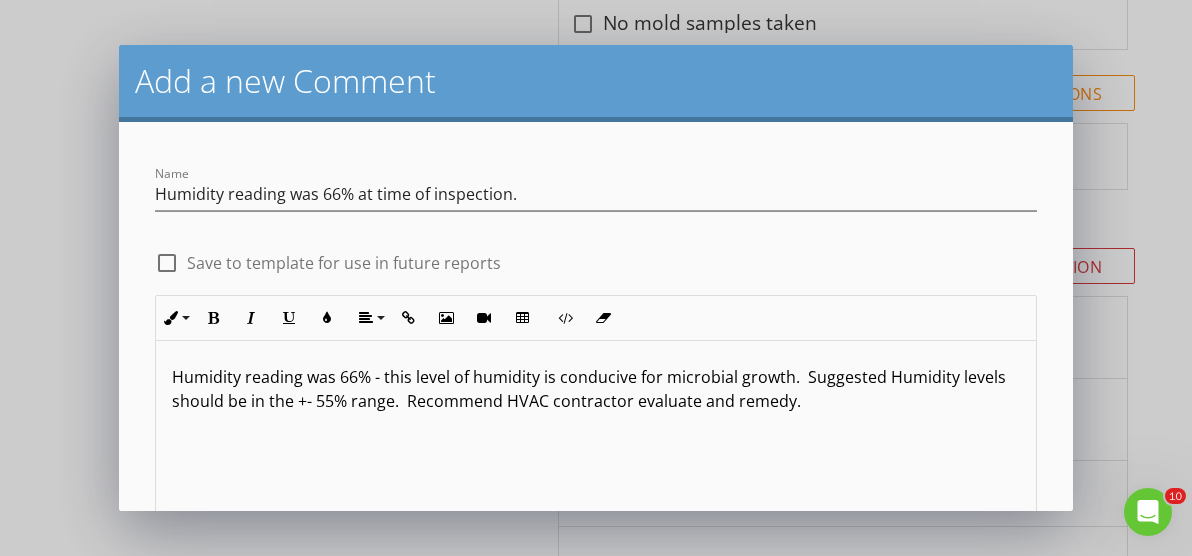 scroll, scrollTop: 0, scrollLeft: 0, axis: both 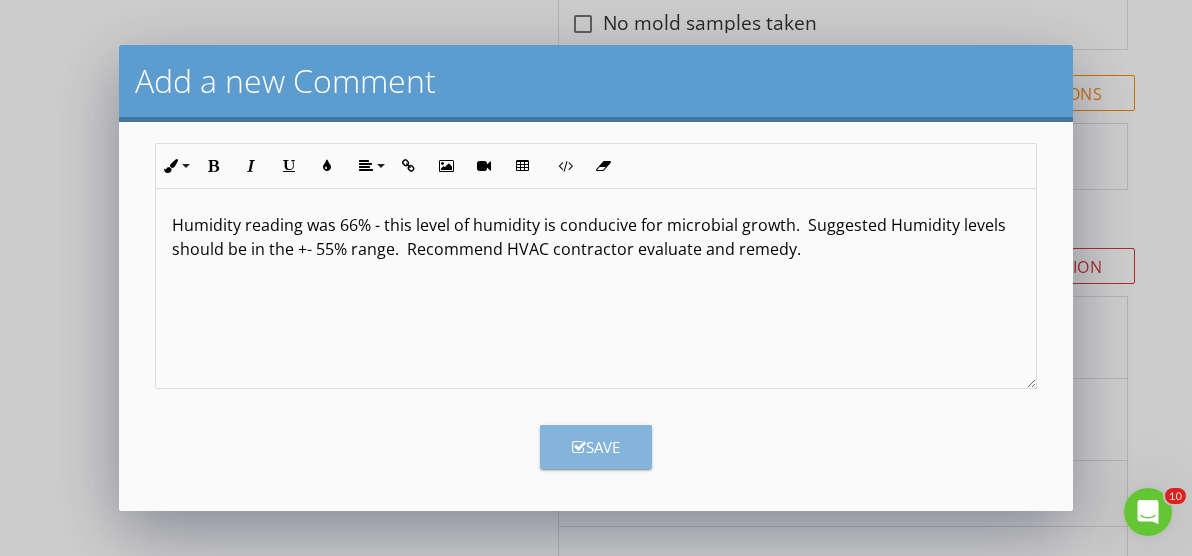 click on "Save" at bounding box center (596, 447) 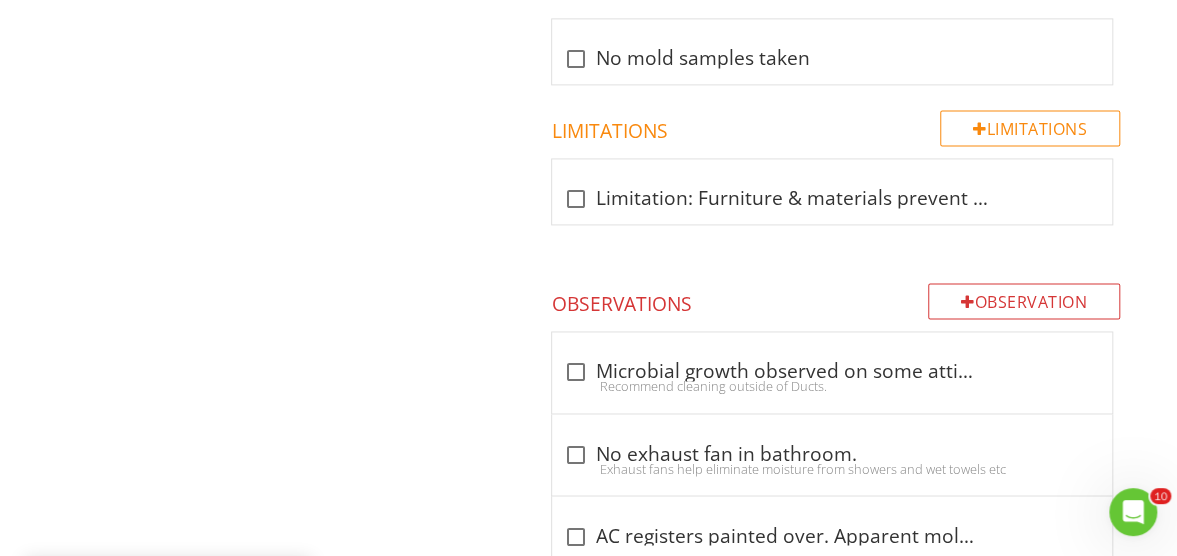 scroll, scrollTop: 56, scrollLeft: 0, axis: vertical 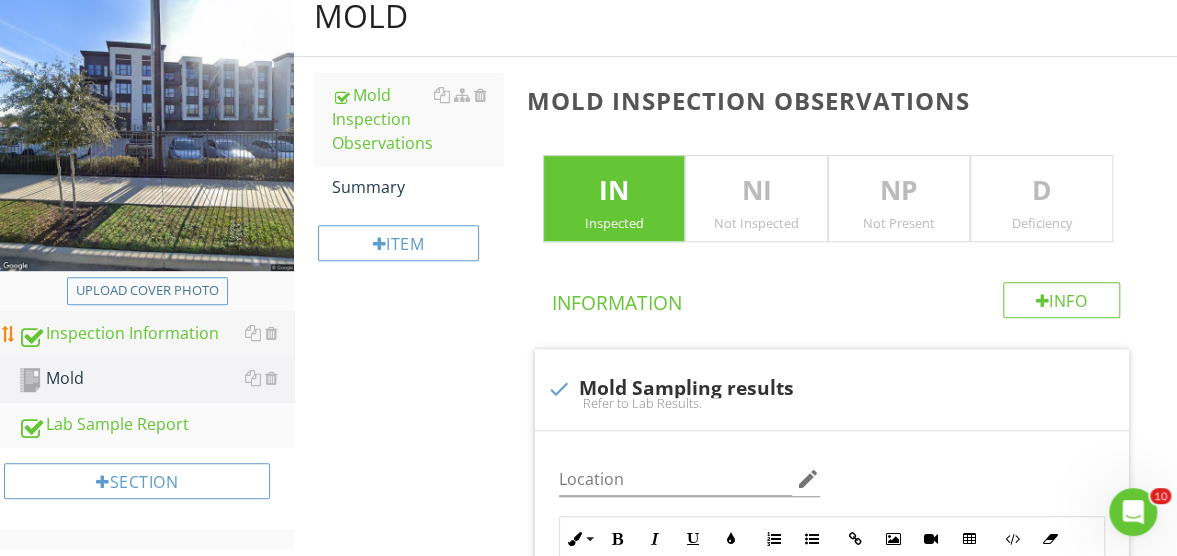 click on "Inspection Information" at bounding box center (156, 334) 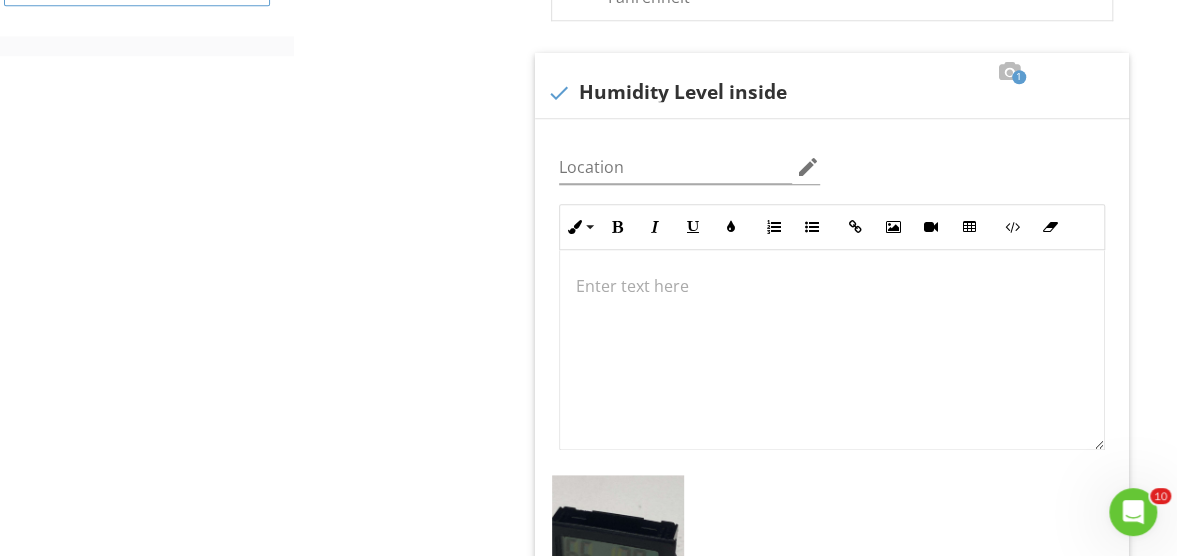 scroll, scrollTop: 905, scrollLeft: 0, axis: vertical 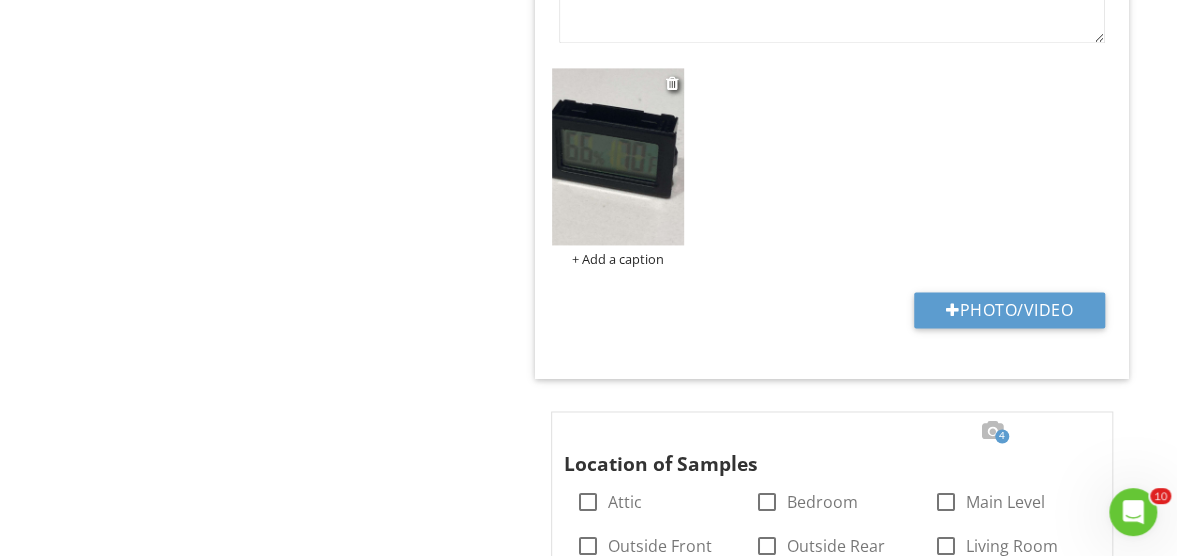 click on "+ Add a caption" at bounding box center [618, 259] 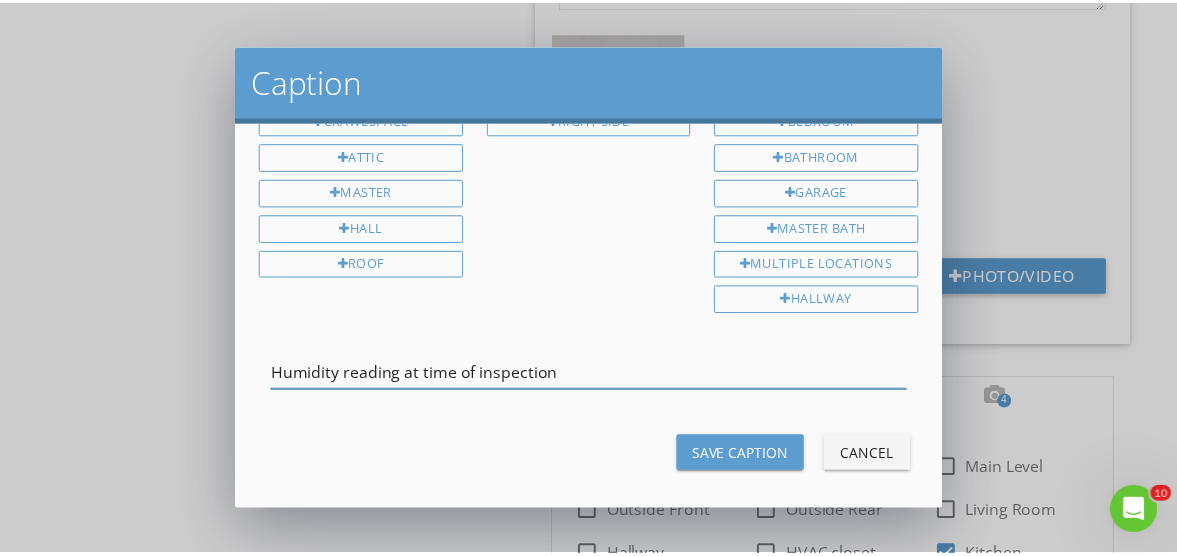 scroll, scrollTop: 148, scrollLeft: 0, axis: vertical 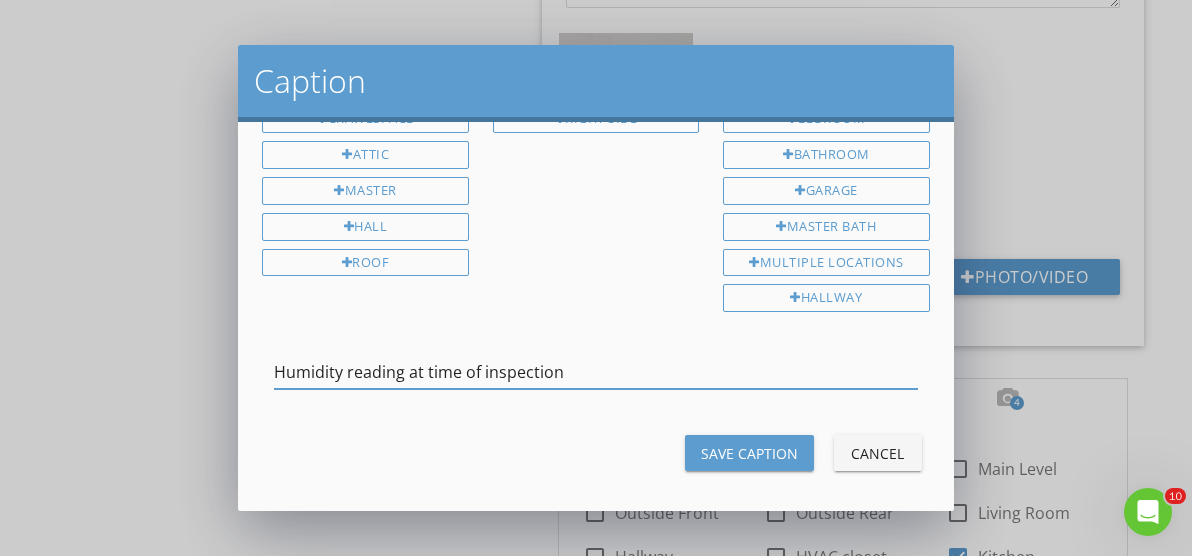 type on "Humidity reading at time of inspection" 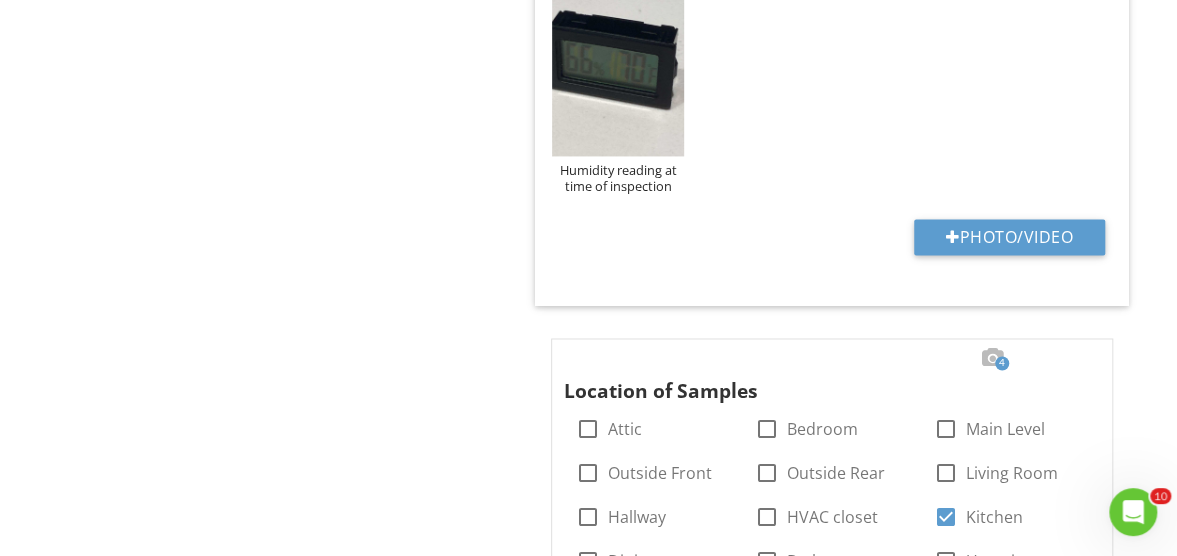 scroll, scrollTop: 1305, scrollLeft: 0, axis: vertical 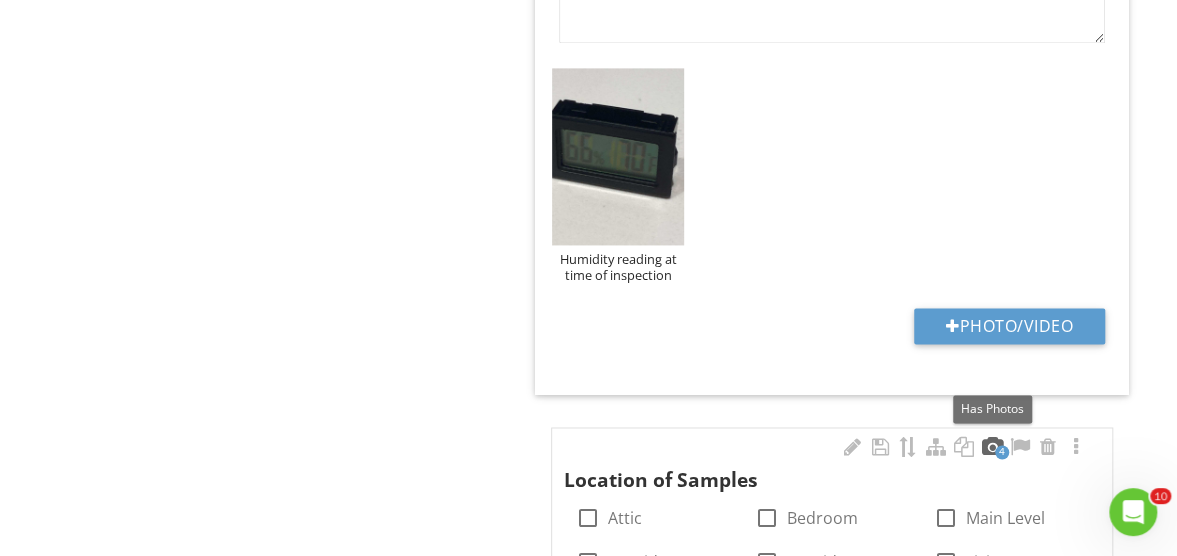 click at bounding box center (992, 447) 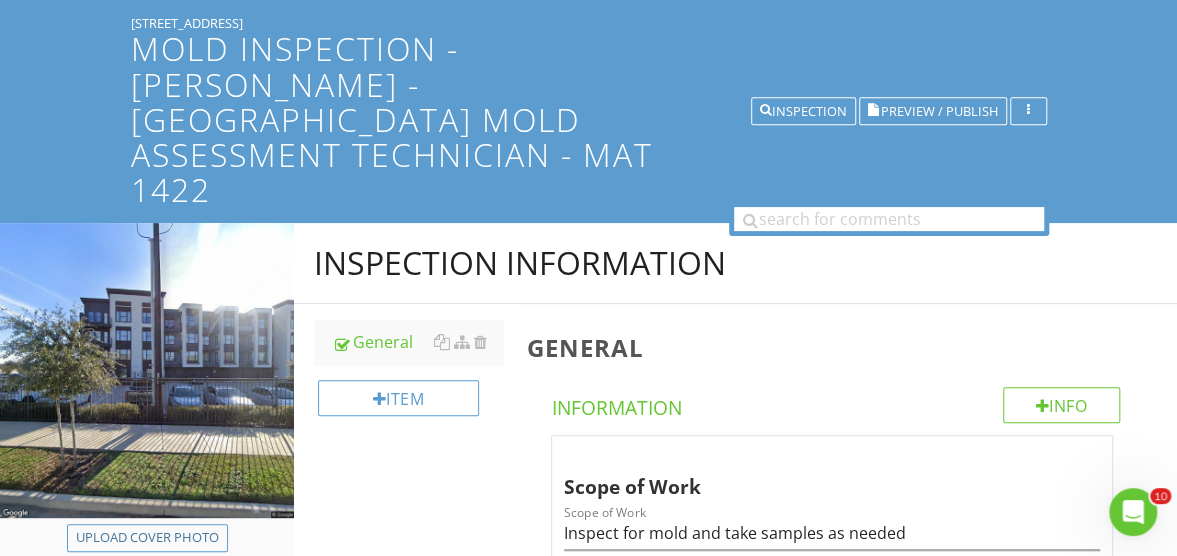 scroll, scrollTop: 300, scrollLeft: 0, axis: vertical 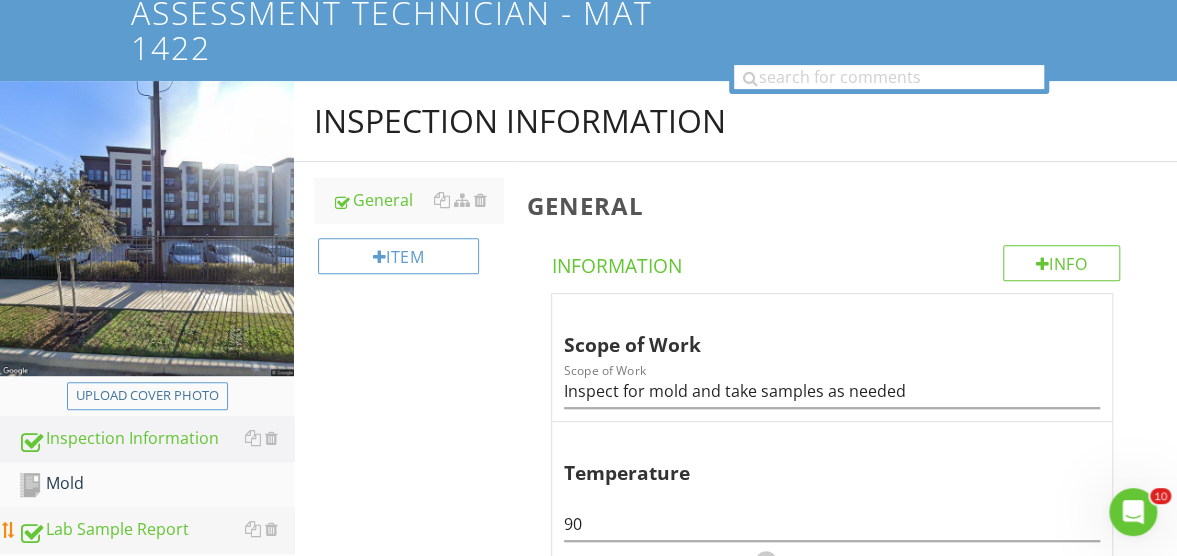 click on "Lab Sample Report" at bounding box center (156, 530) 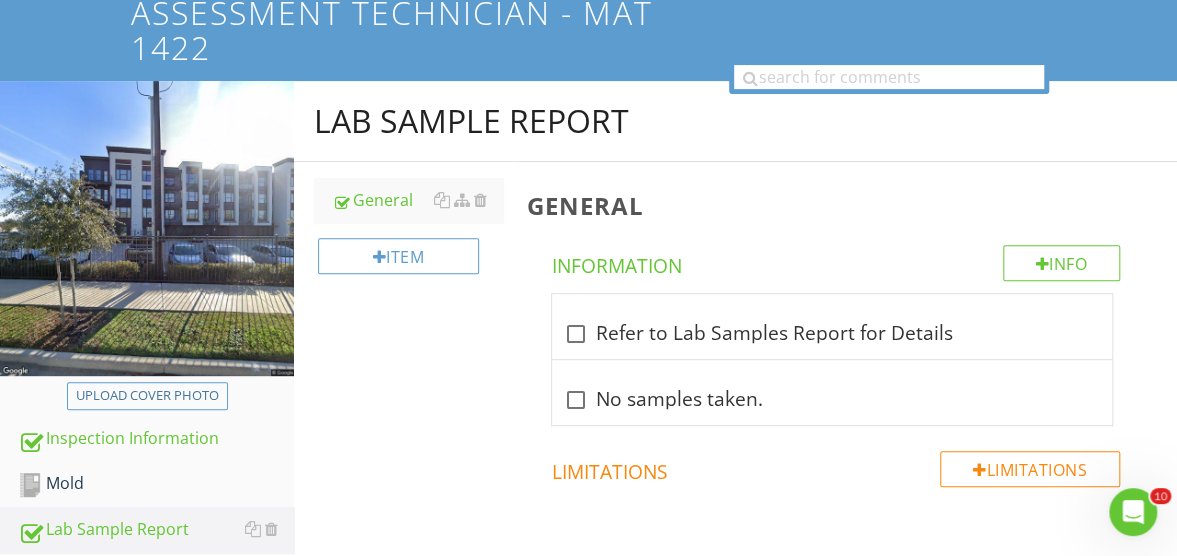 scroll, scrollTop: 327, scrollLeft: 0, axis: vertical 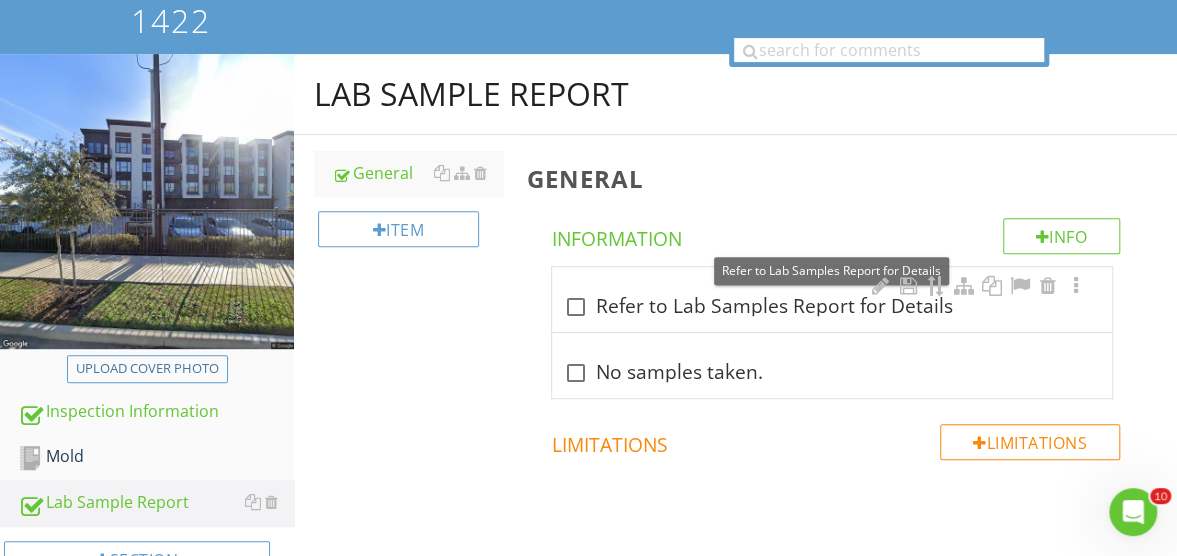 click at bounding box center [576, 307] 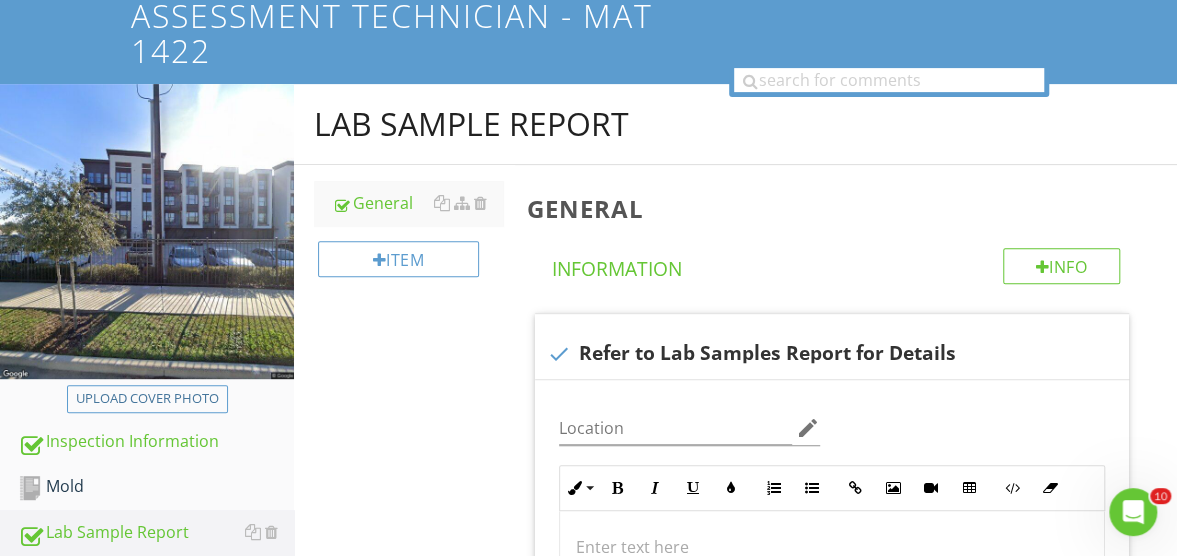 scroll, scrollTop: 300, scrollLeft: 0, axis: vertical 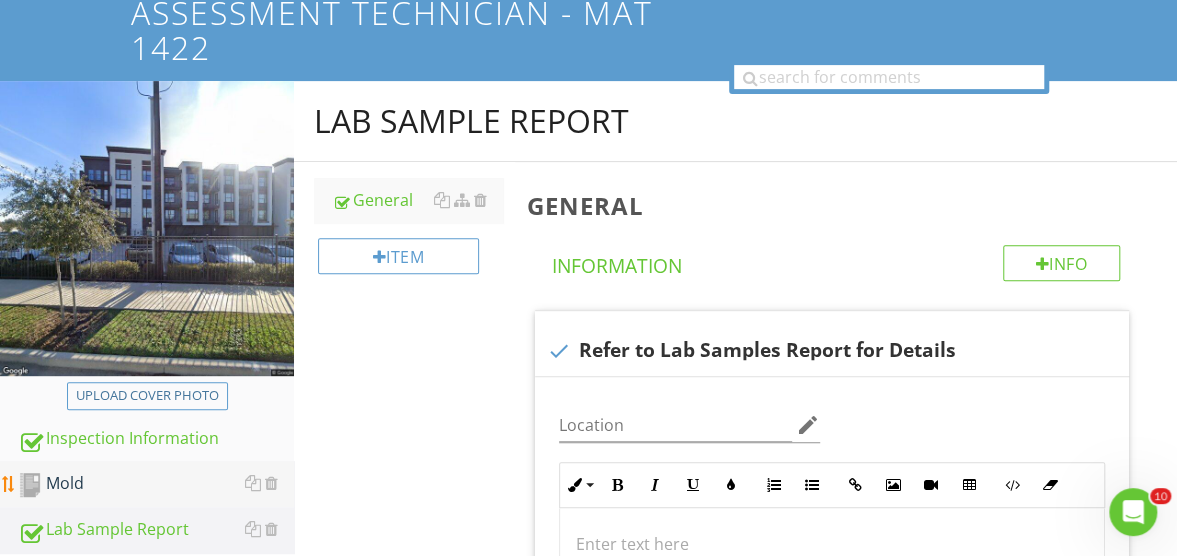 click on "Mold" at bounding box center (156, 484) 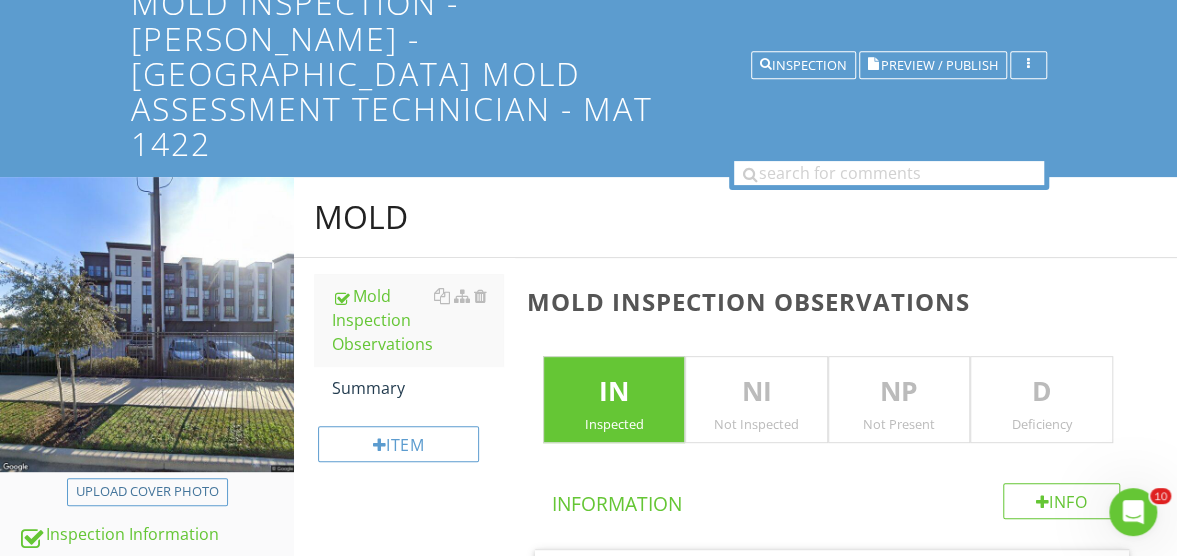 scroll, scrollTop: 0, scrollLeft: 0, axis: both 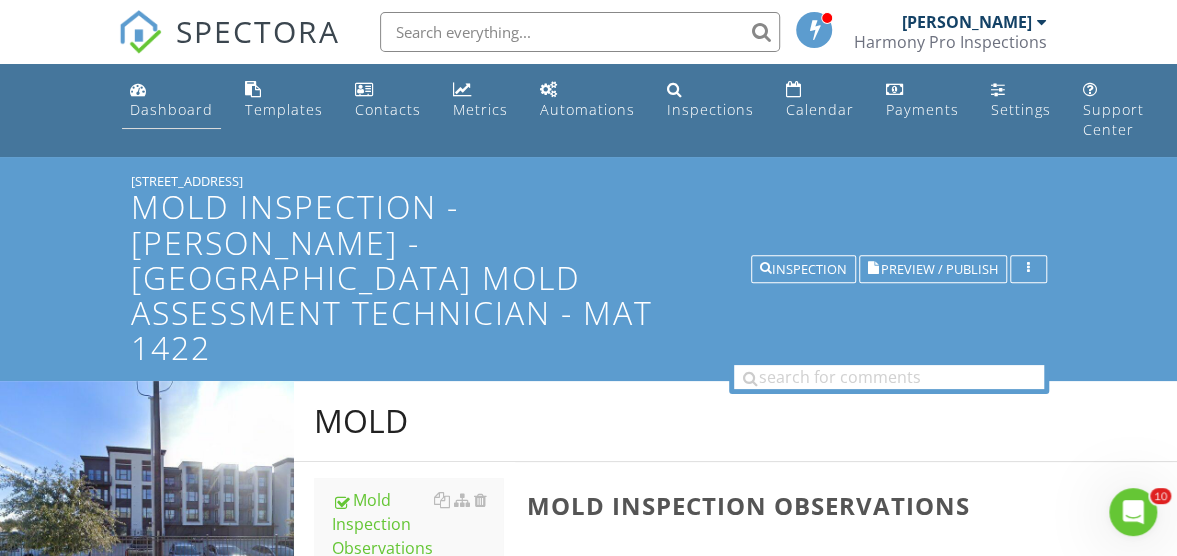 click at bounding box center [138, 89] 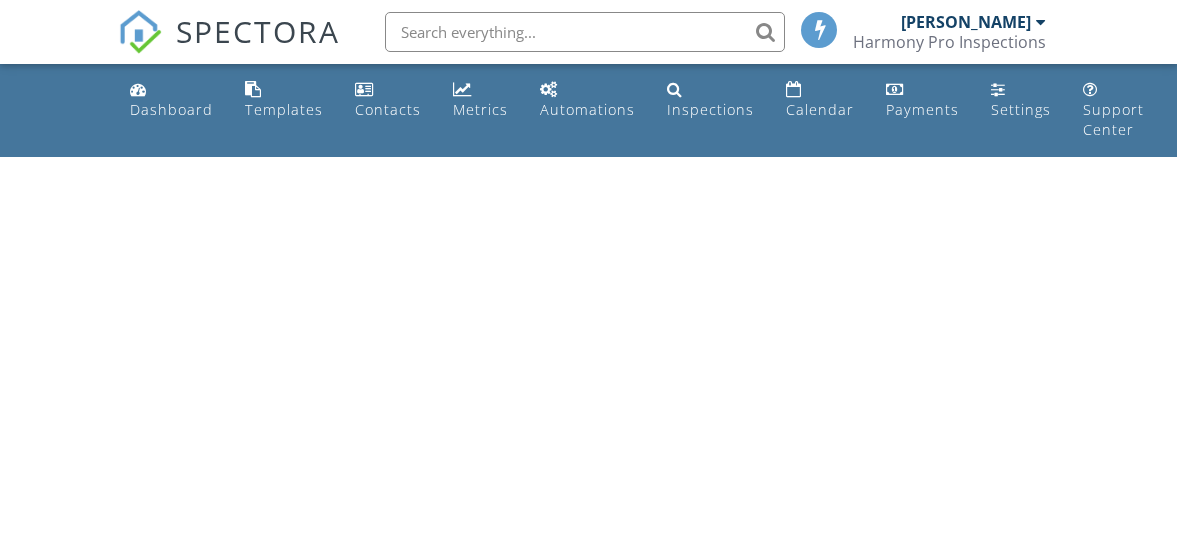 scroll, scrollTop: 0, scrollLeft: 0, axis: both 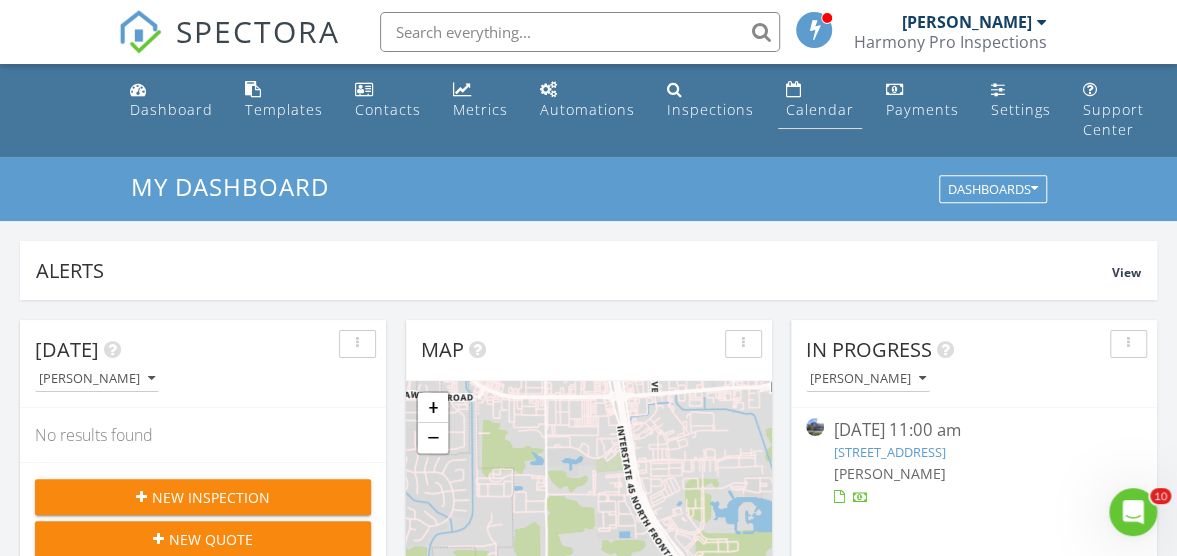 click on "Calendar" at bounding box center [820, 100] 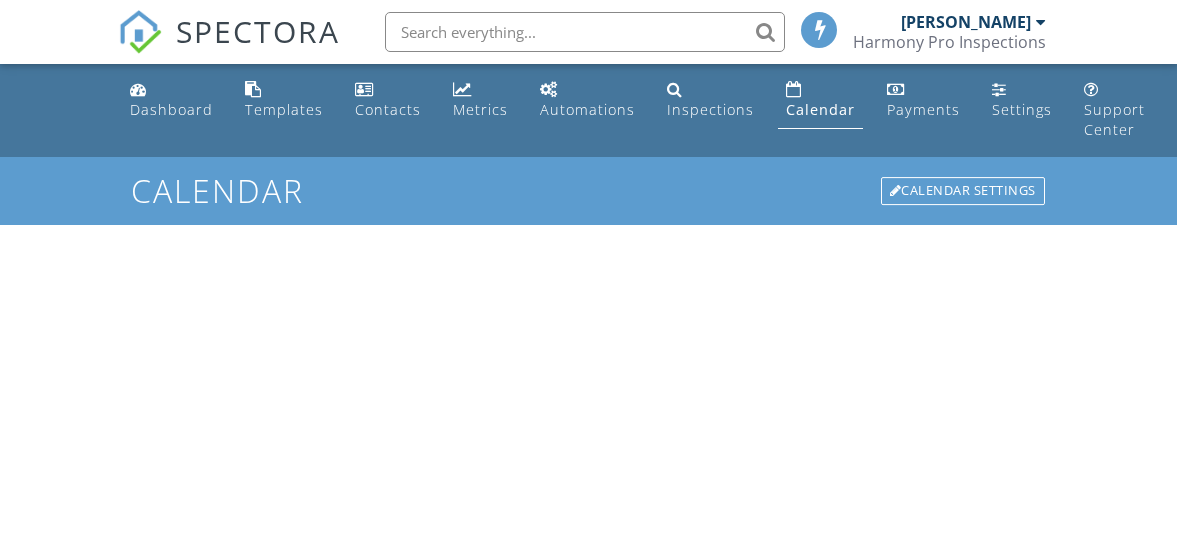 scroll, scrollTop: 0, scrollLeft: 0, axis: both 